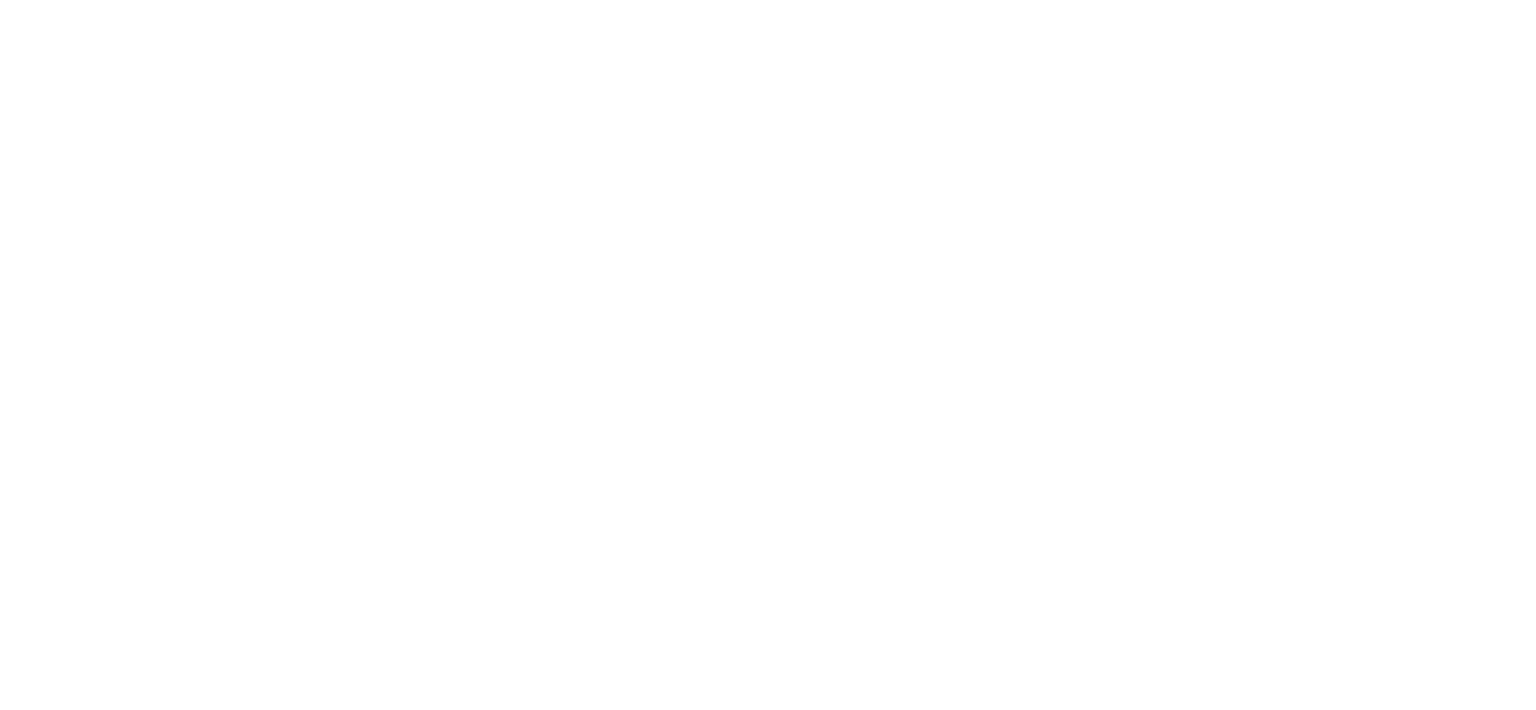 scroll, scrollTop: 0, scrollLeft: 0, axis: both 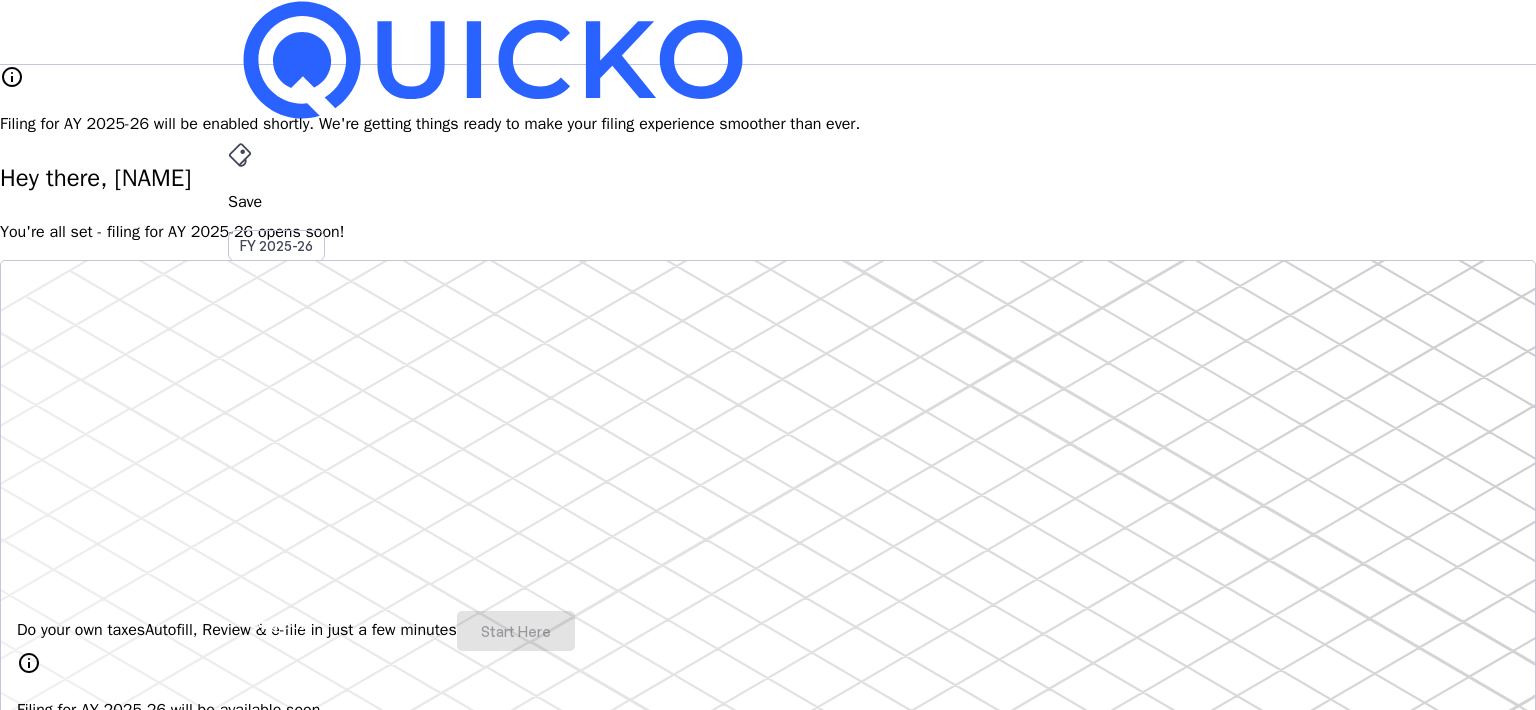 click on "File" at bounding box center (768, 408) 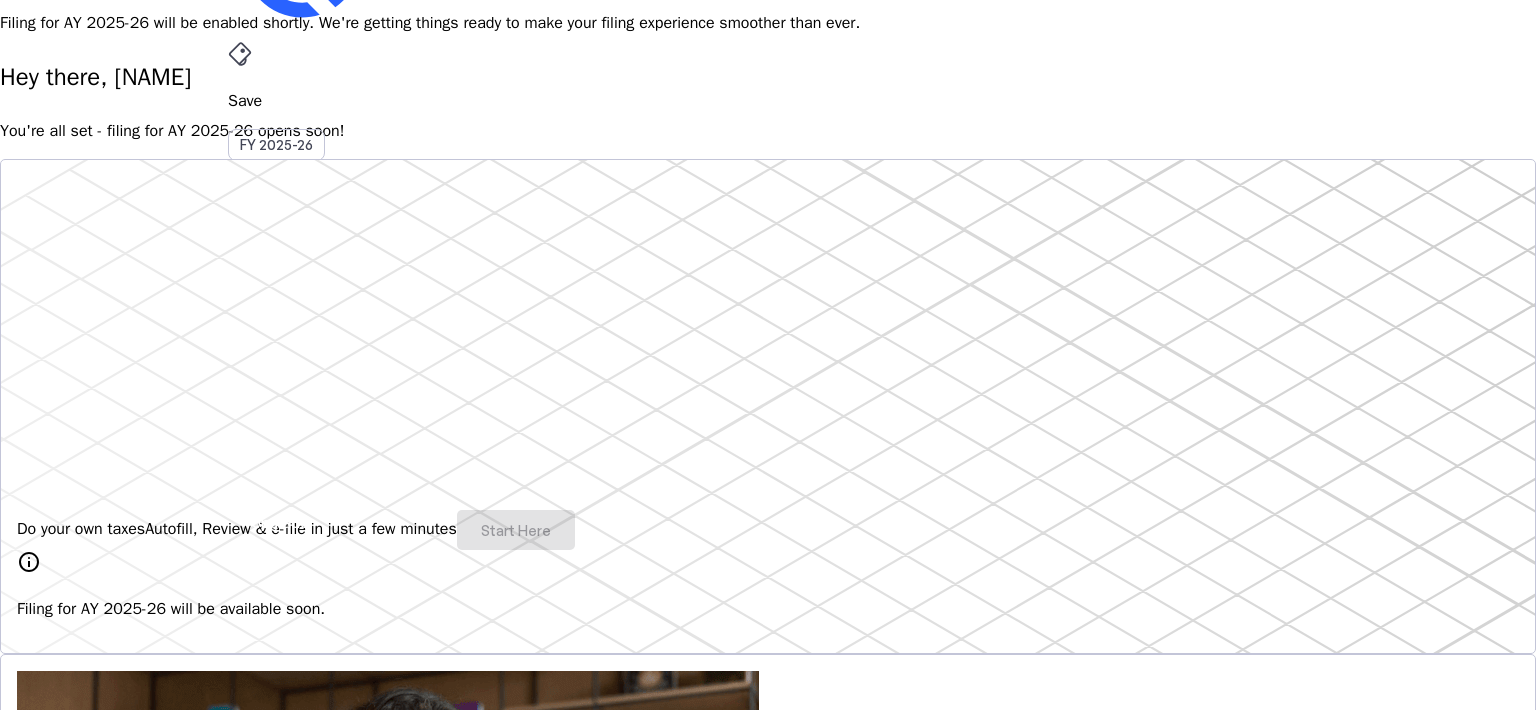 scroll, scrollTop: 100, scrollLeft: 0, axis: vertical 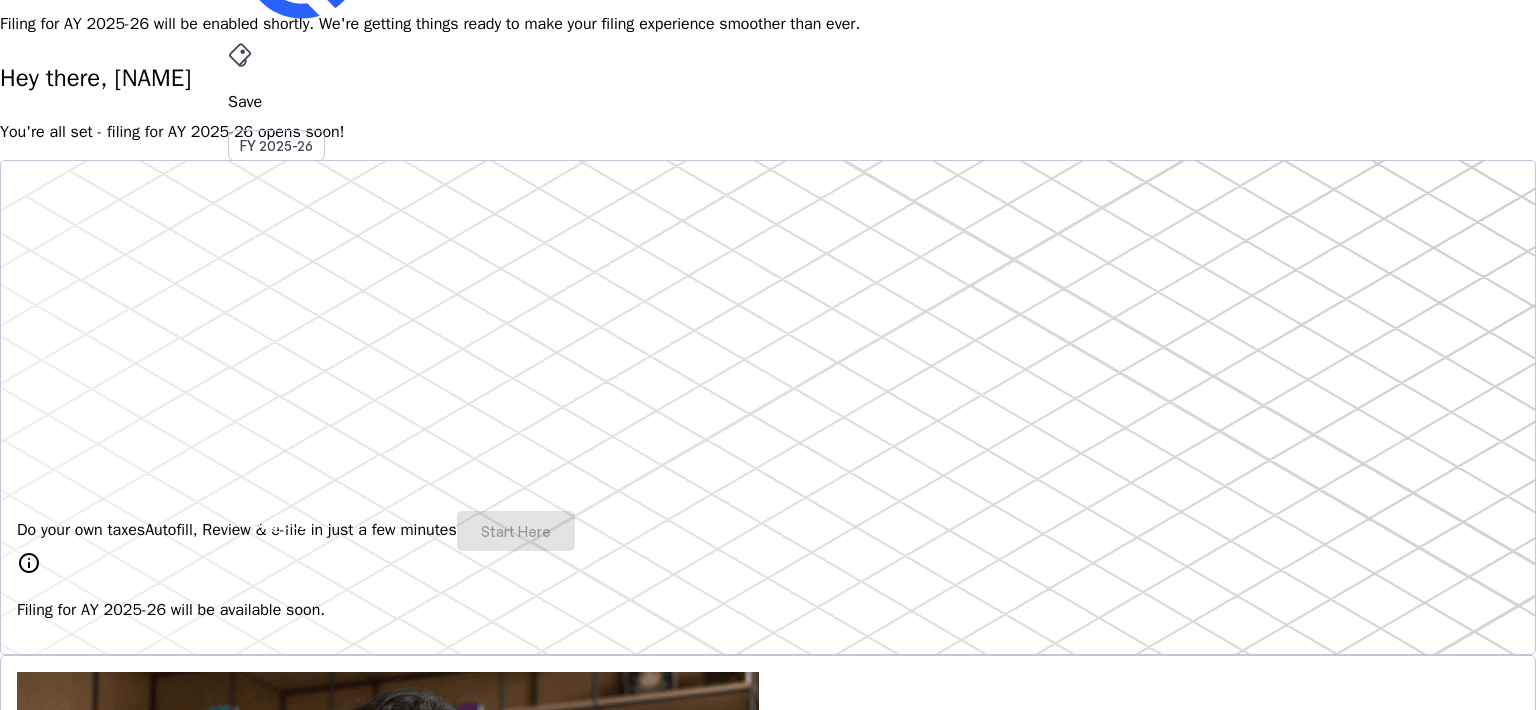 click on "Do your own taxes   Autofill, Review & e-file in just a few minutes   Start Here" at bounding box center (768, 531) 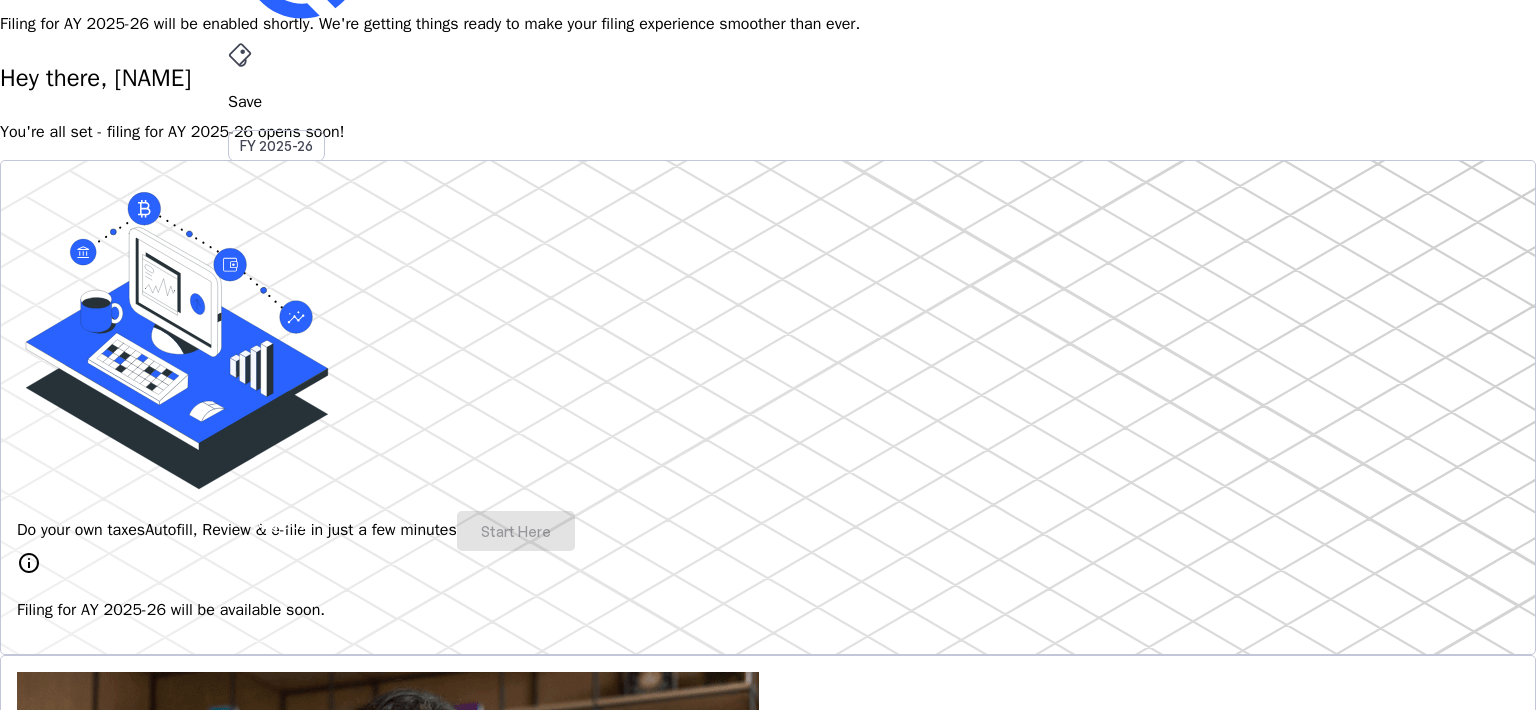 click on "info Filing for AY 2025-26 will be available soon." at bounding box center (768, 586) 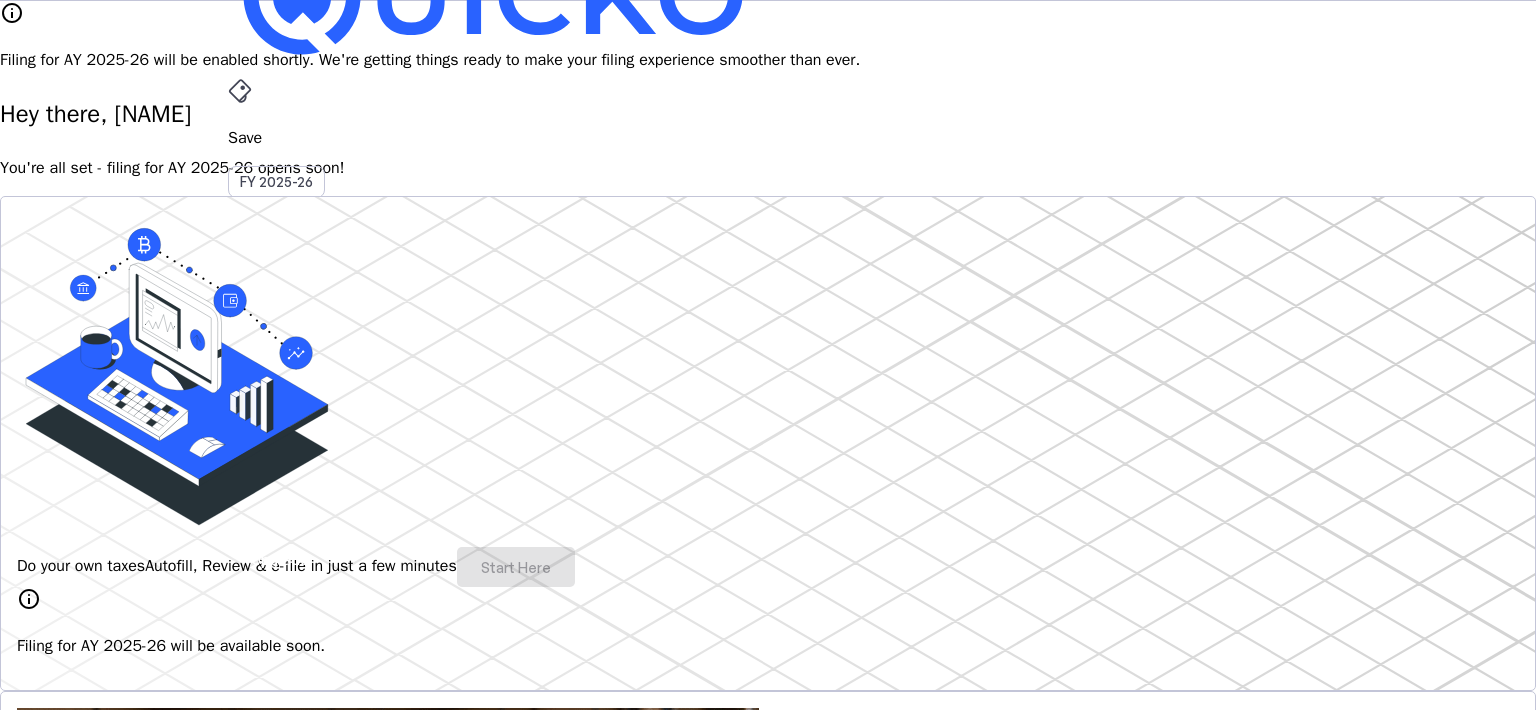 scroll, scrollTop: 0, scrollLeft: 0, axis: both 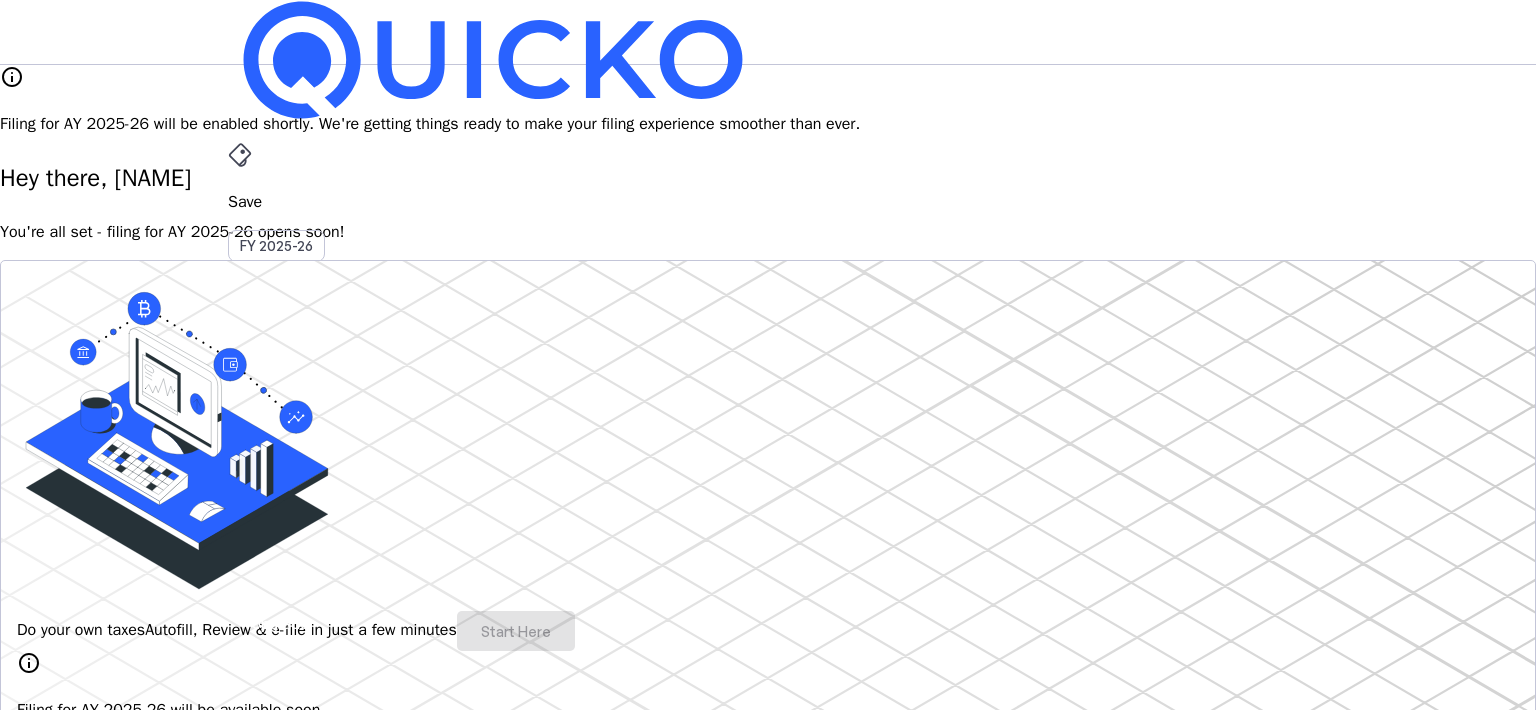 click on "FY 2025-26" at bounding box center [276, 246] 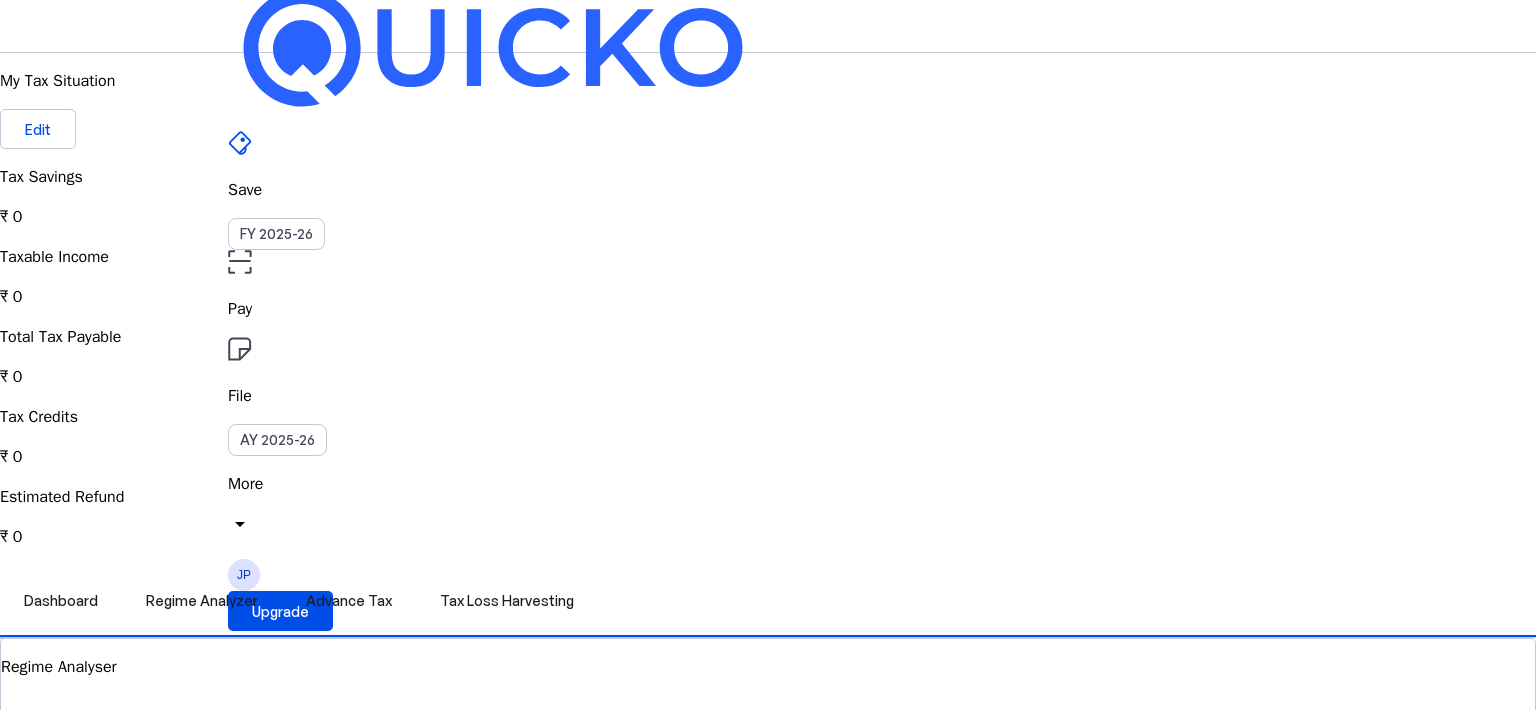 scroll, scrollTop: 54, scrollLeft: 0, axis: vertical 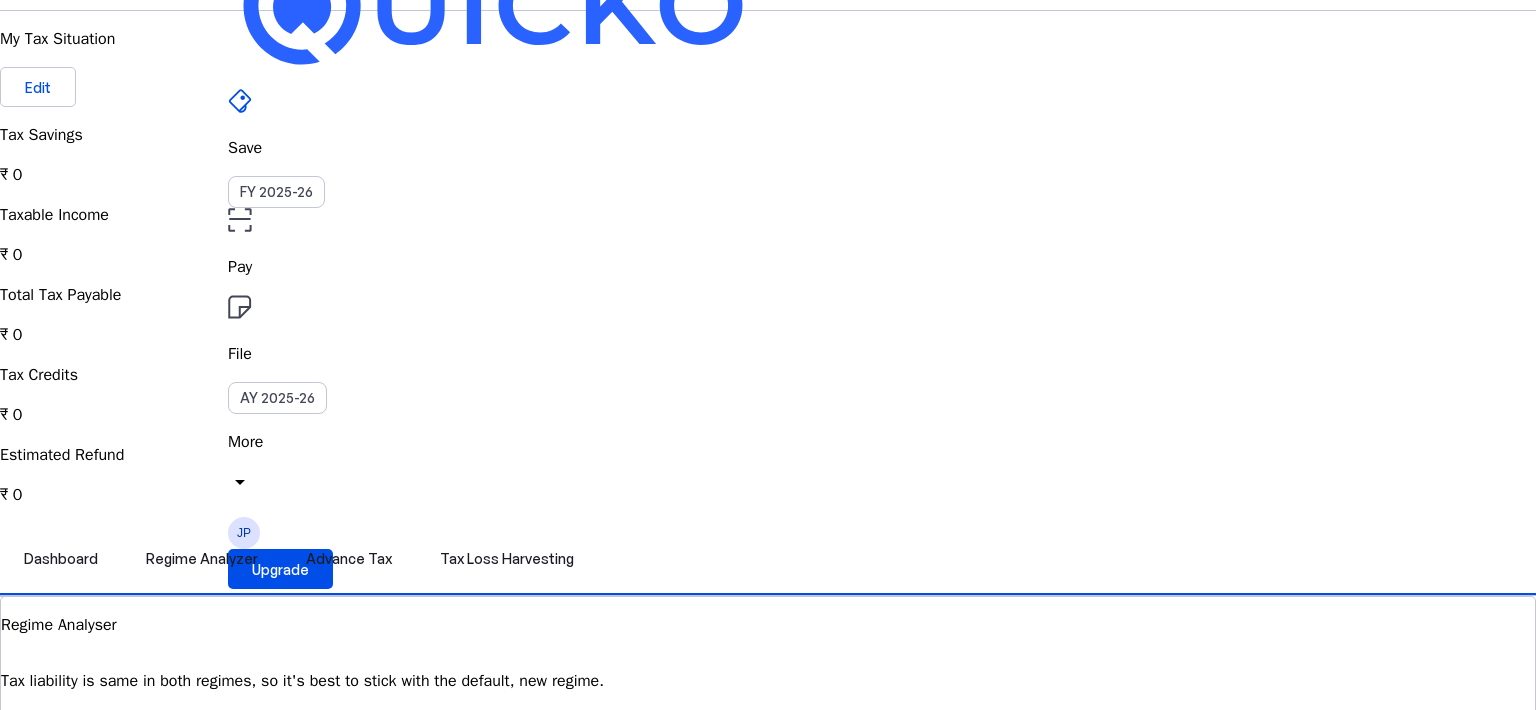 click on "Regime Analyzer" at bounding box center (202, 559) 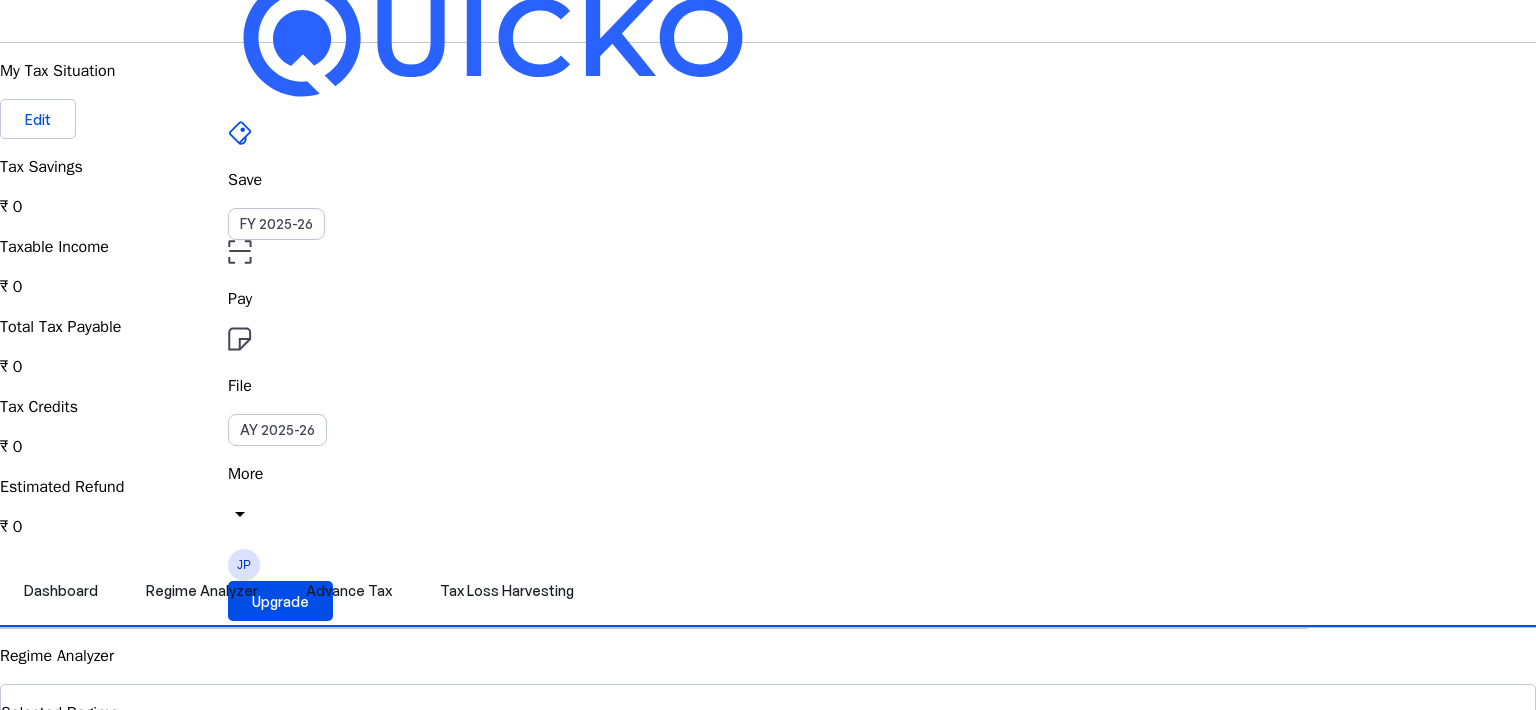 scroll, scrollTop: 0, scrollLeft: 0, axis: both 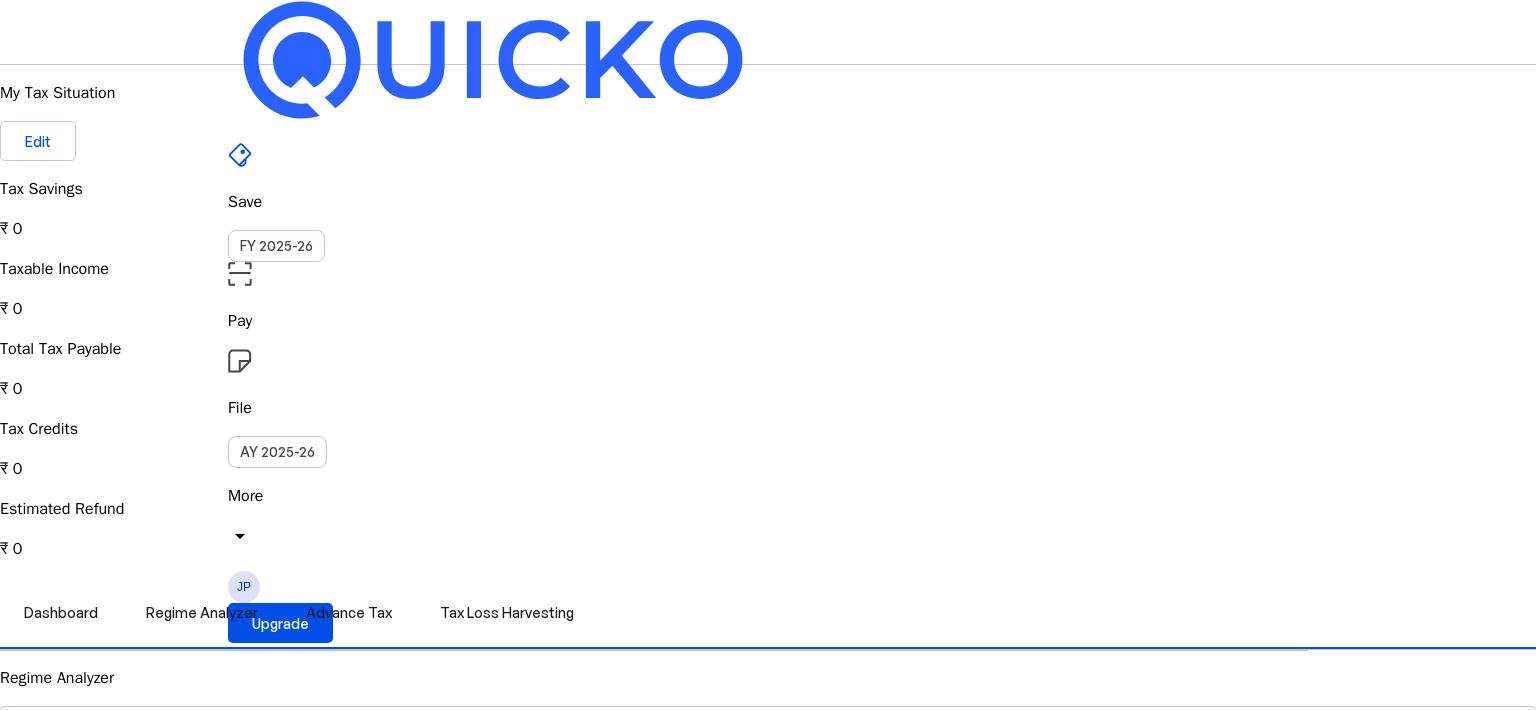 click on "Dashboard" at bounding box center [61, 613] 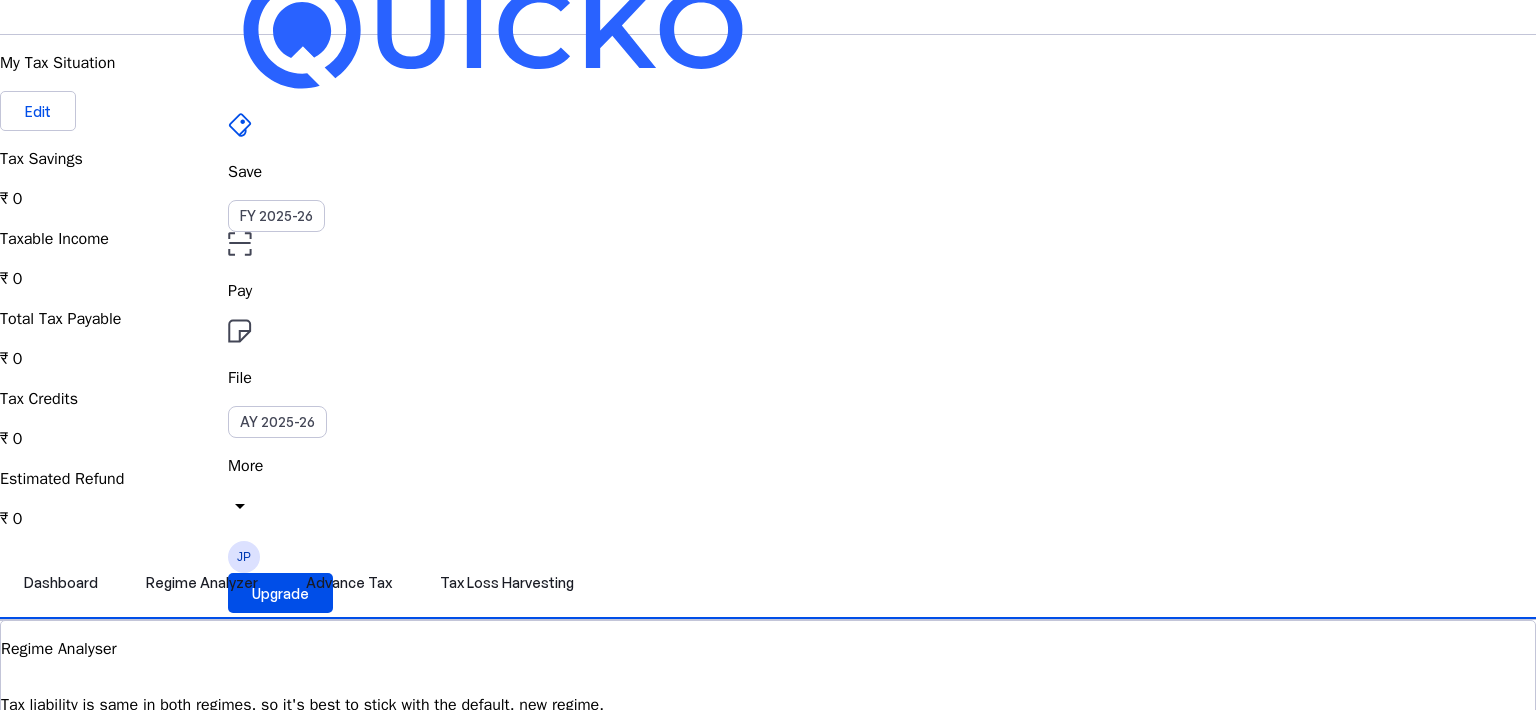 scroll, scrollTop: 0, scrollLeft: 0, axis: both 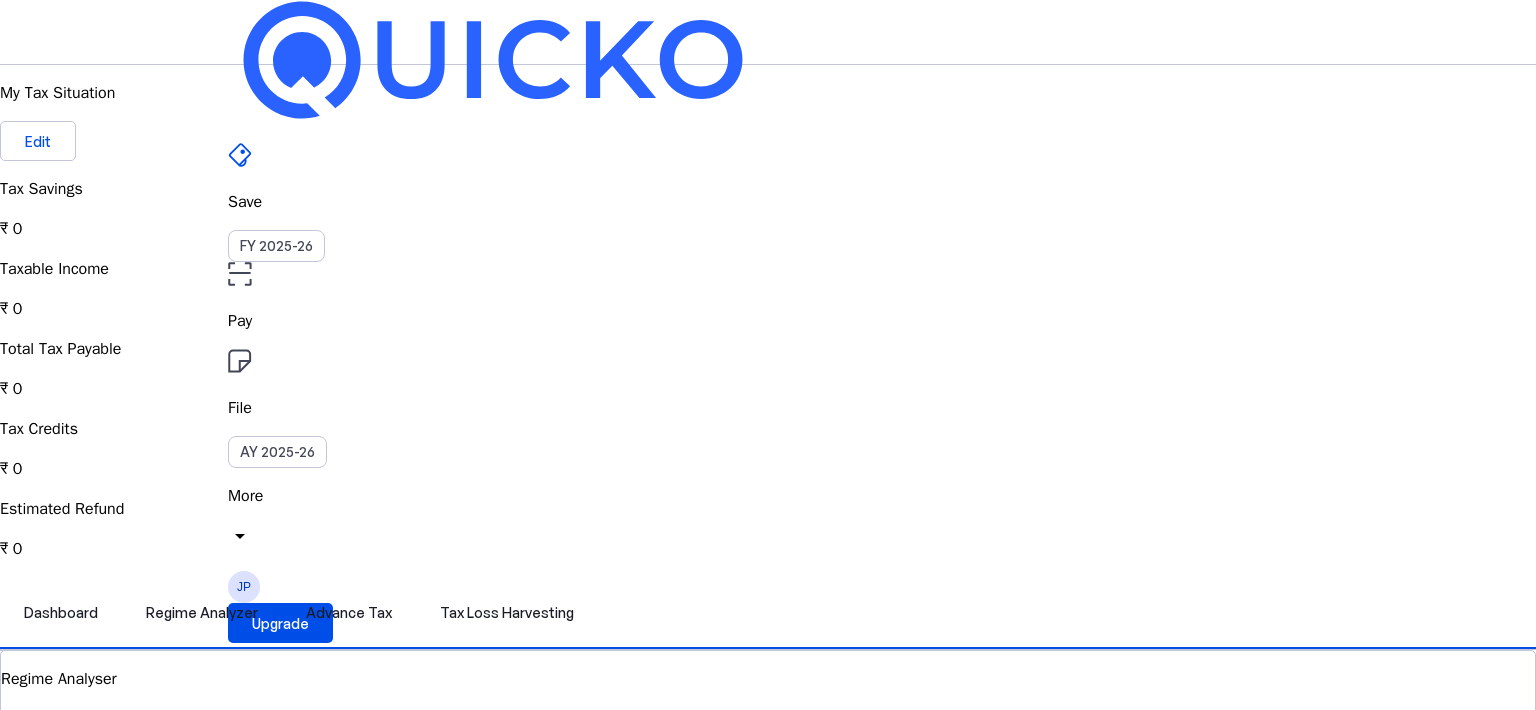 click at bounding box center (38, 141) 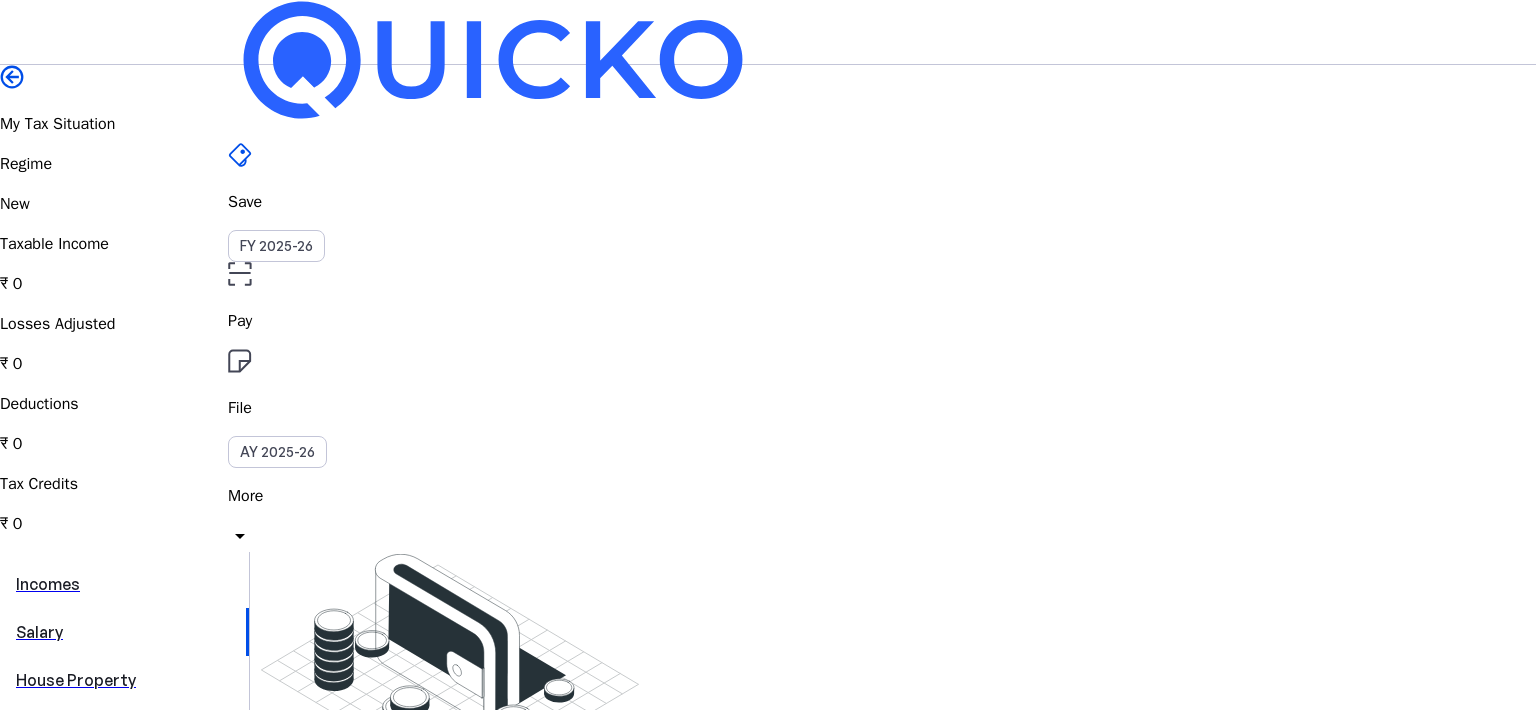click on "Incomes" at bounding box center (124, 584) 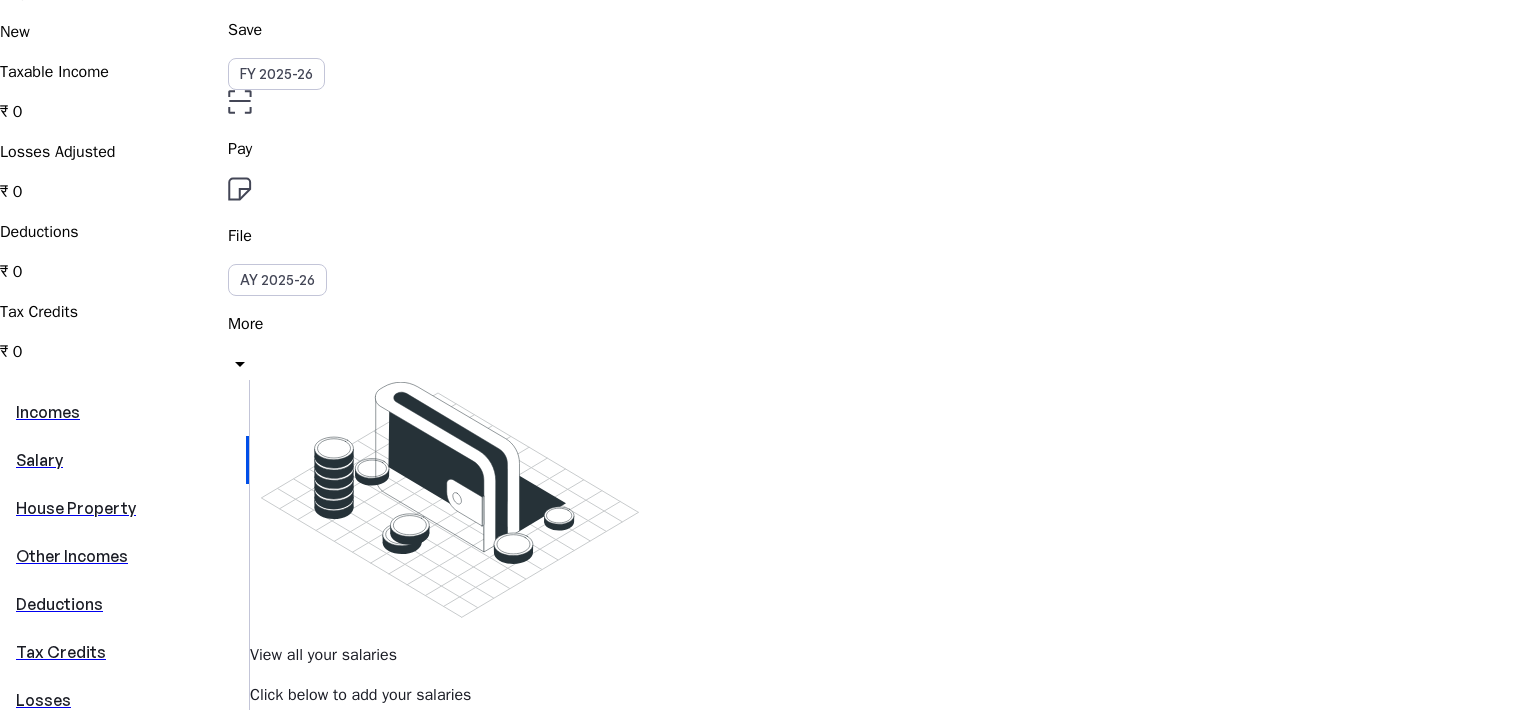 scroll, scrollTop: 189, scrollLeft: 0, axis: vertical 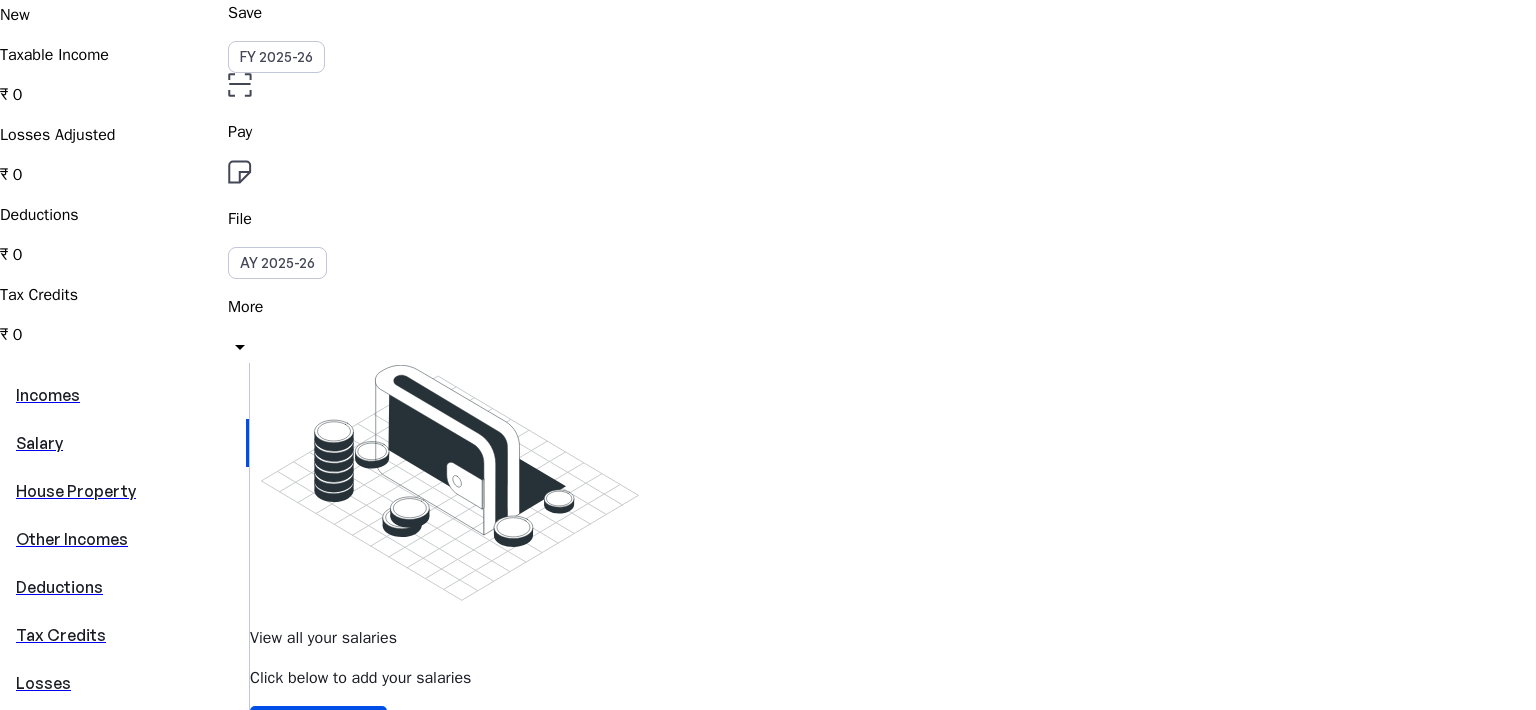 click on "add" at bounding box center (275, 726) 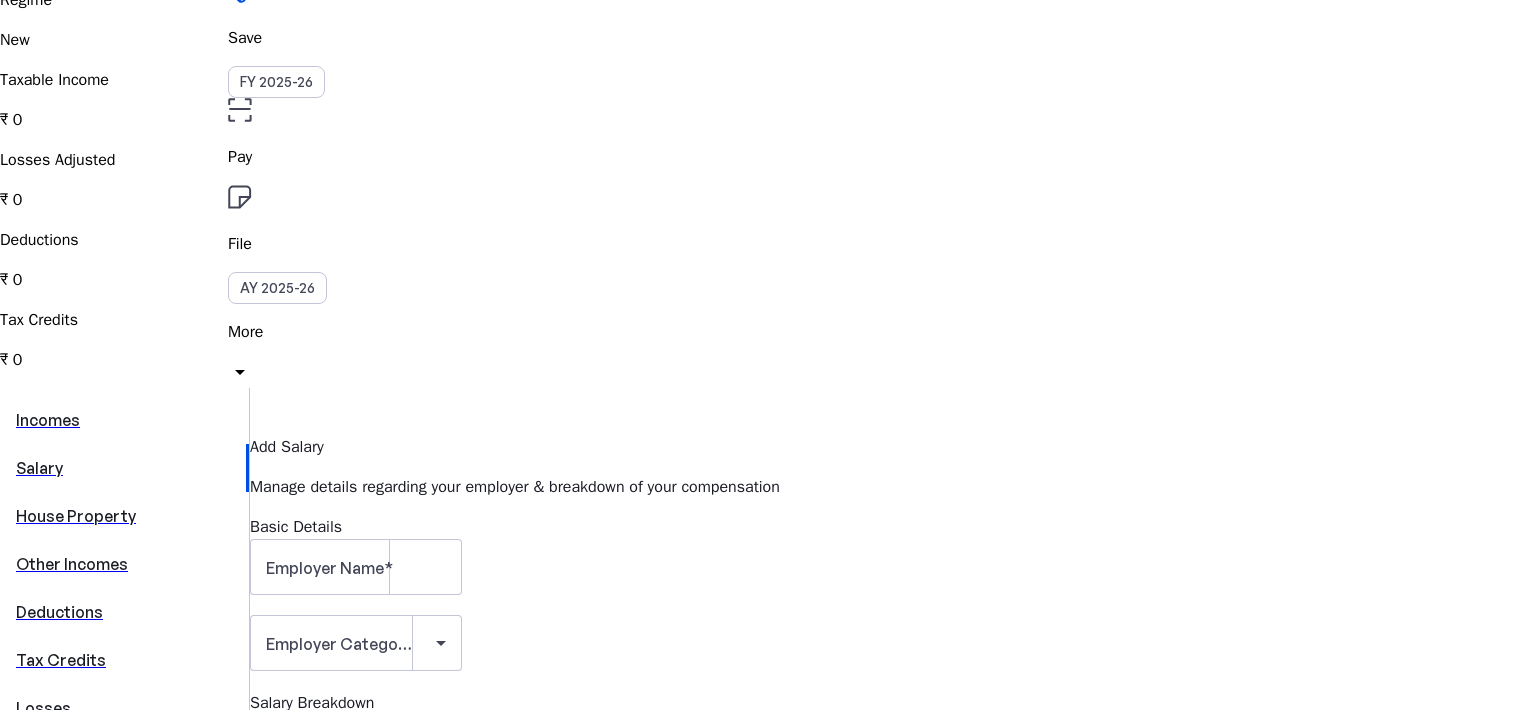 click on "Employer Name" at bounding box center [325, 568] 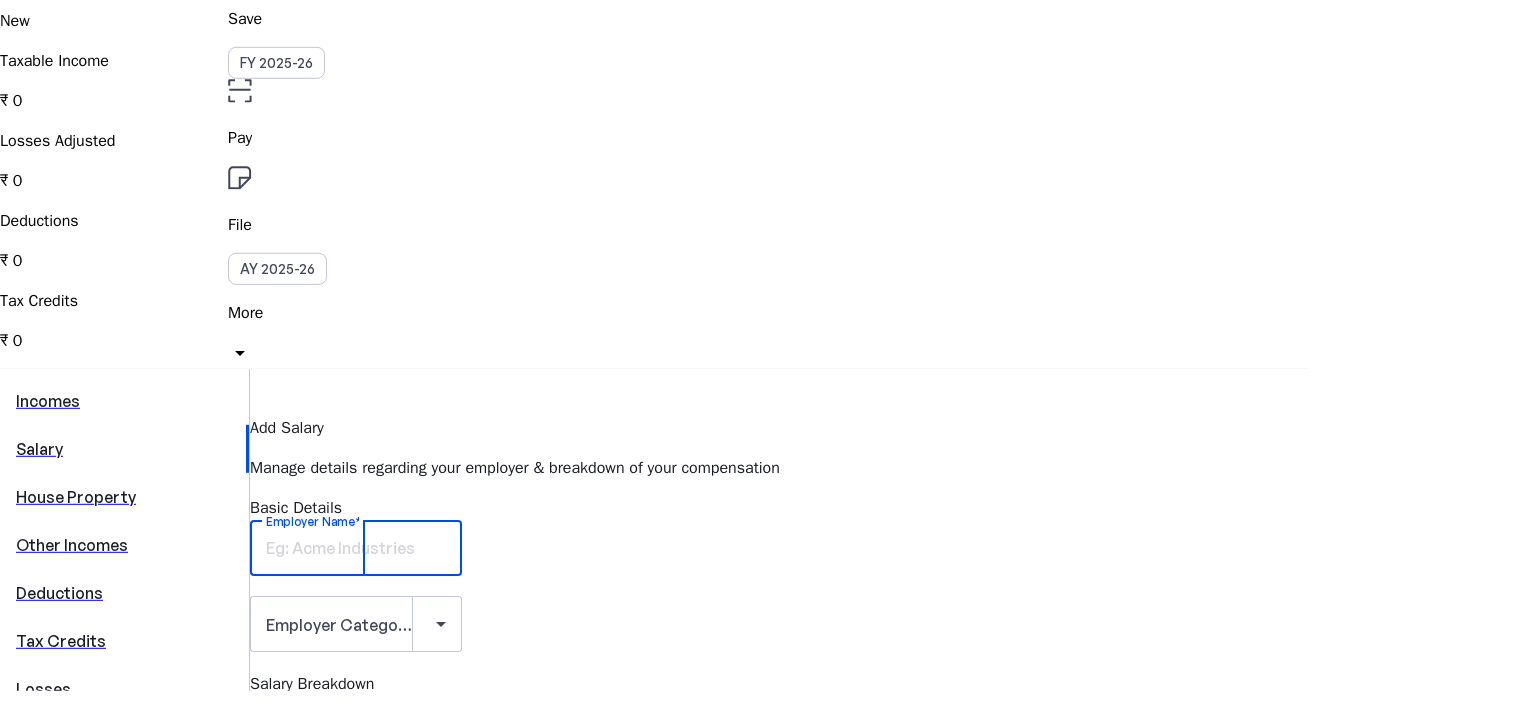scroll, scrollTop: 164, scrollLeft: 0, axis: vertical 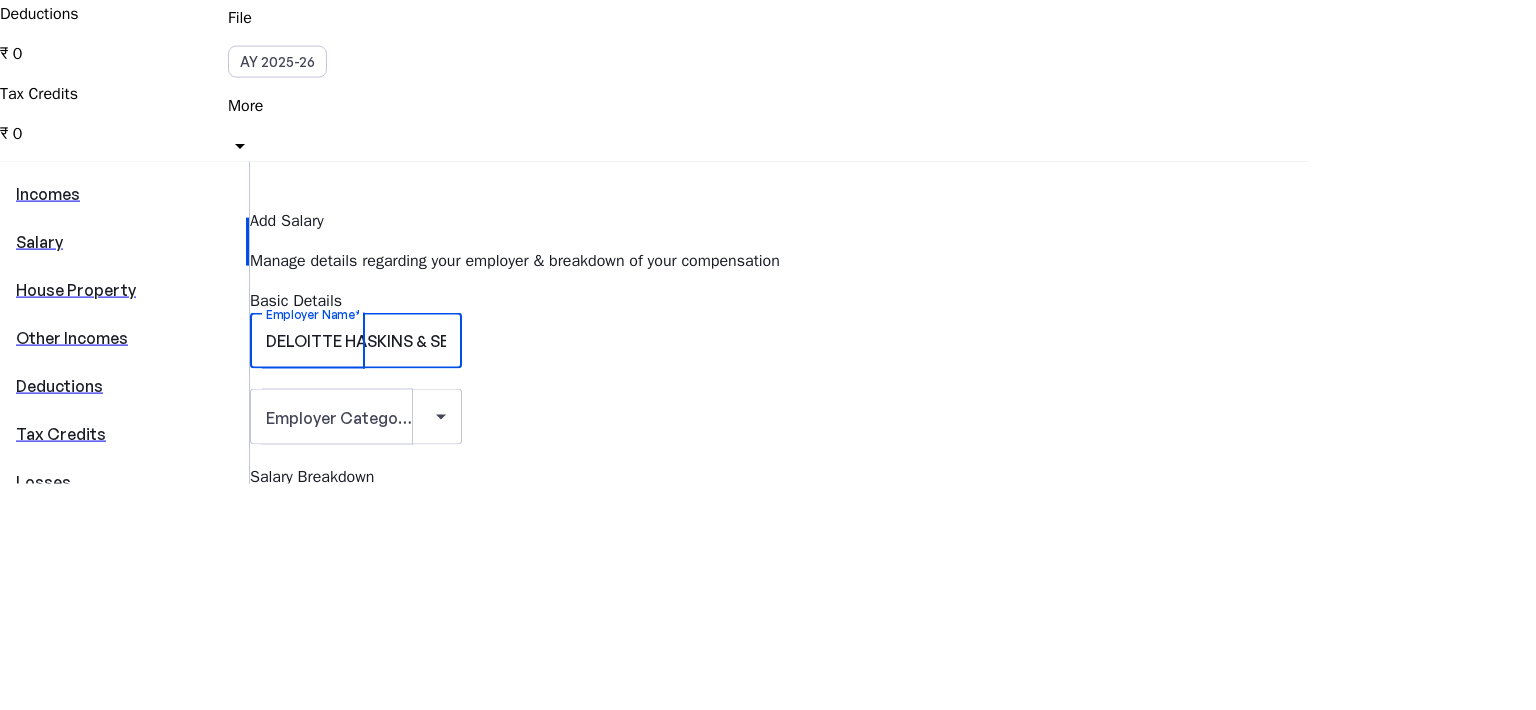 type on "DELOITTE HASKINS & SELLS LLP" 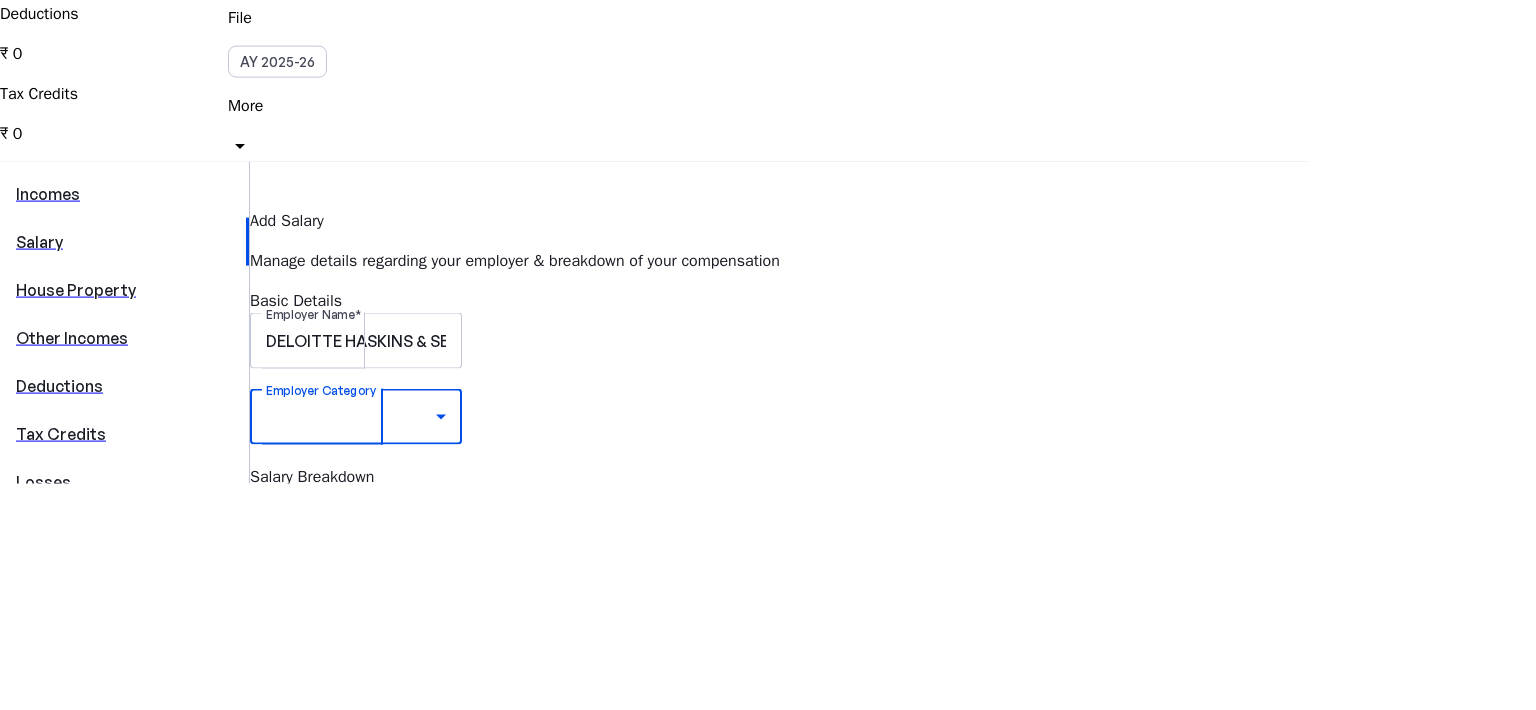 scroll, scrollTop: 164, scrollLeft: 0, axis: vertical 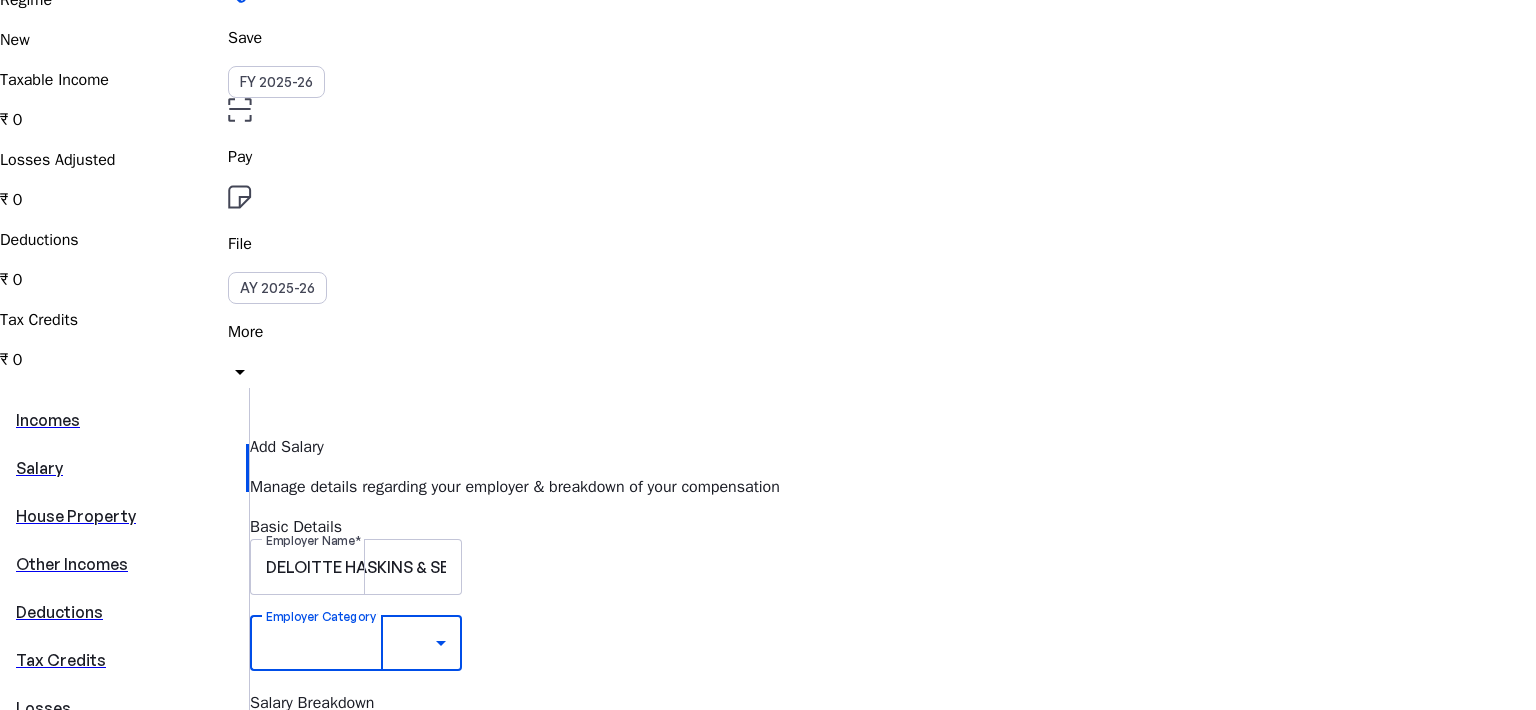 click on "Other" at bounding box center [156, 1994] 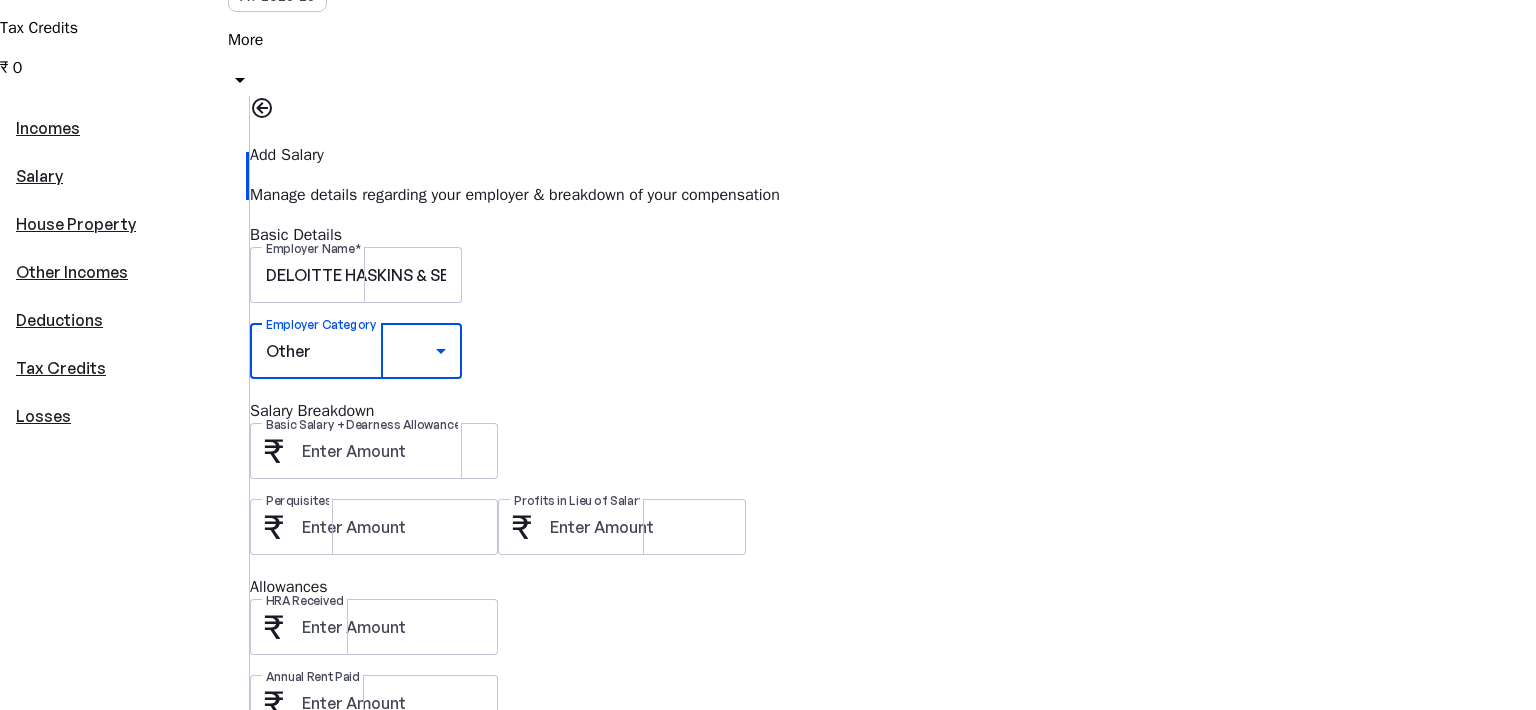 scroll, scrollTop: 458, scrollLeft: 0, axis: vertical 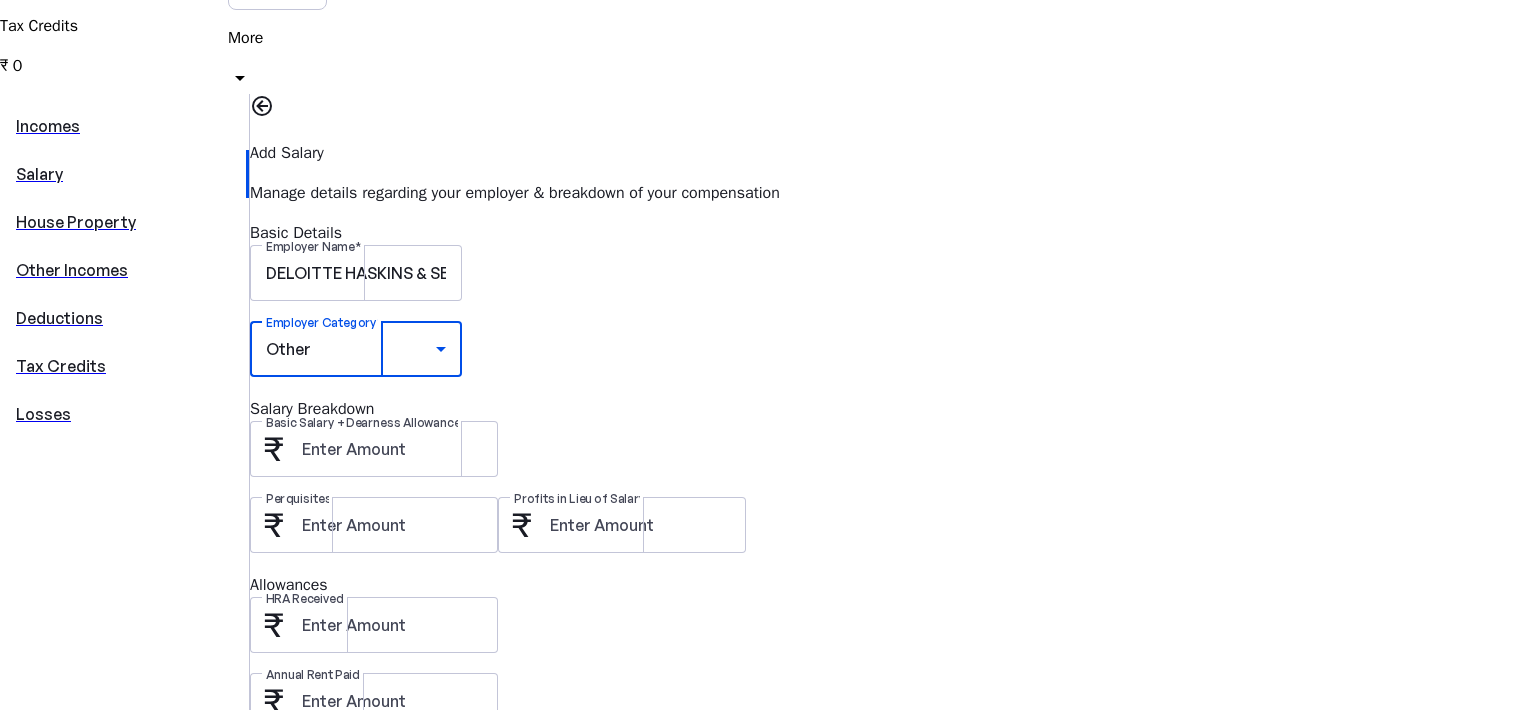 click on "Basic Salary + Dearness Allowance" at bounding box center (392, 449) 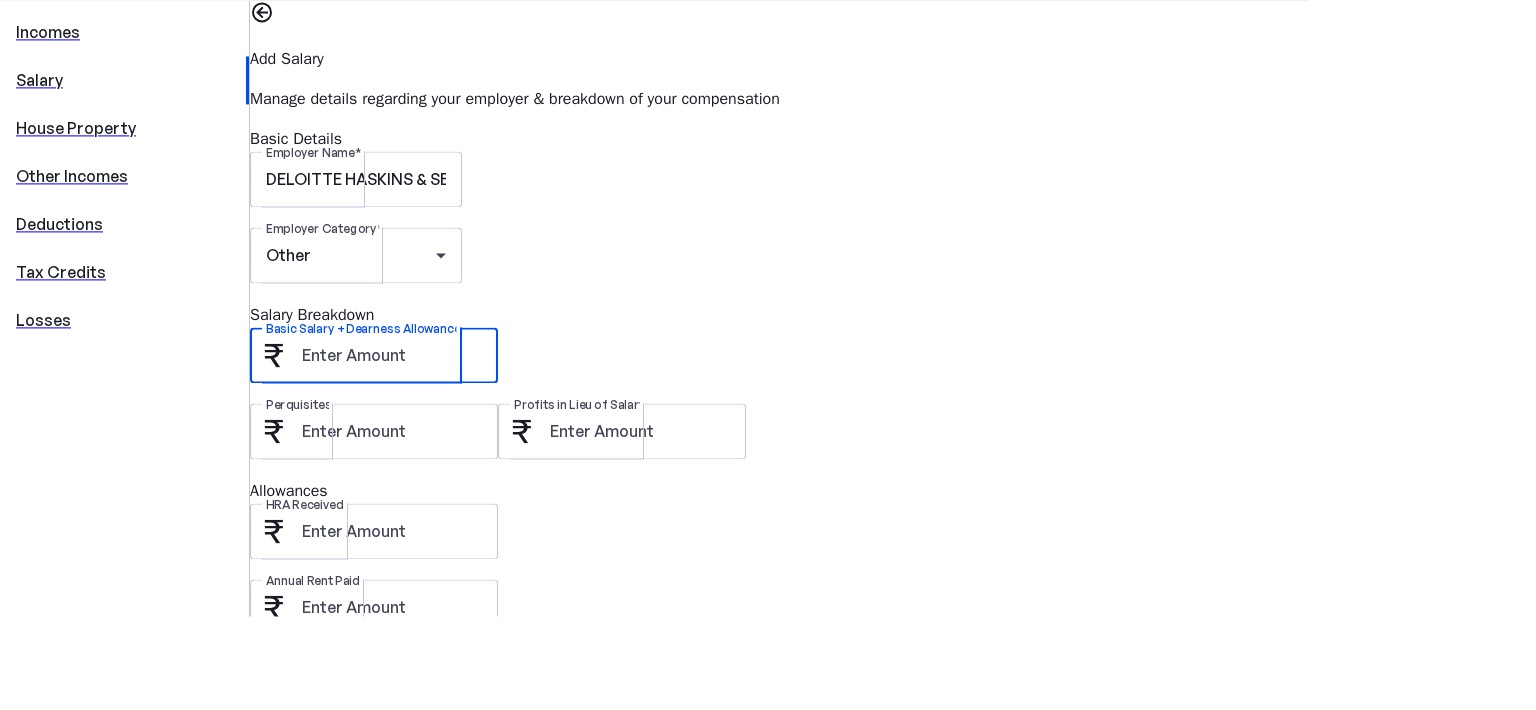 scroll, scrollTop: 458, scrollLeft: 0, axis: vertical 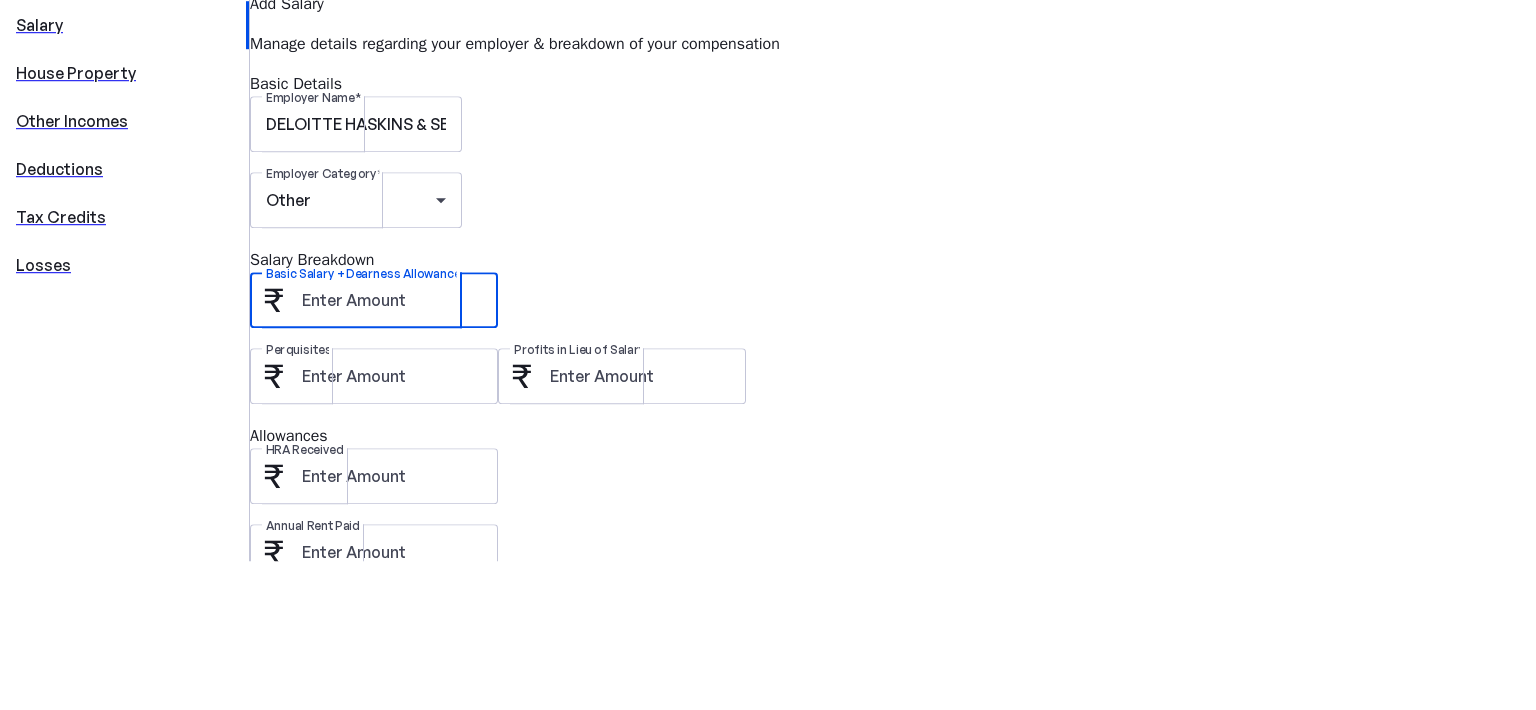 click on "Basic Salary + Dearness Allowance" at bounding box center [893, 459] 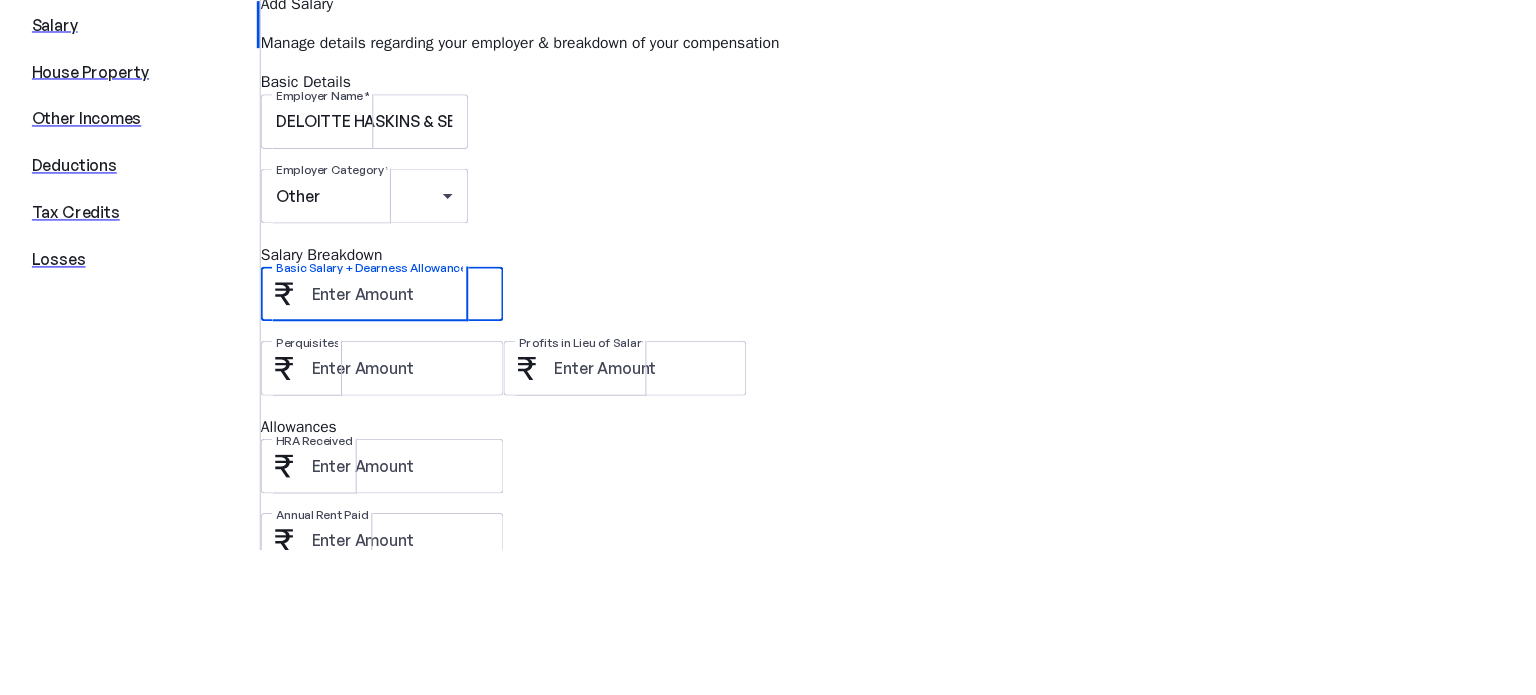 scroll, scrollTop: 458, scrollLeft: 0, axis: vertical 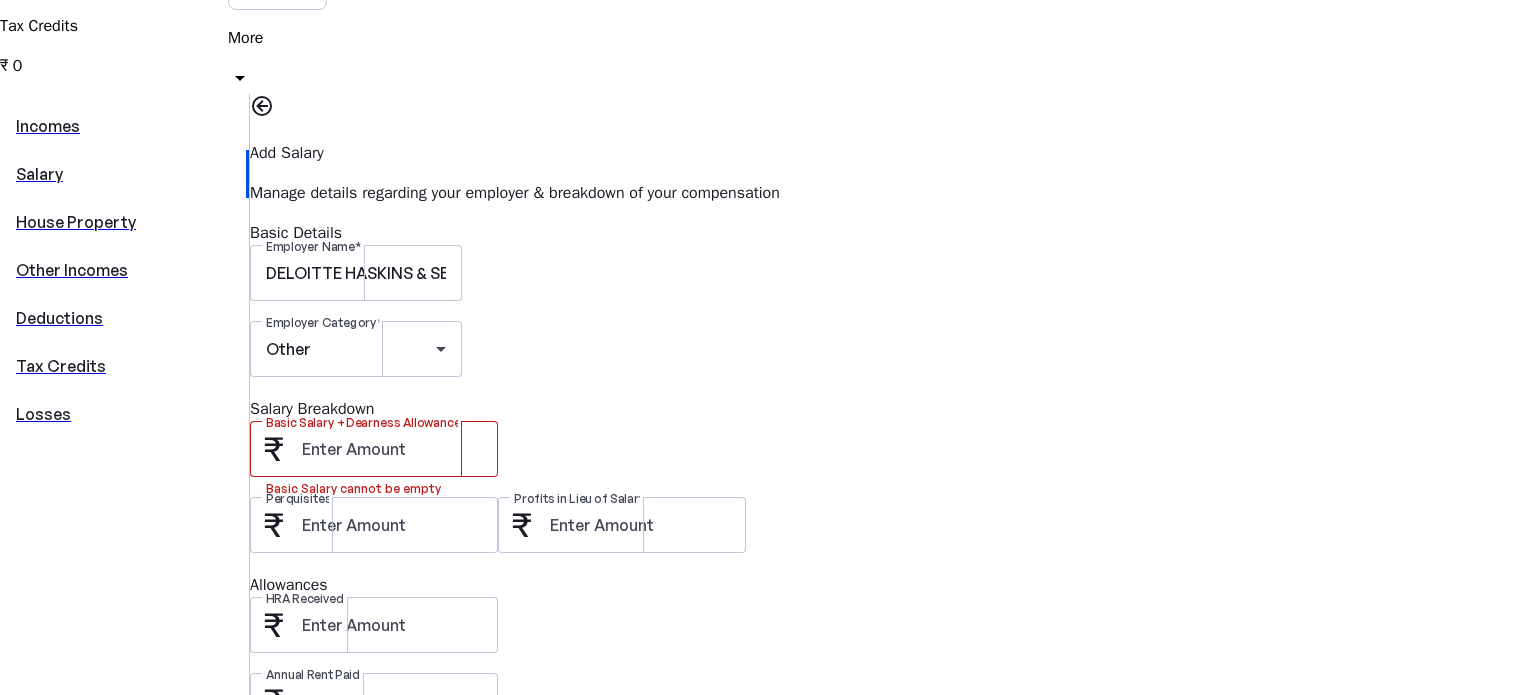 click on "Basic Salary + Dearness Allowance Basic Salary cannot be empty" at bounding box center (893, 459) 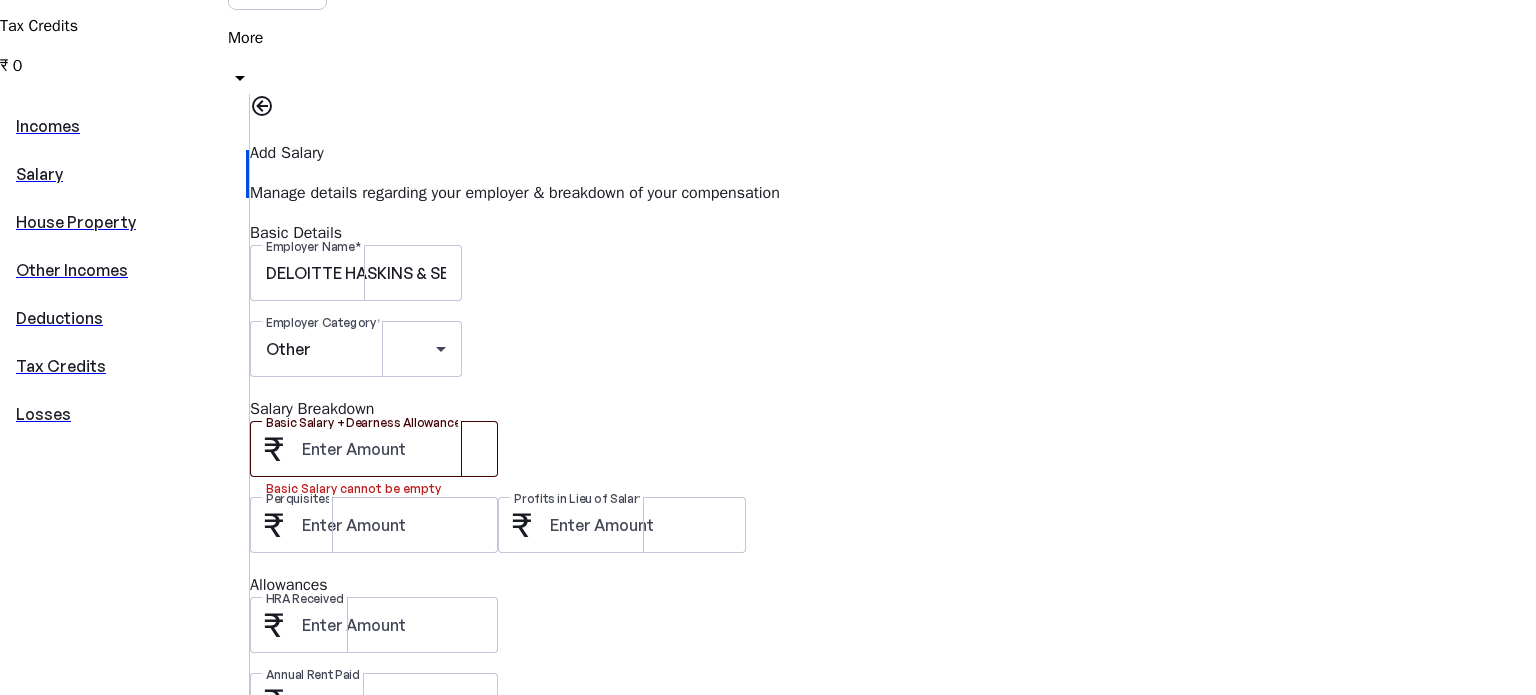 click on "Basic Salary + Dearness Allowance" at bounding box center (392, 449) 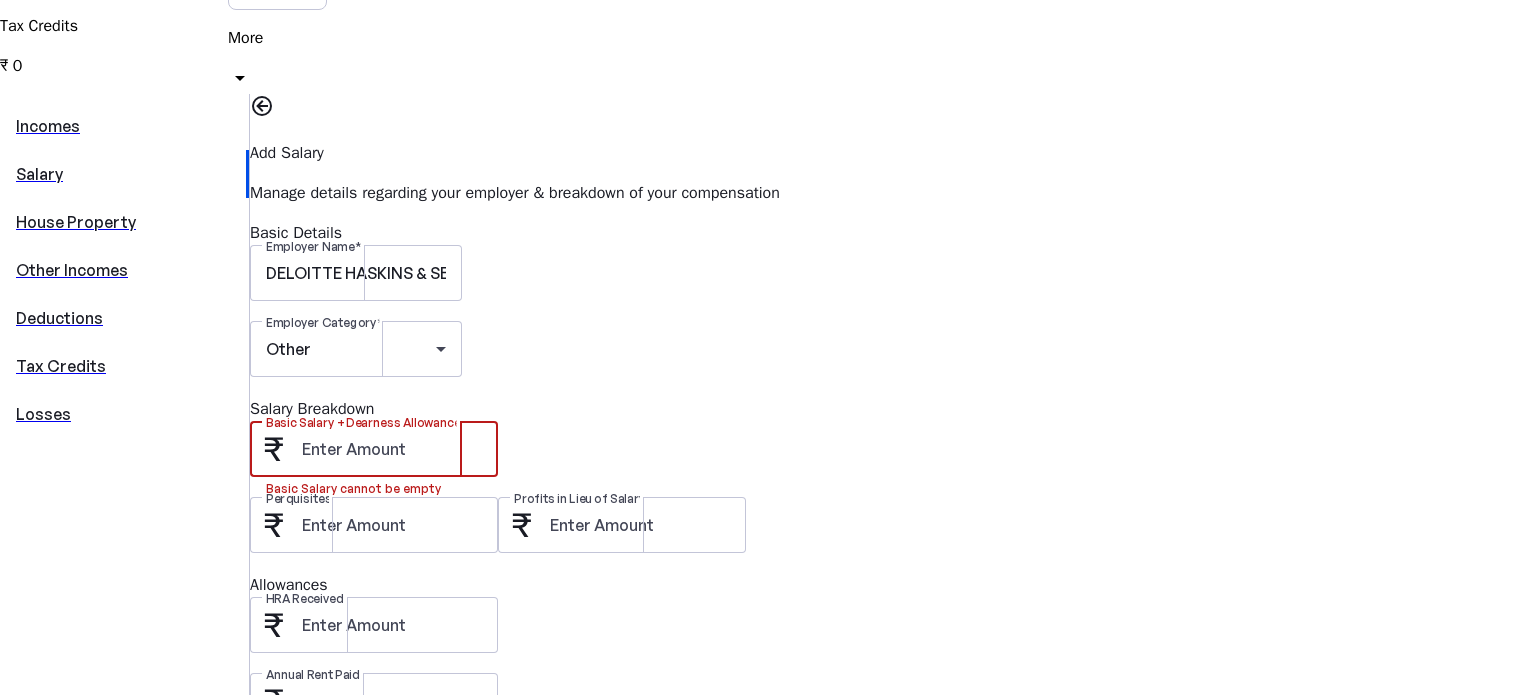 paste on "[NUMBER]" 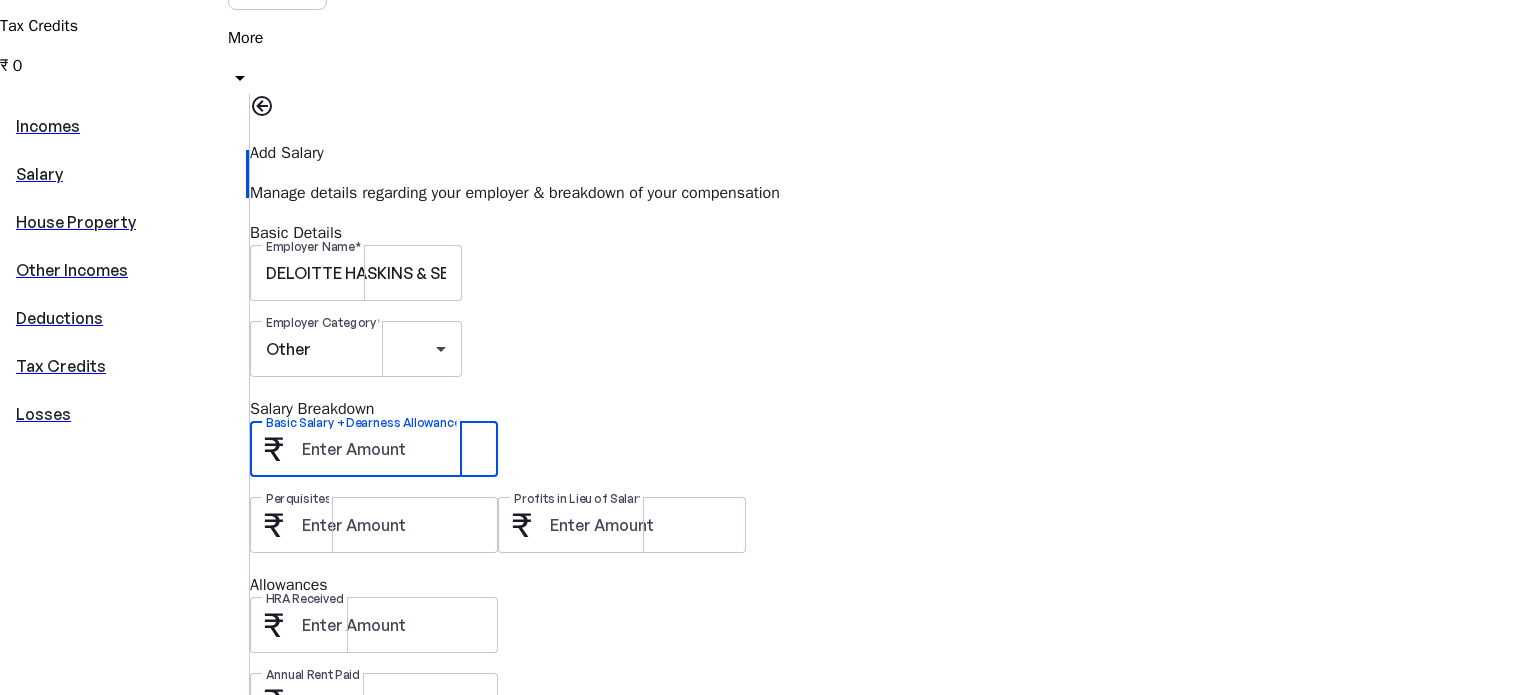 type on "[NUMBER]" 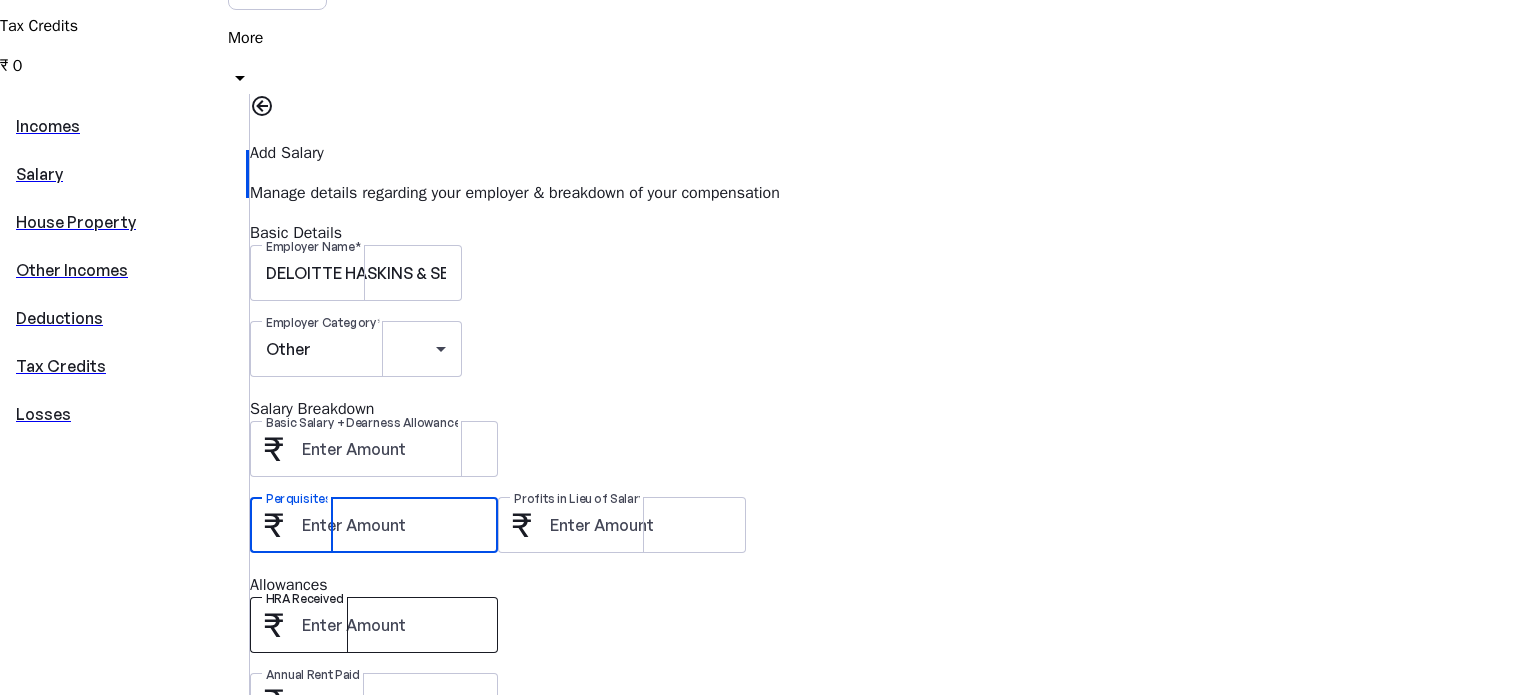 click on "HRA Received" at bounding box center (392, 625) 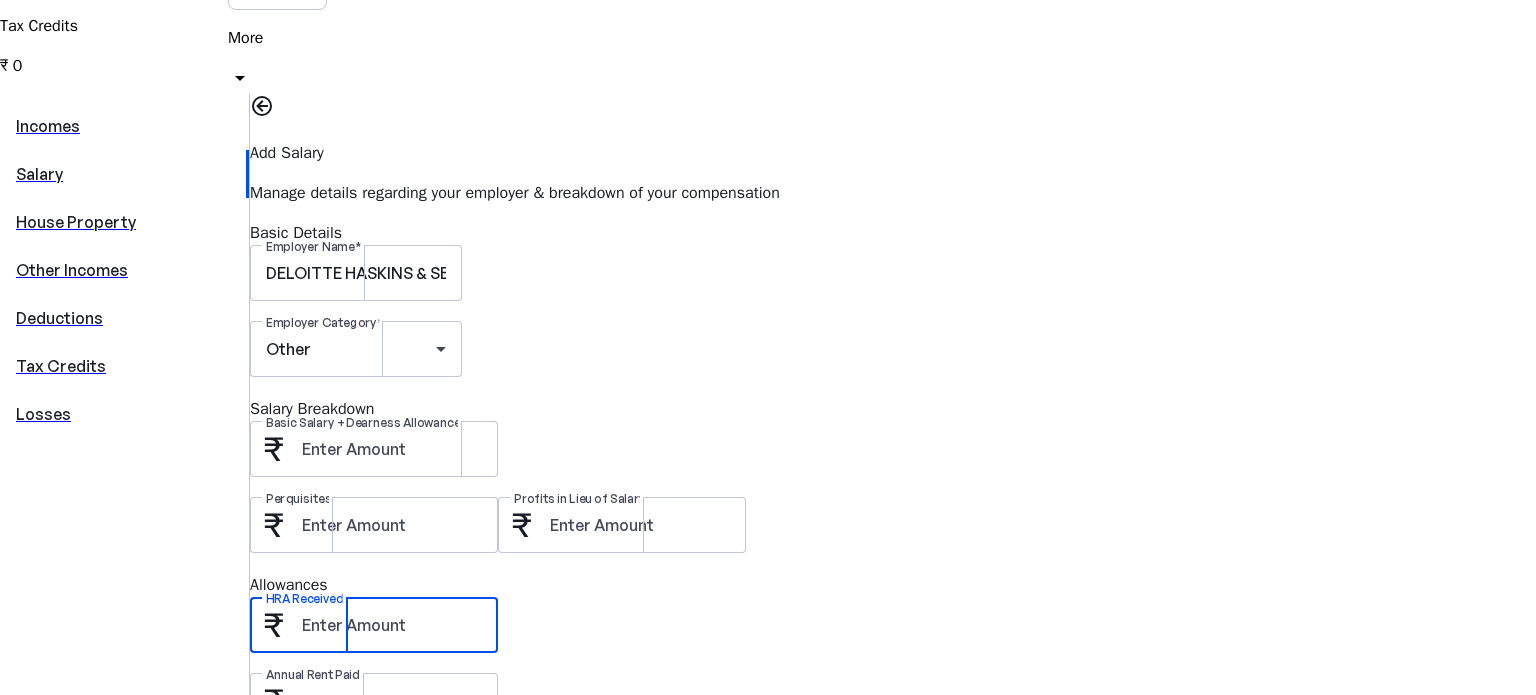 paste on "[NUMBER]" 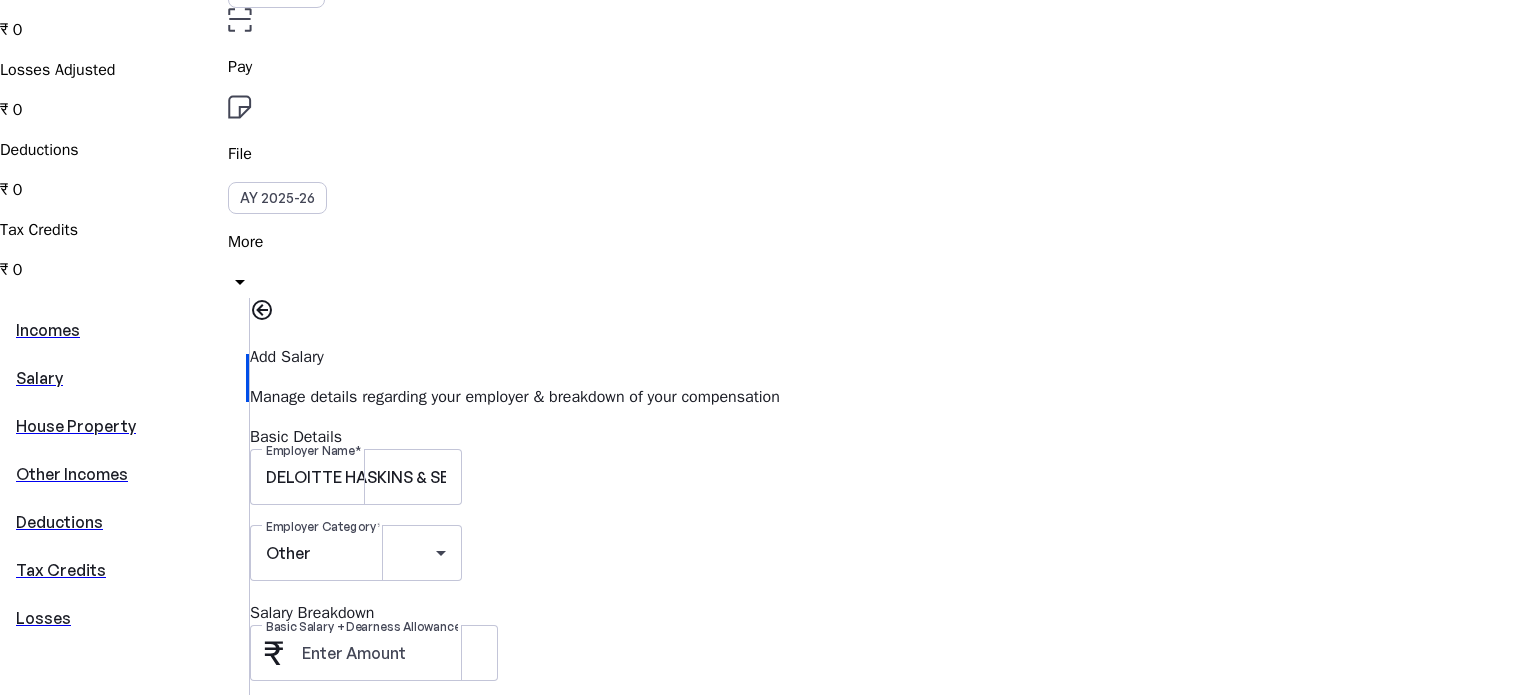 scroll, scrollTop: 256, scrollLeft: 0, axis: vertical 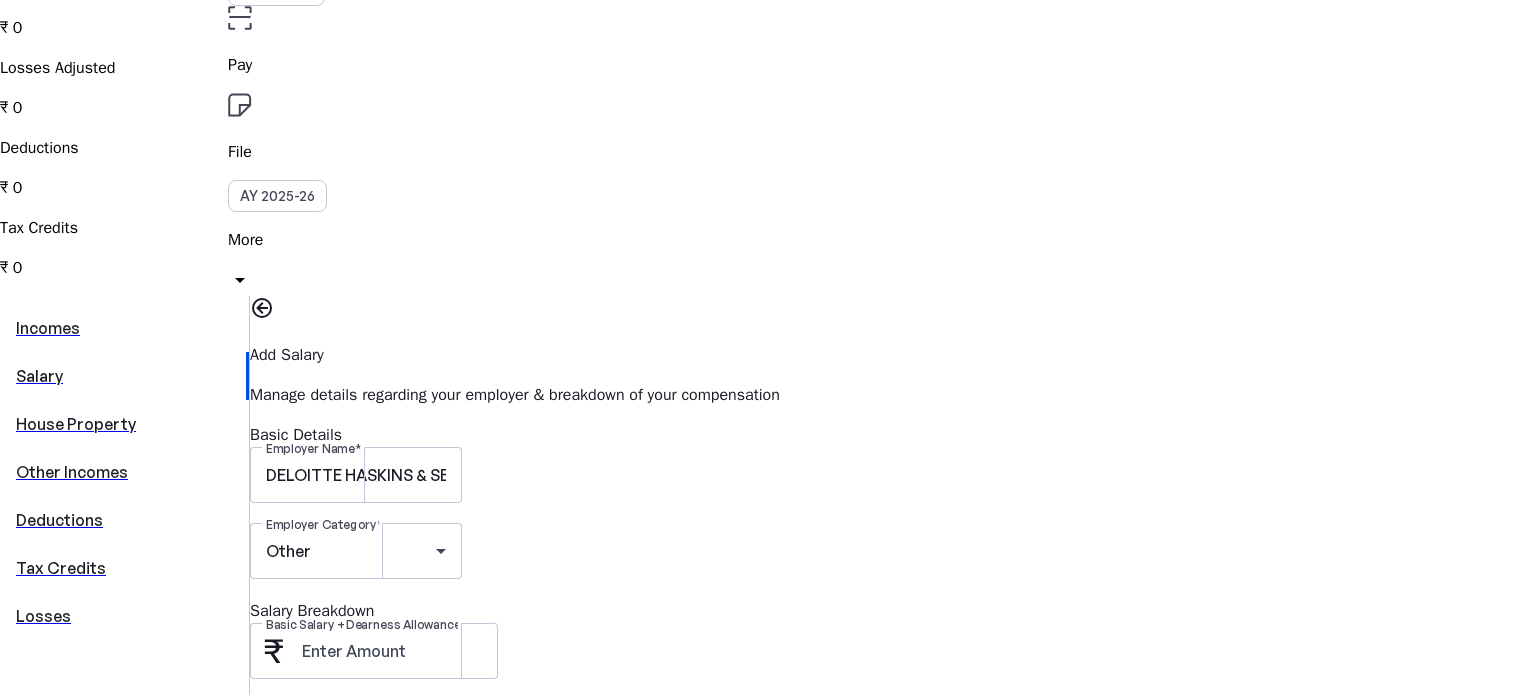 click on "Perquisites" at bounding box center (392, 727) 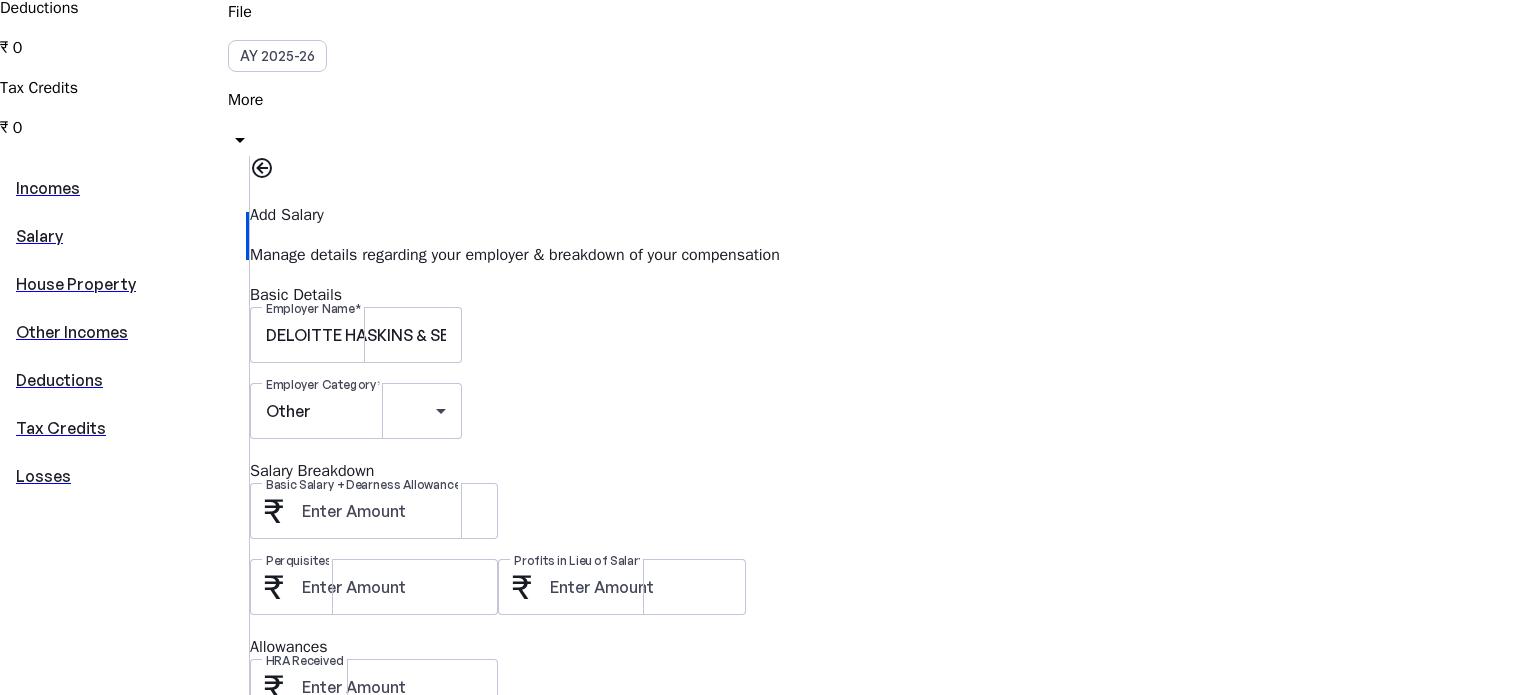 scroll, scrollTop: 420, scrollLeft: 0, axis: vertical 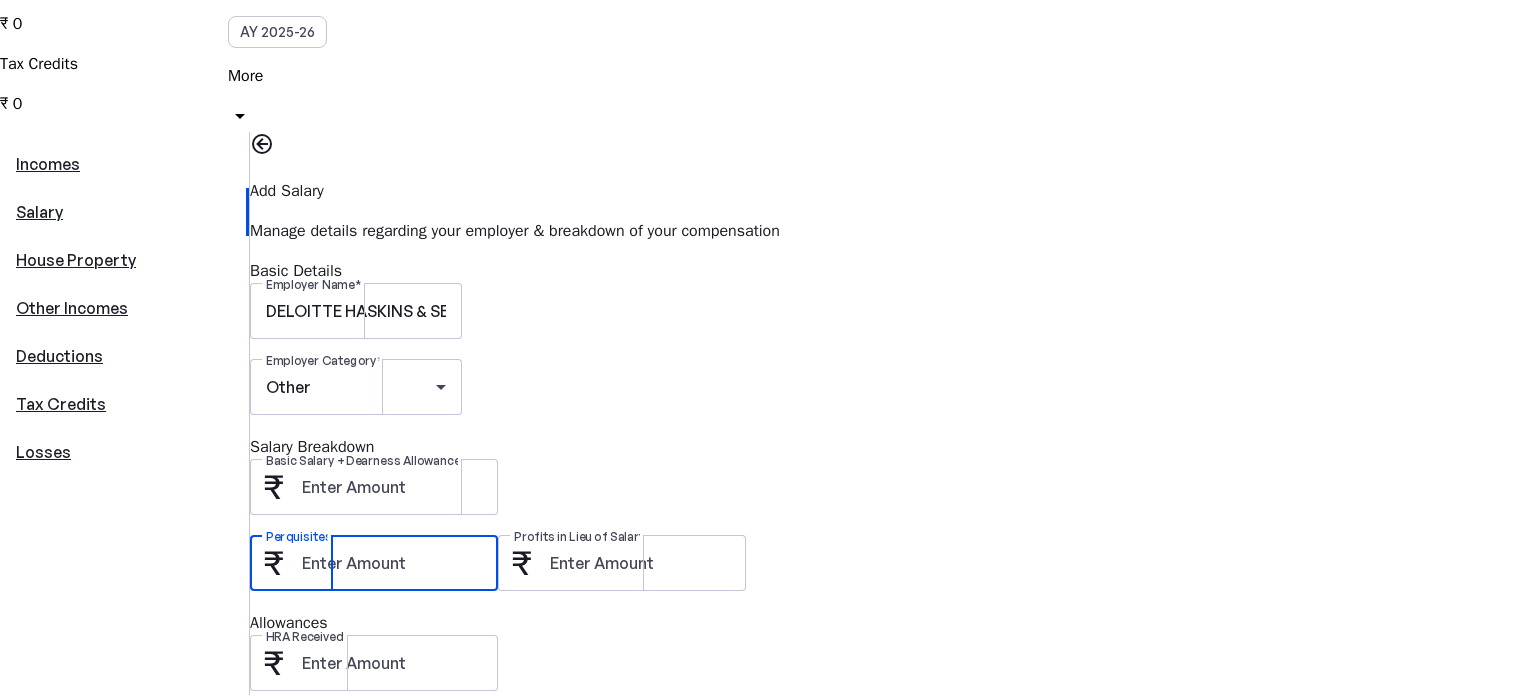 click on "Perquisites" at bounding box center (392, 563) 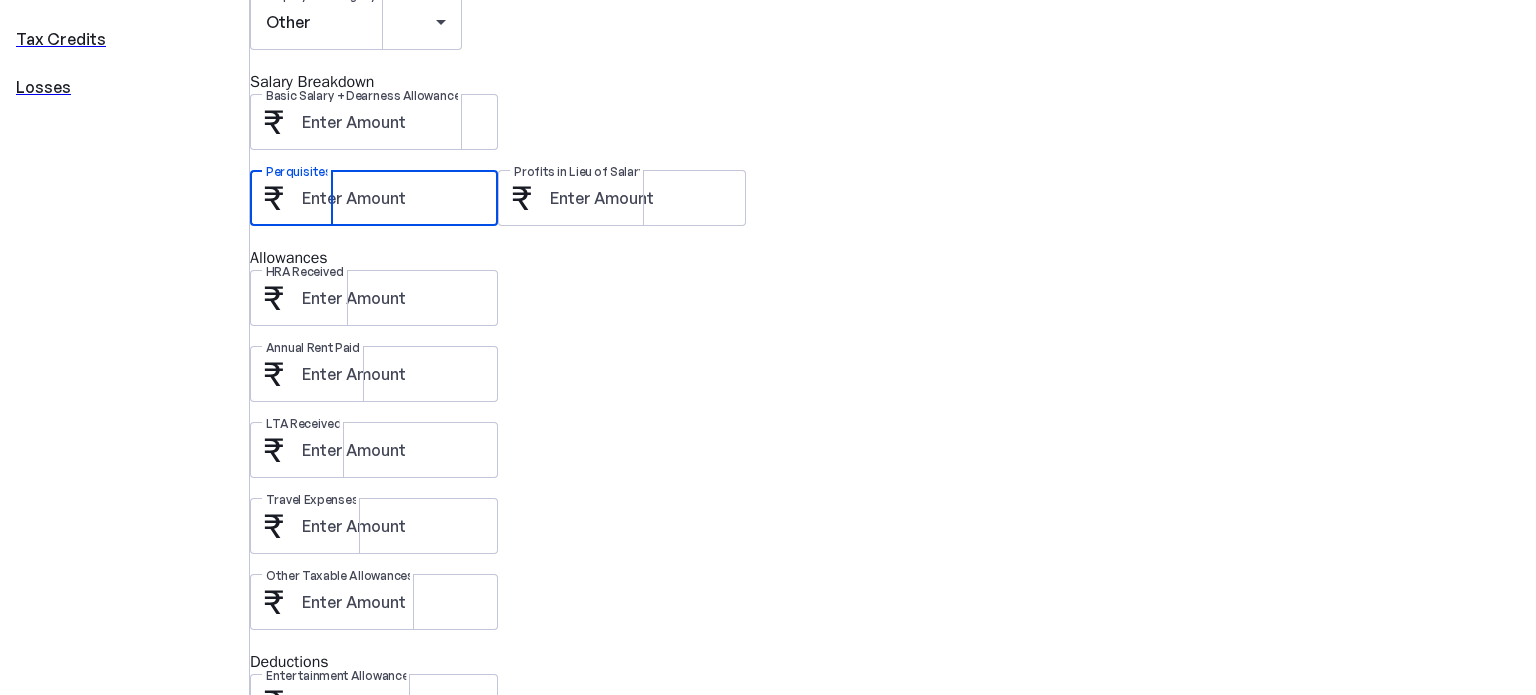 scroll, scrollTop: 797, scrollLeft: 0, axis: vertical 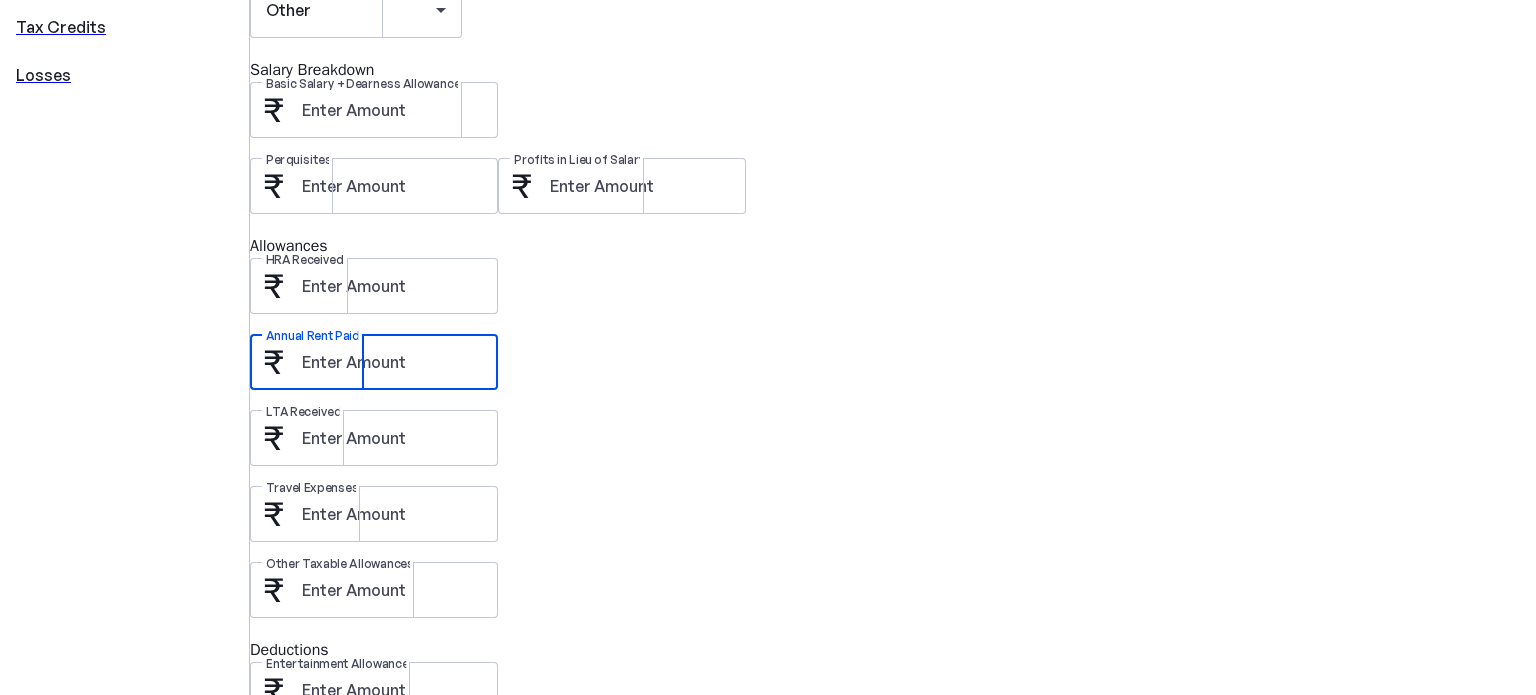 click on "Annual Rent Paid" at bounding box center [392, 362] 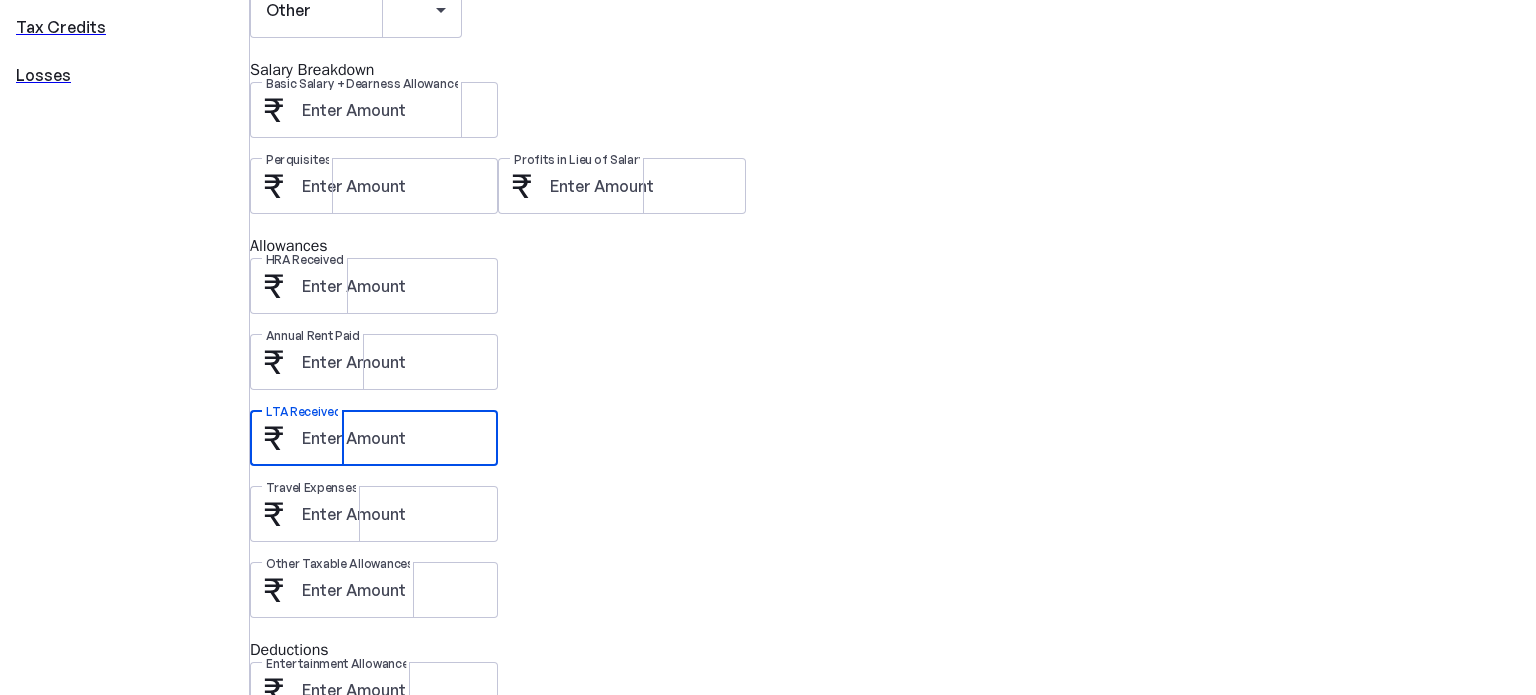 click on "LTA Received" at bounding box center (392, 438) 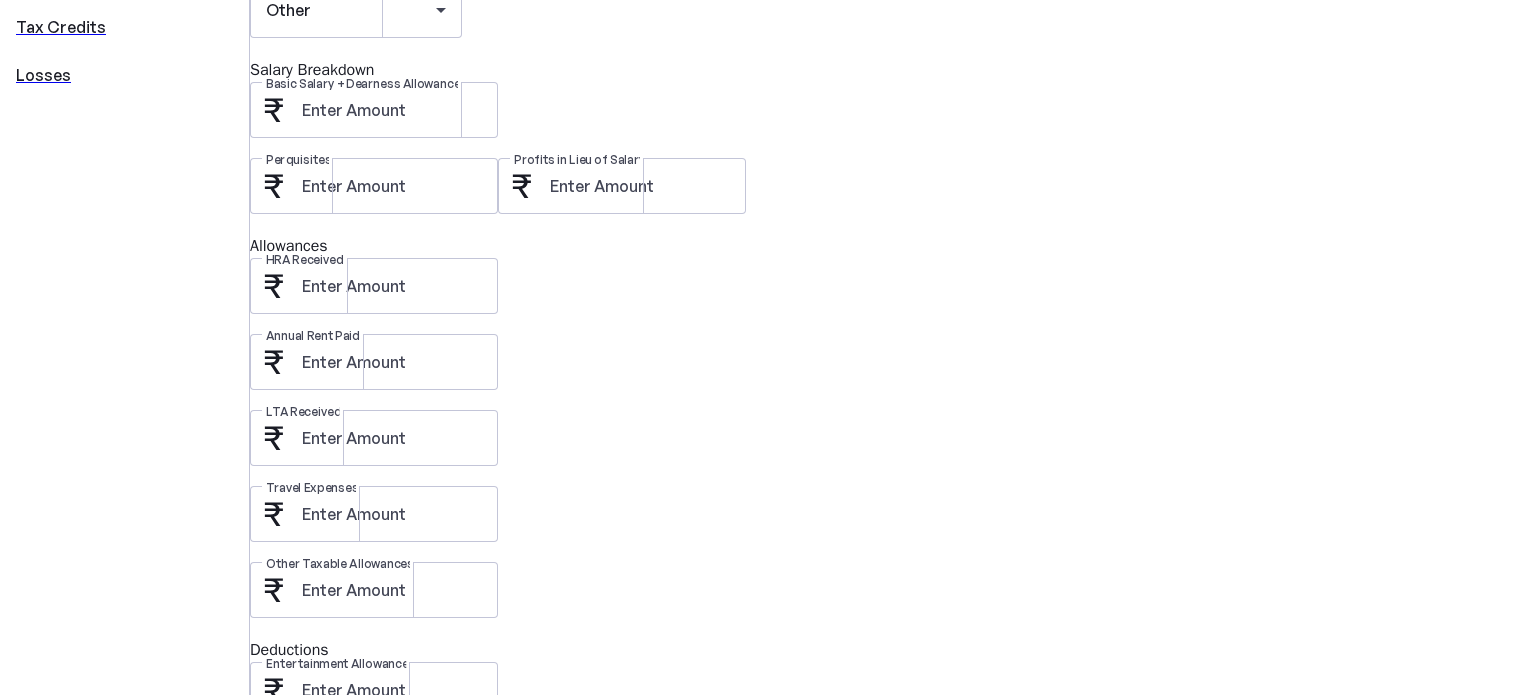 click at bounding box center (374, 476) 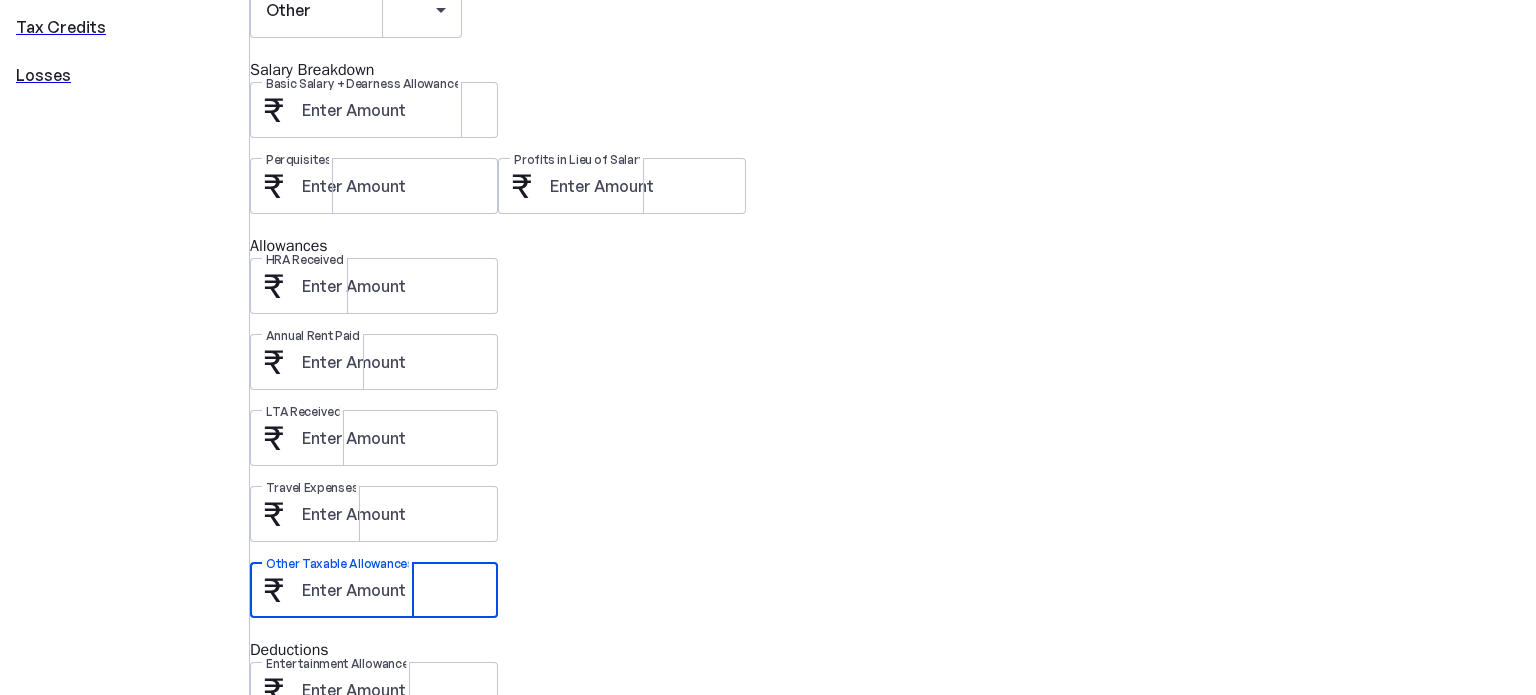 click on "Other Taxable Allowances" at bounding box center [392, 590] 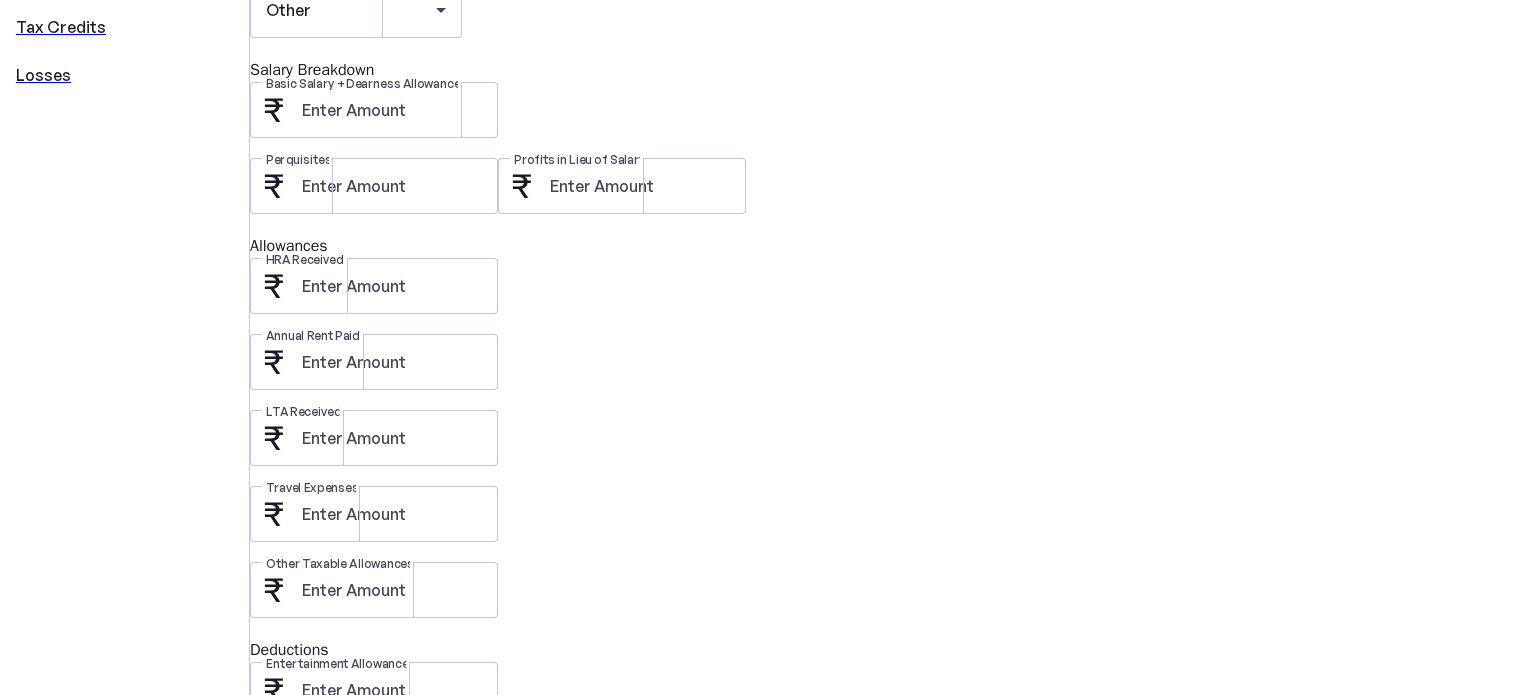 click on "Other Taxable Allowances" at bounding box center [893, 600] 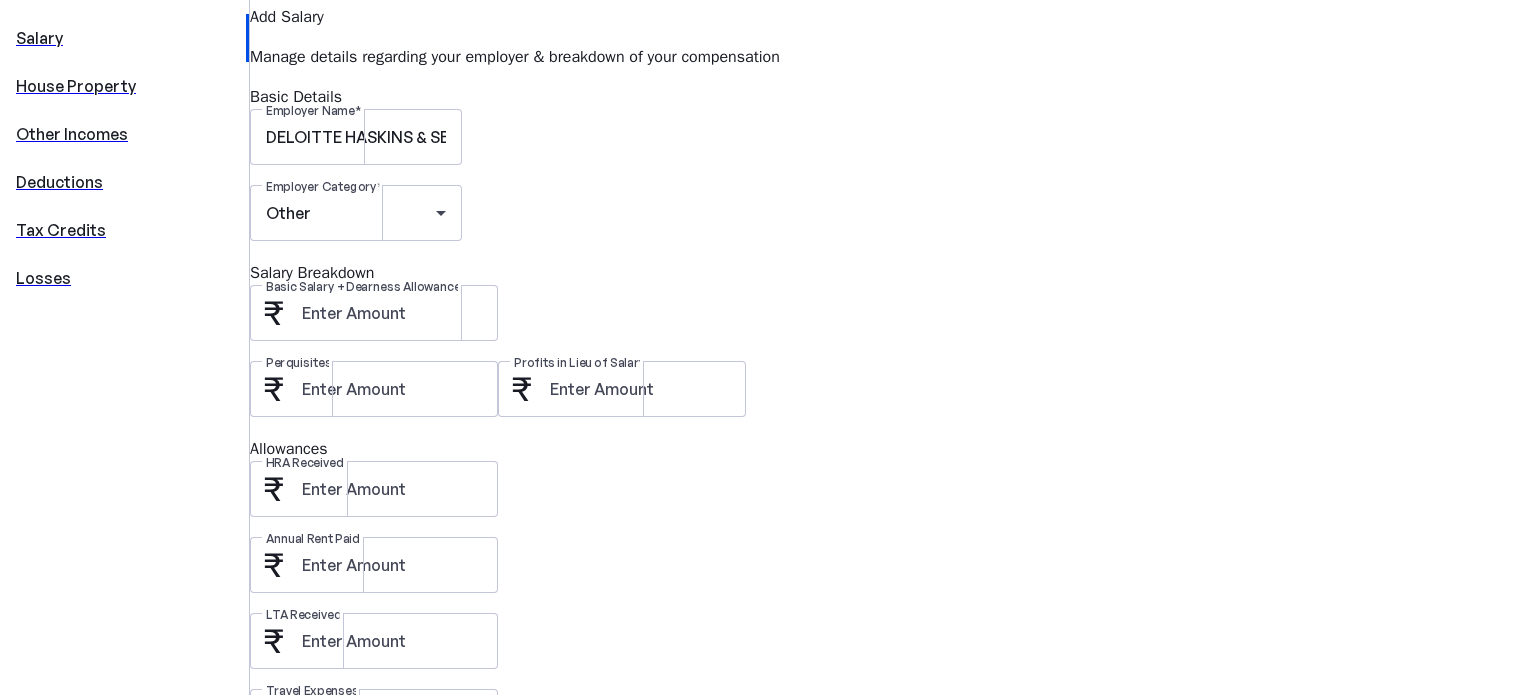 scroll, scrollTop: 596, scrollLeft: 0, axis: vertical 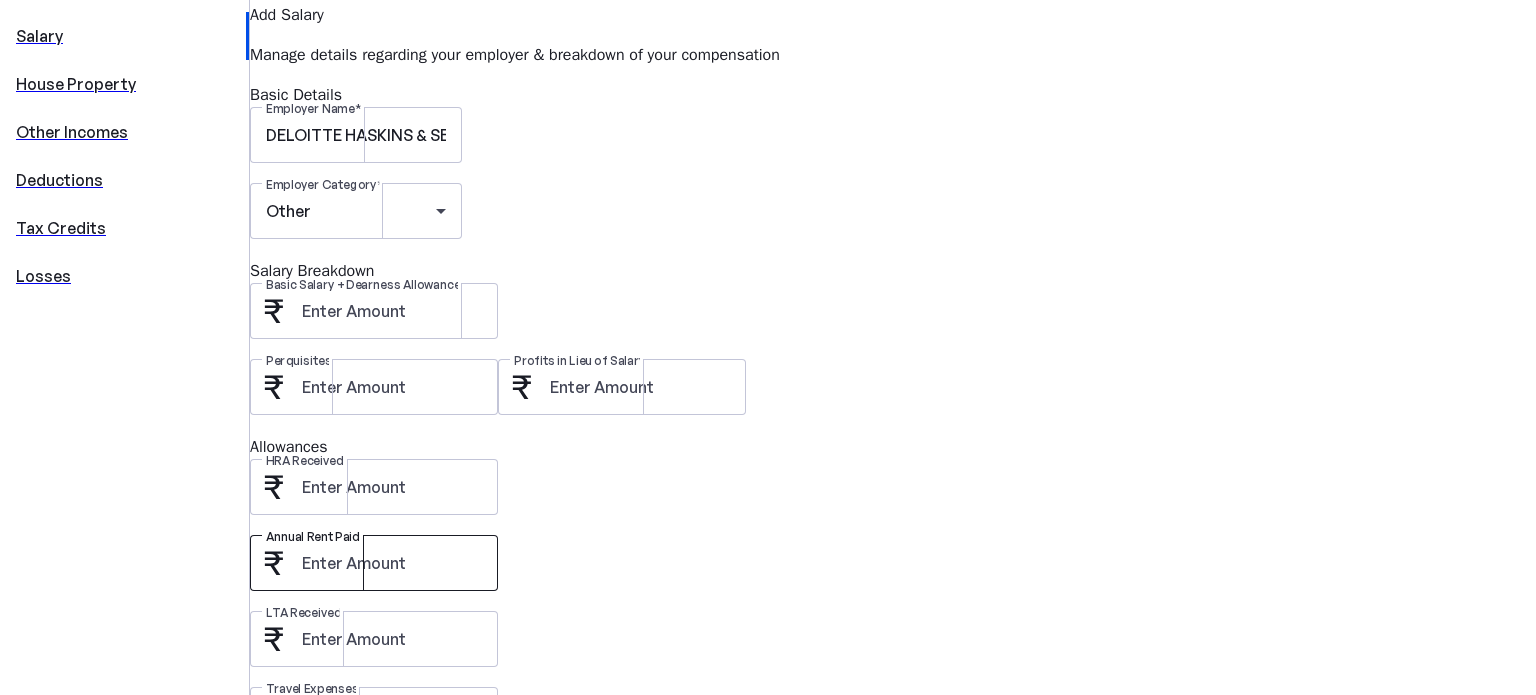 click at bounding box center [392, 563] 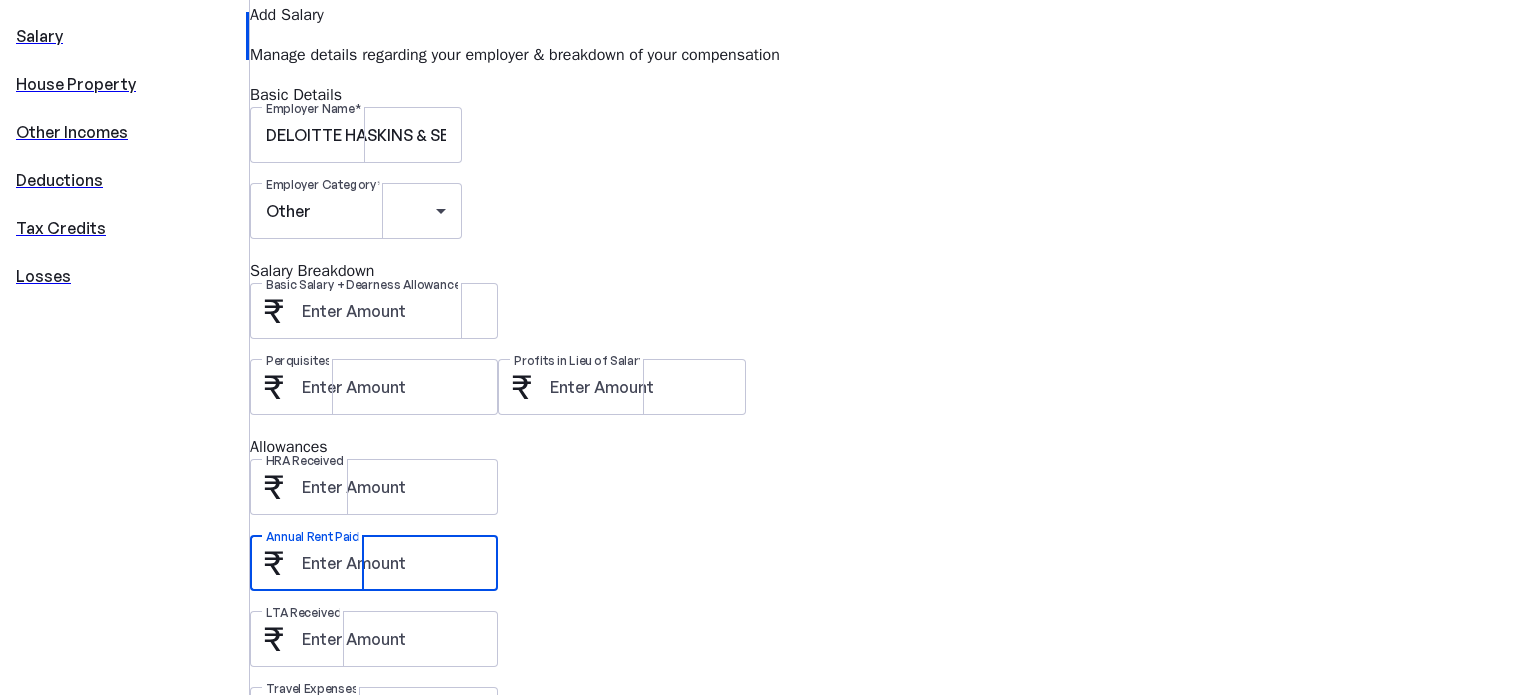 paste on "[NUMBER]" 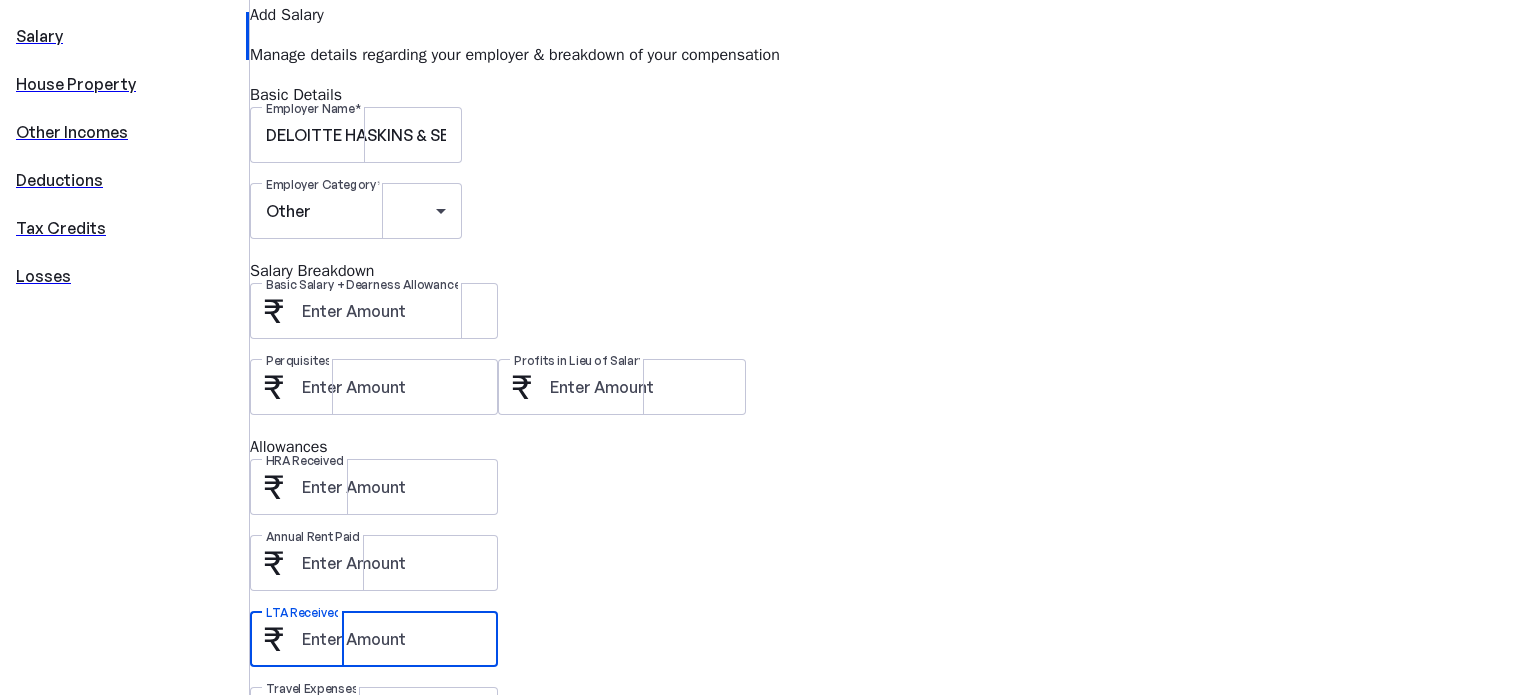 type on "[NUMBER]" 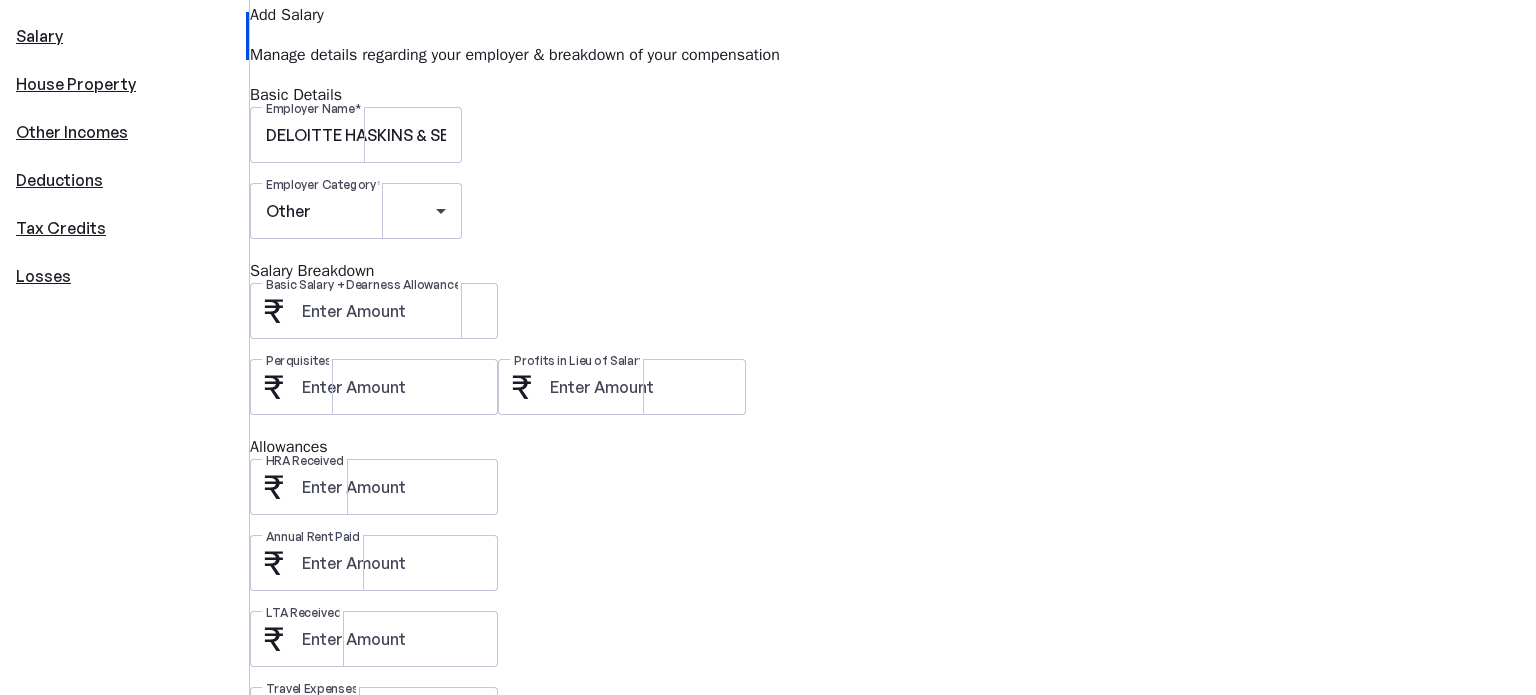 click at bounding box center [392, 791] 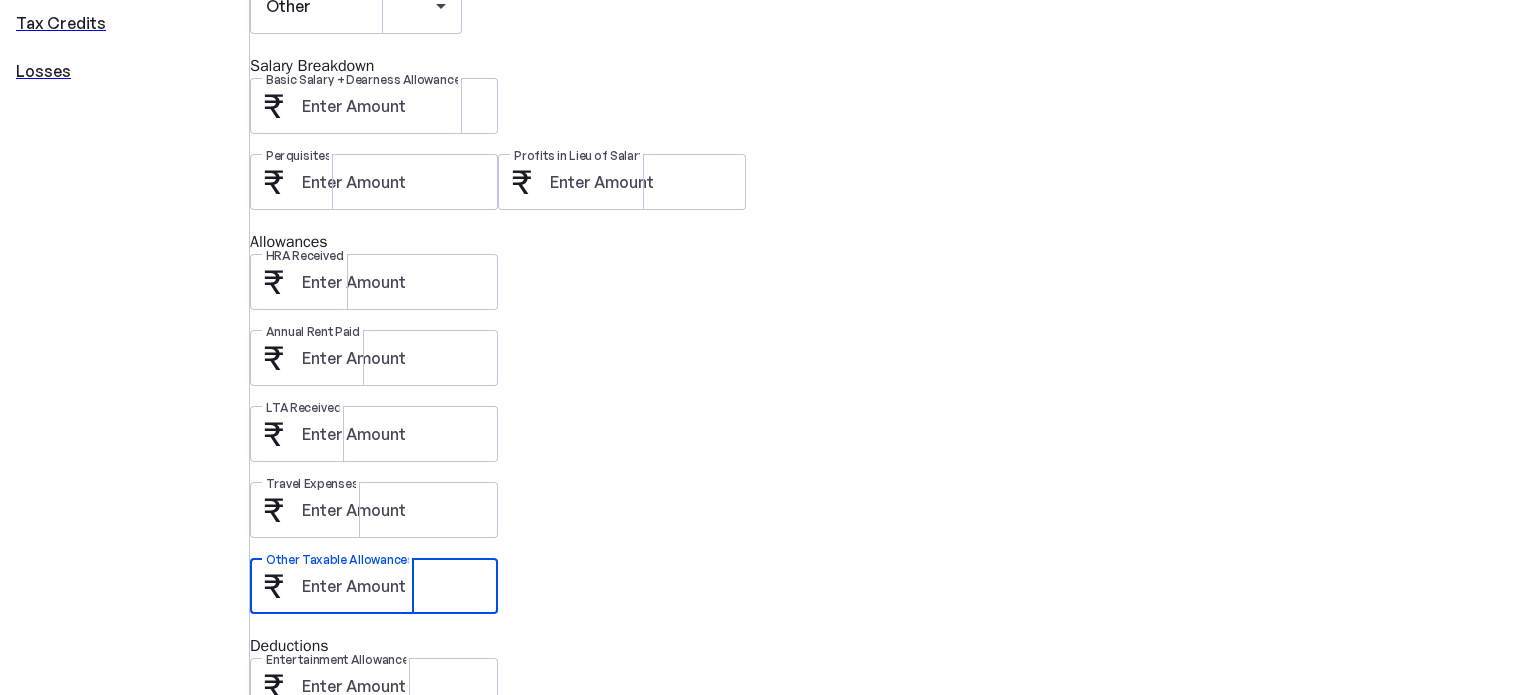 scroll, scrollTop: 808, scrollLeft: 0, axis: vertical 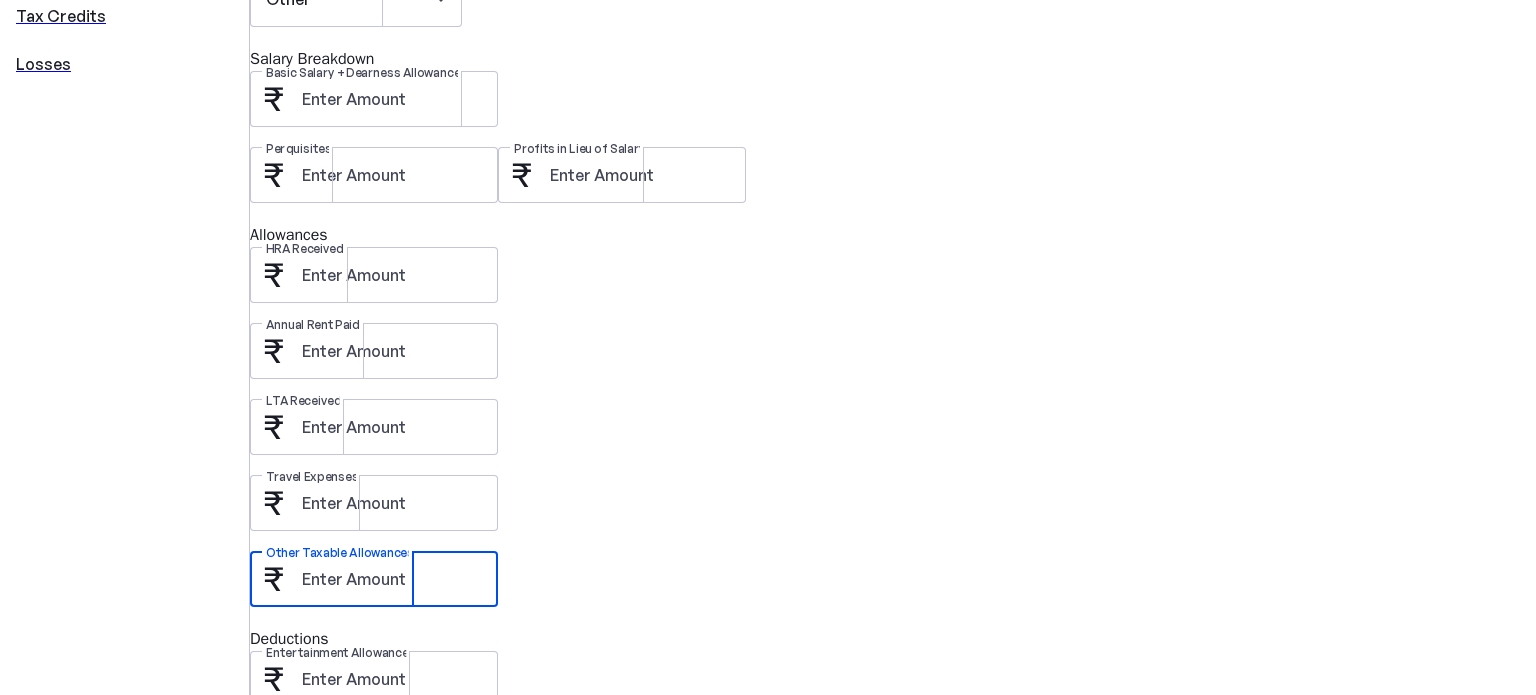 click on "Professional Tax" at bounding box center (392, 755) 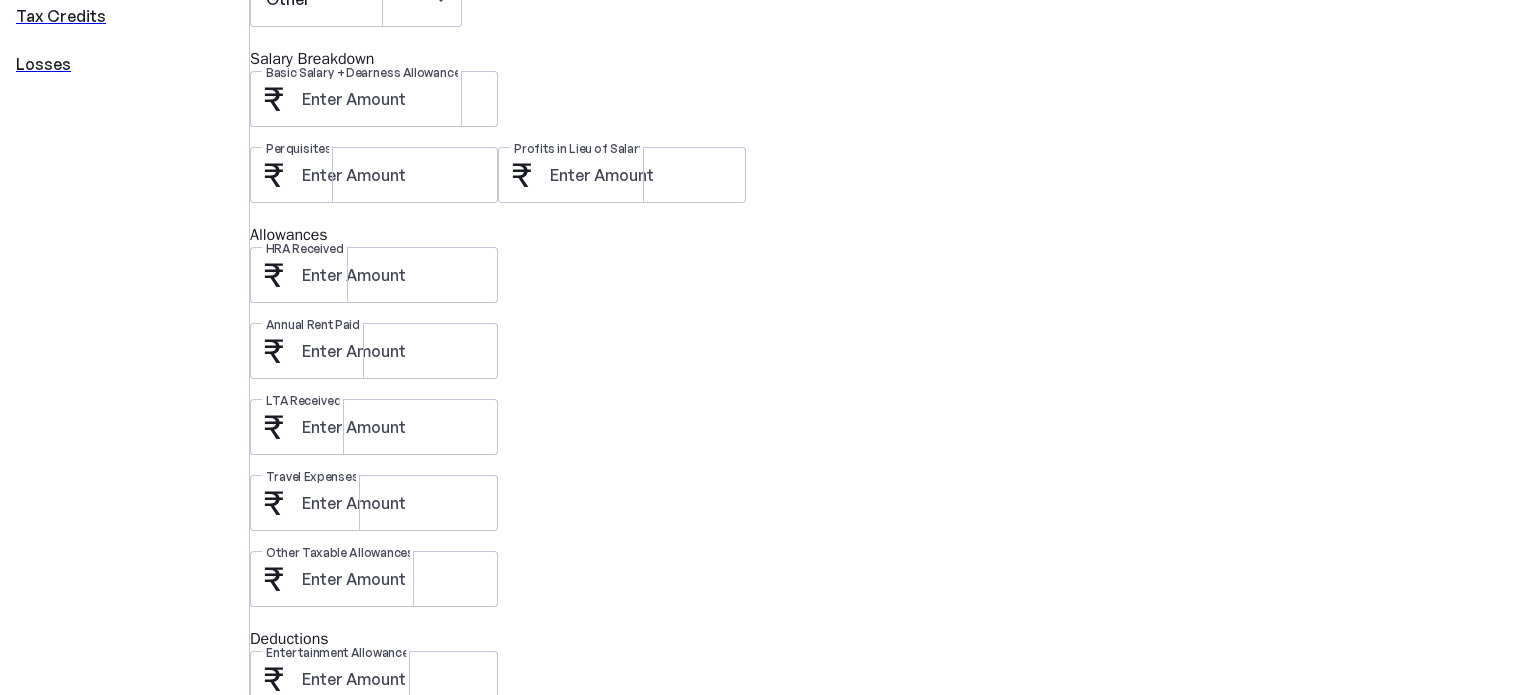 type on "2400" 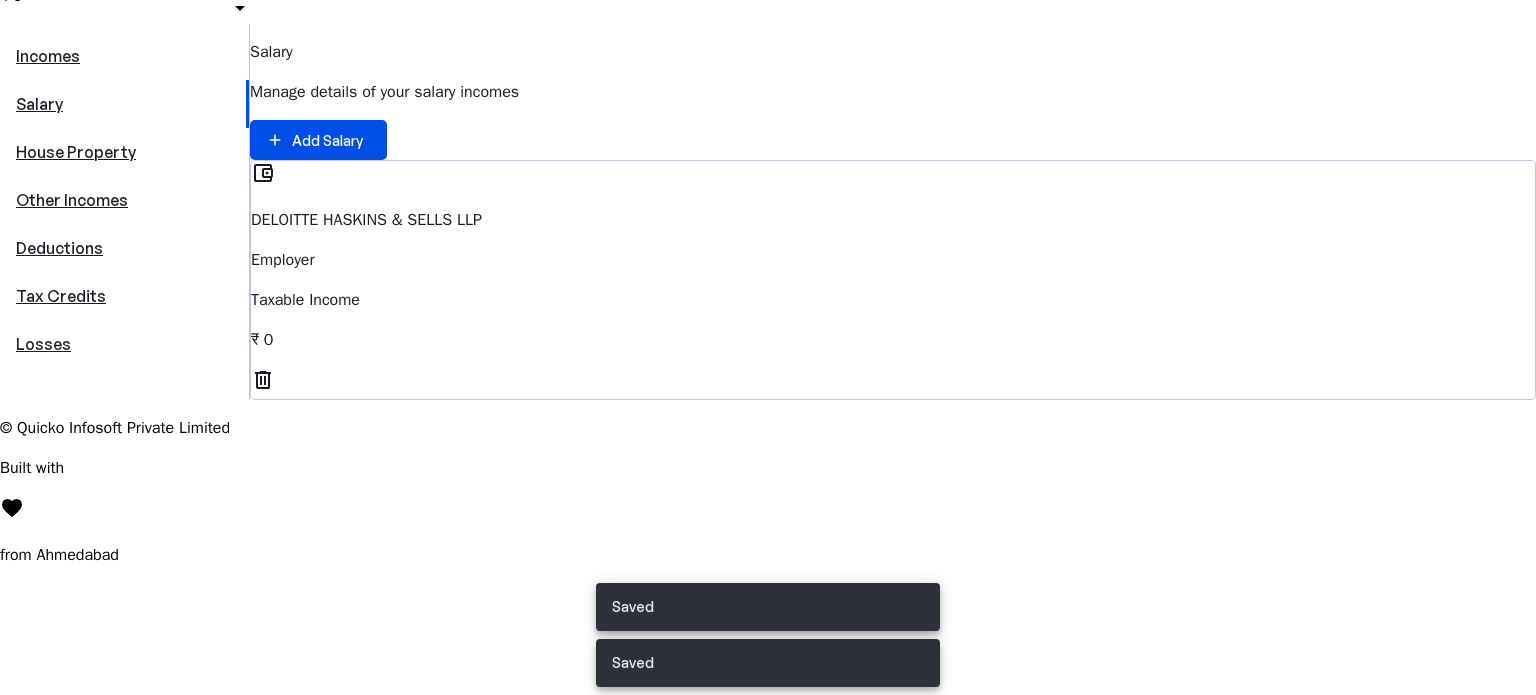 scroll, scrollTop: 0, scrollLeft: 0, axis: both 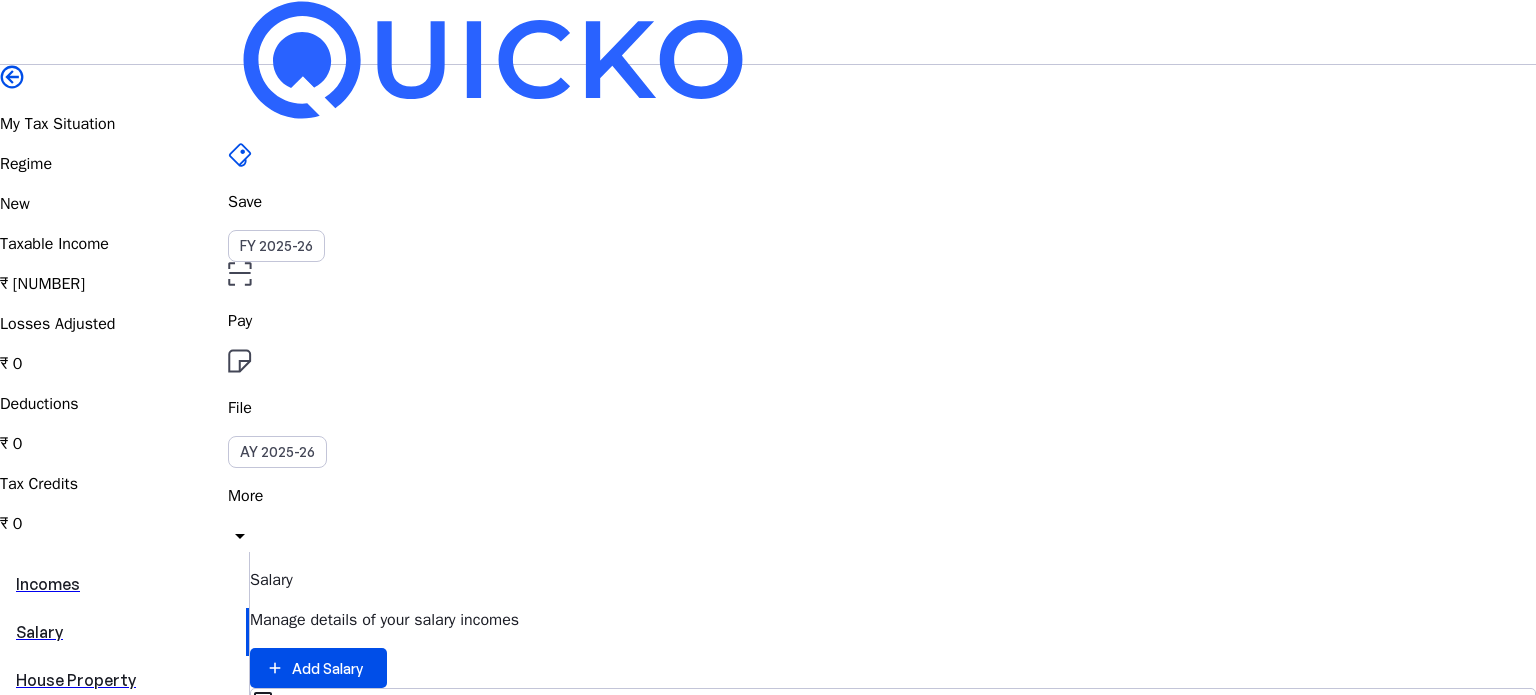 click on "House Property" at bounding box center (124, 680) 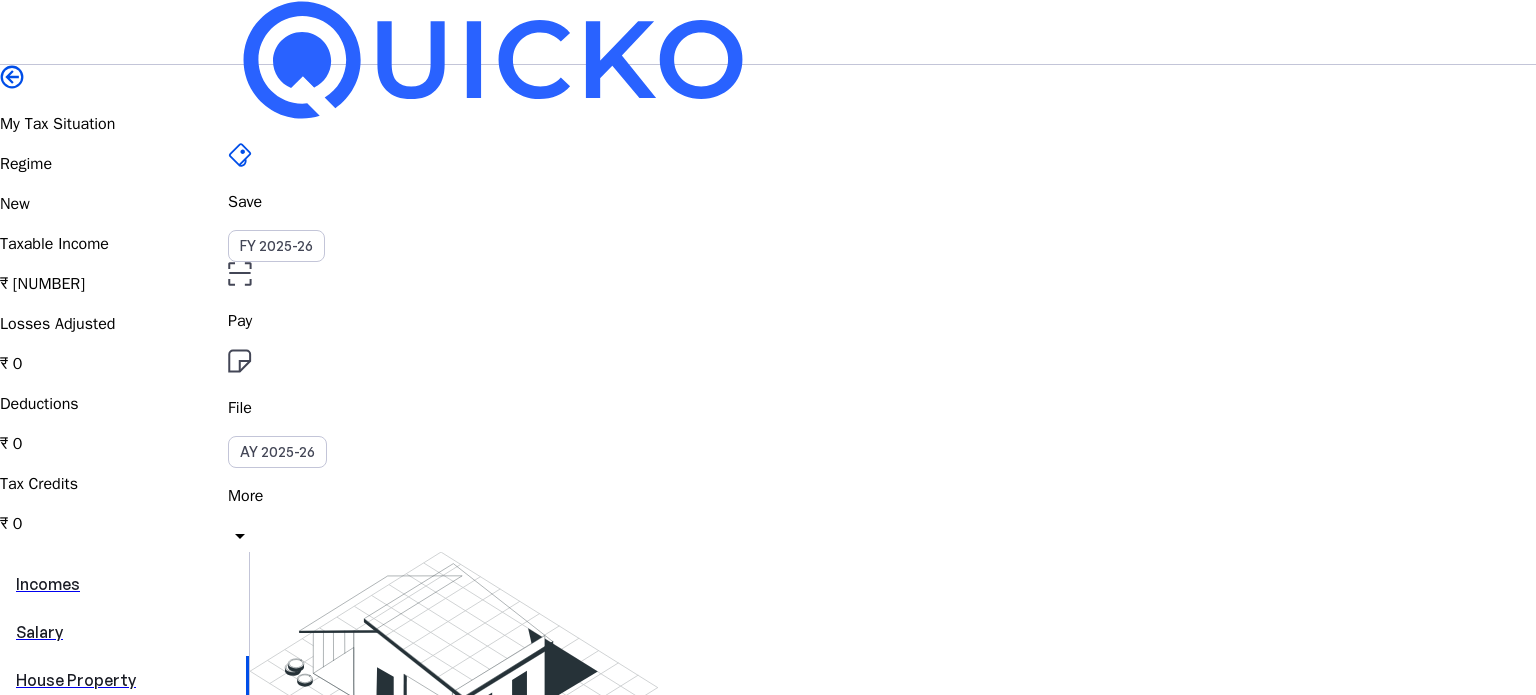 click on "Salary" at bounding box center [124, 632] 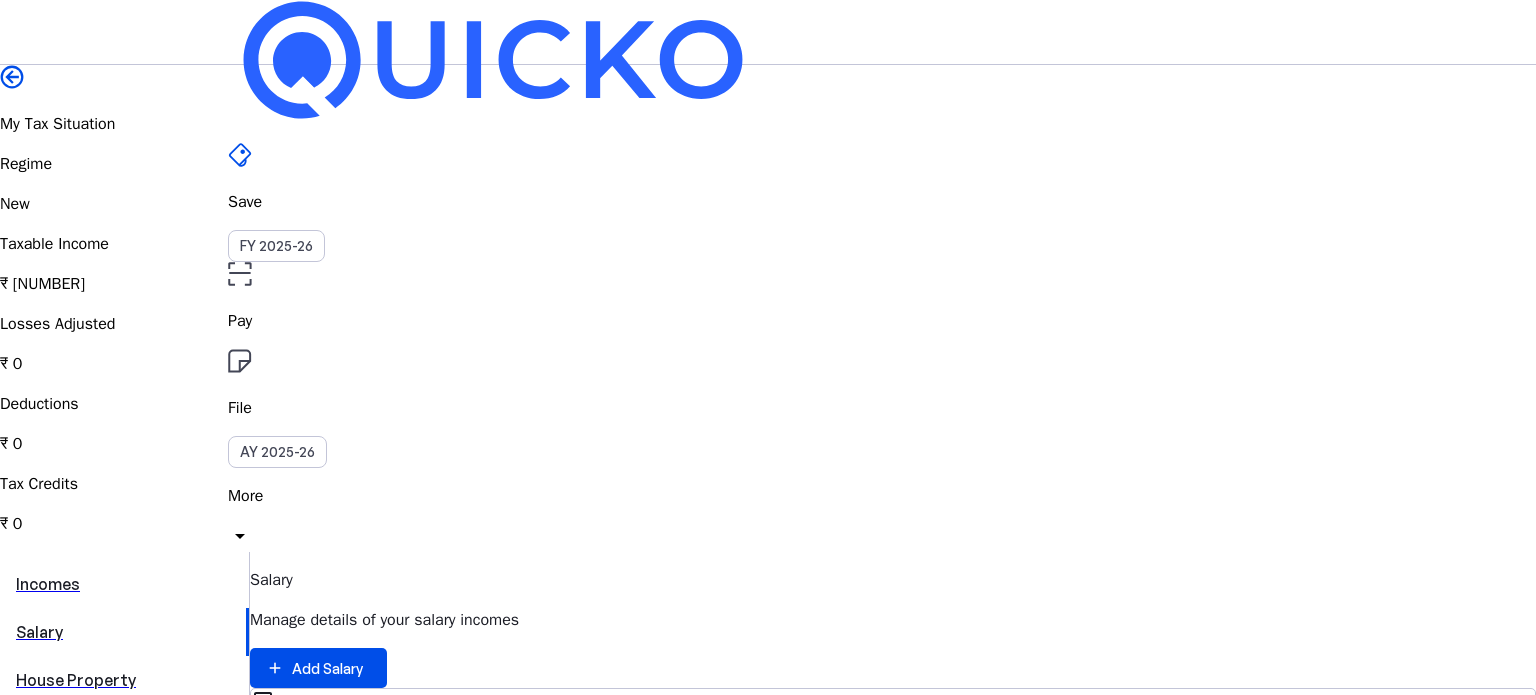 click on "Taxable Income" at bounding box center [893, 828] 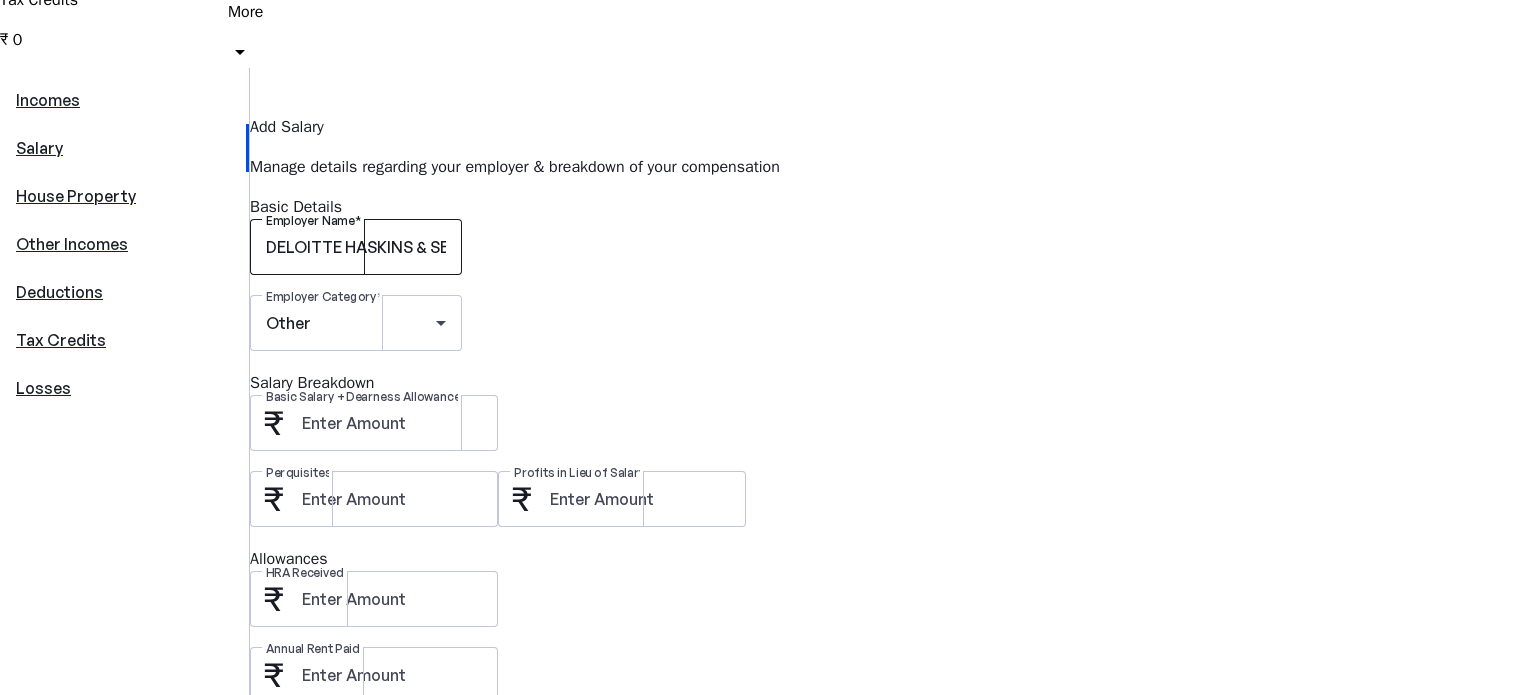 scroll, scrollTop: 567, scrollLeft: 0, axis: vertical 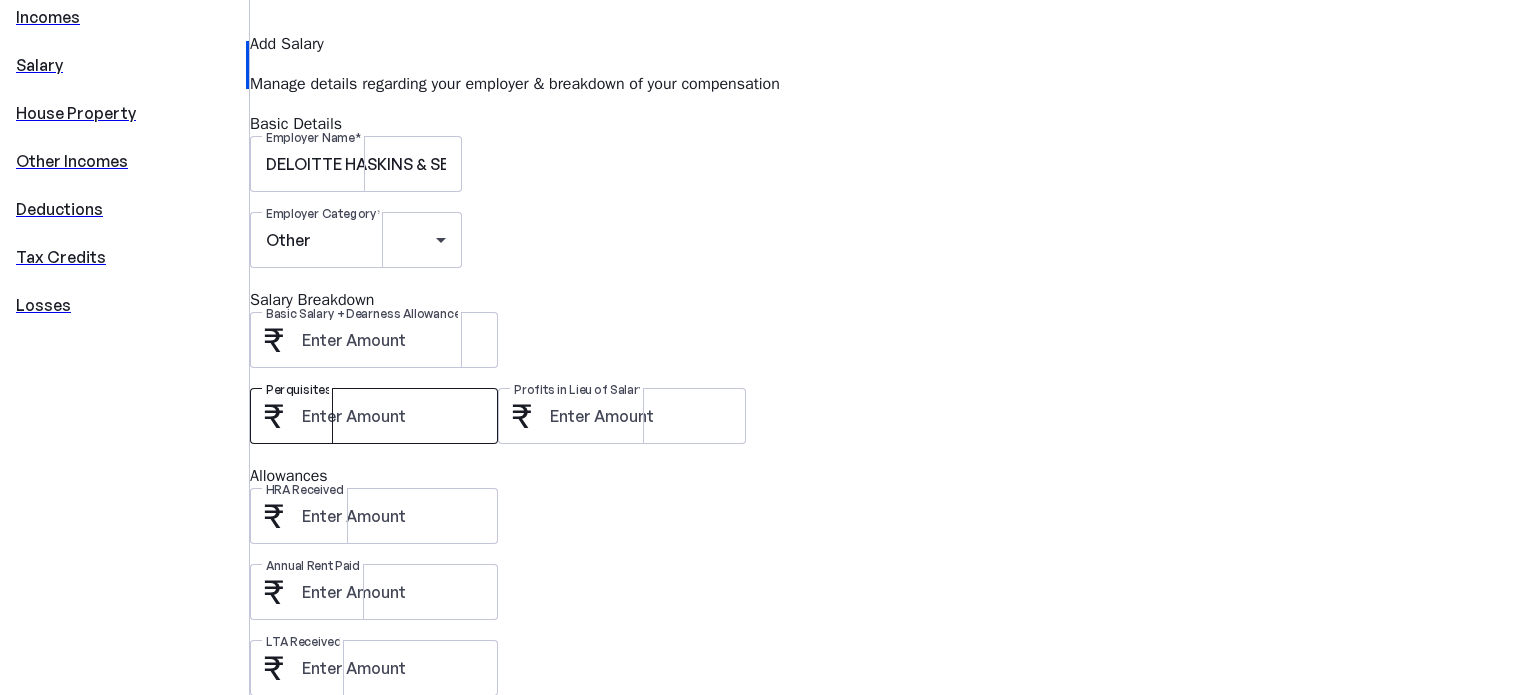 click on "Perquisites" at bounding box center (392, 416) 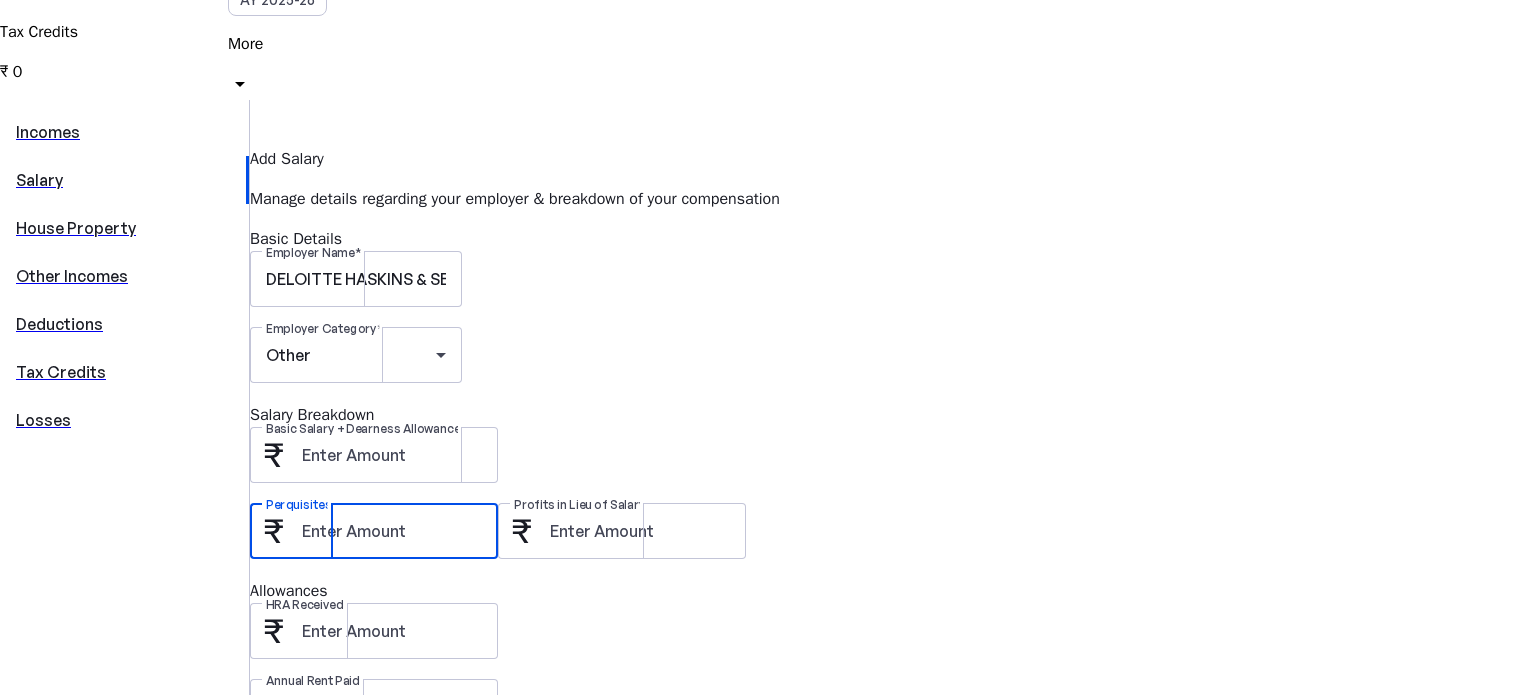 scroll, scrollTop: 435, scrollLeft: 0, axis: vertical 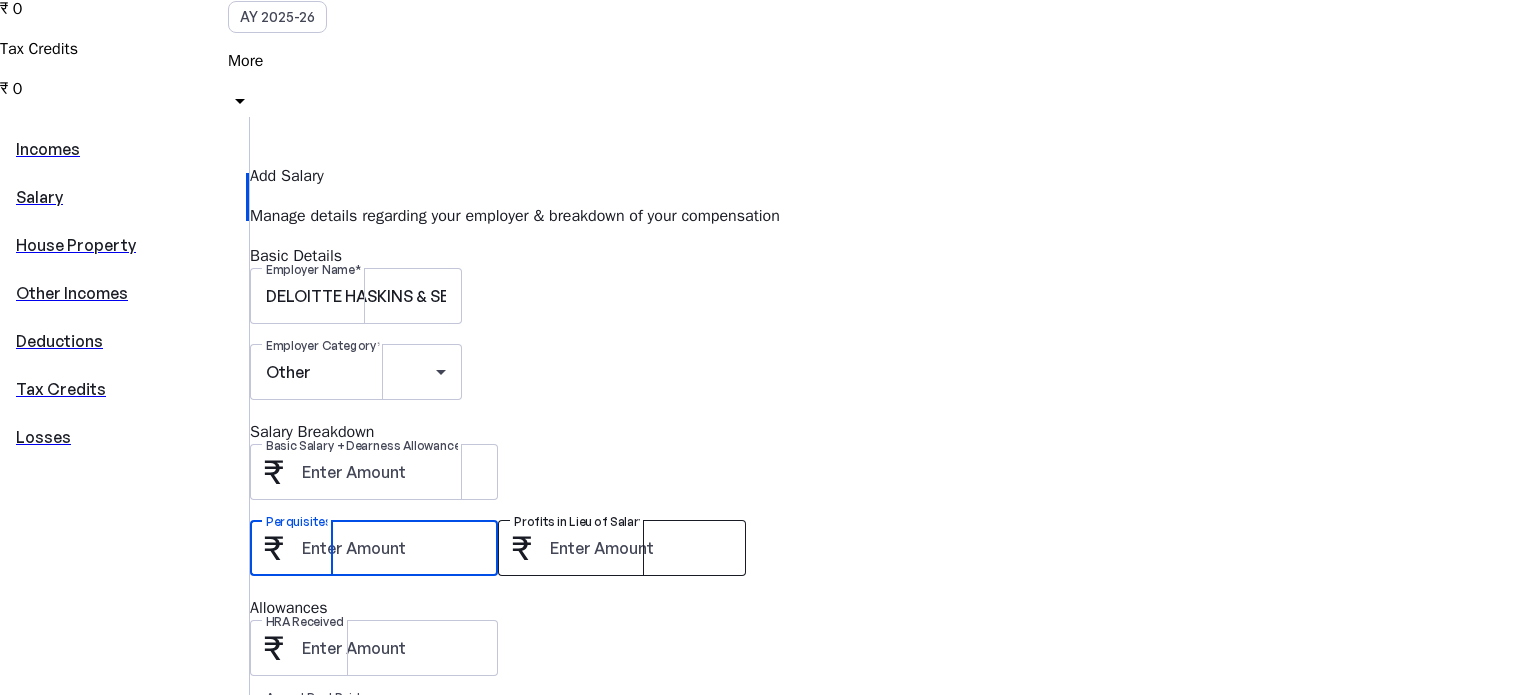 click at bounding box center (640, 548) 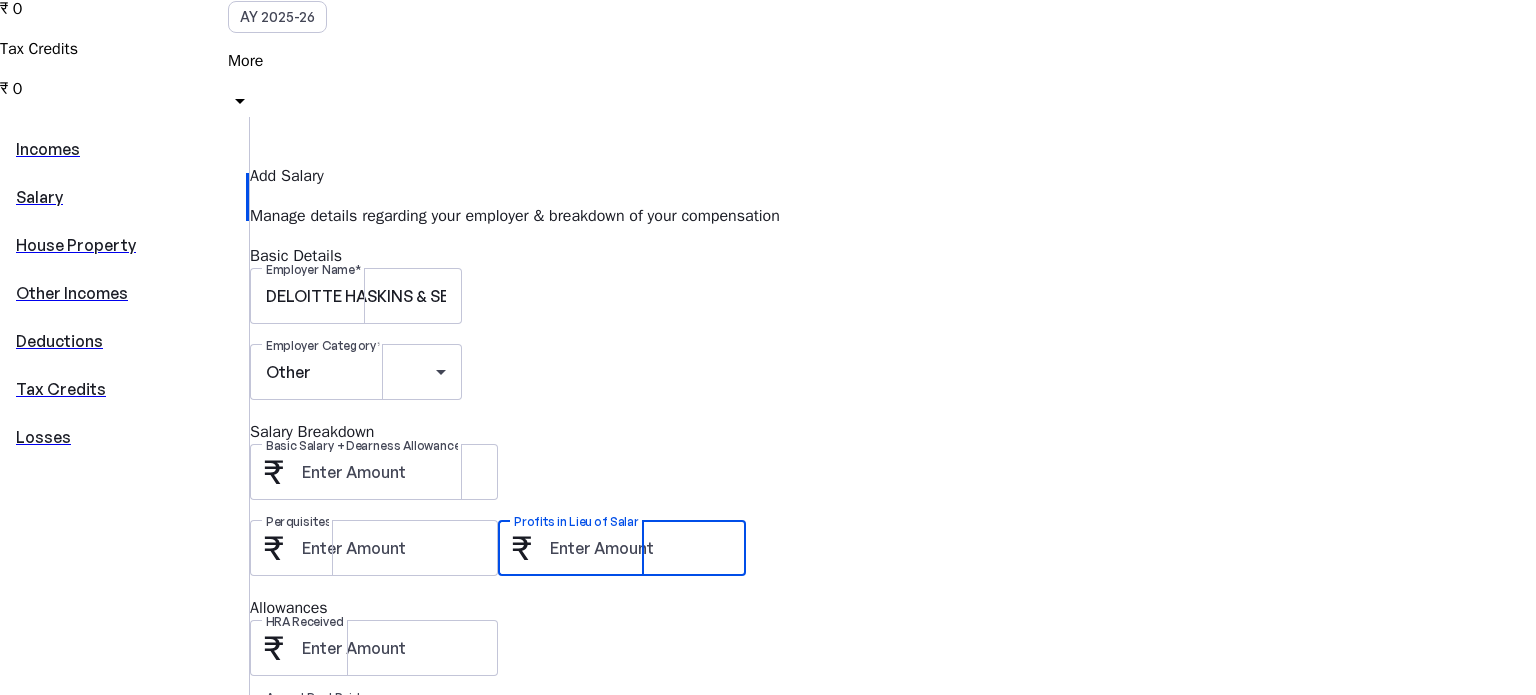 click on "Profits in Lieu of Salary" at bounding box center [640, 548] 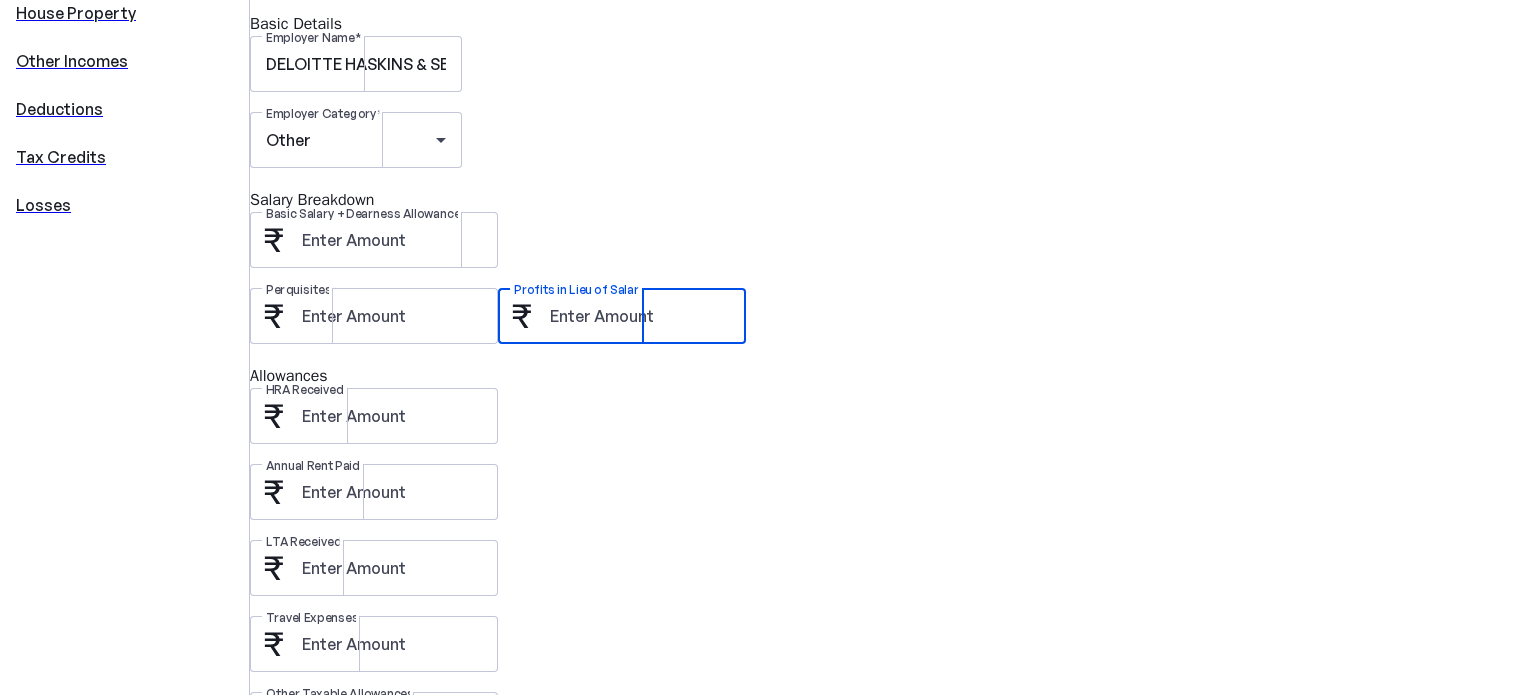 scroll, scrollTop: 862, scrollLeft: 0, axis: vertical 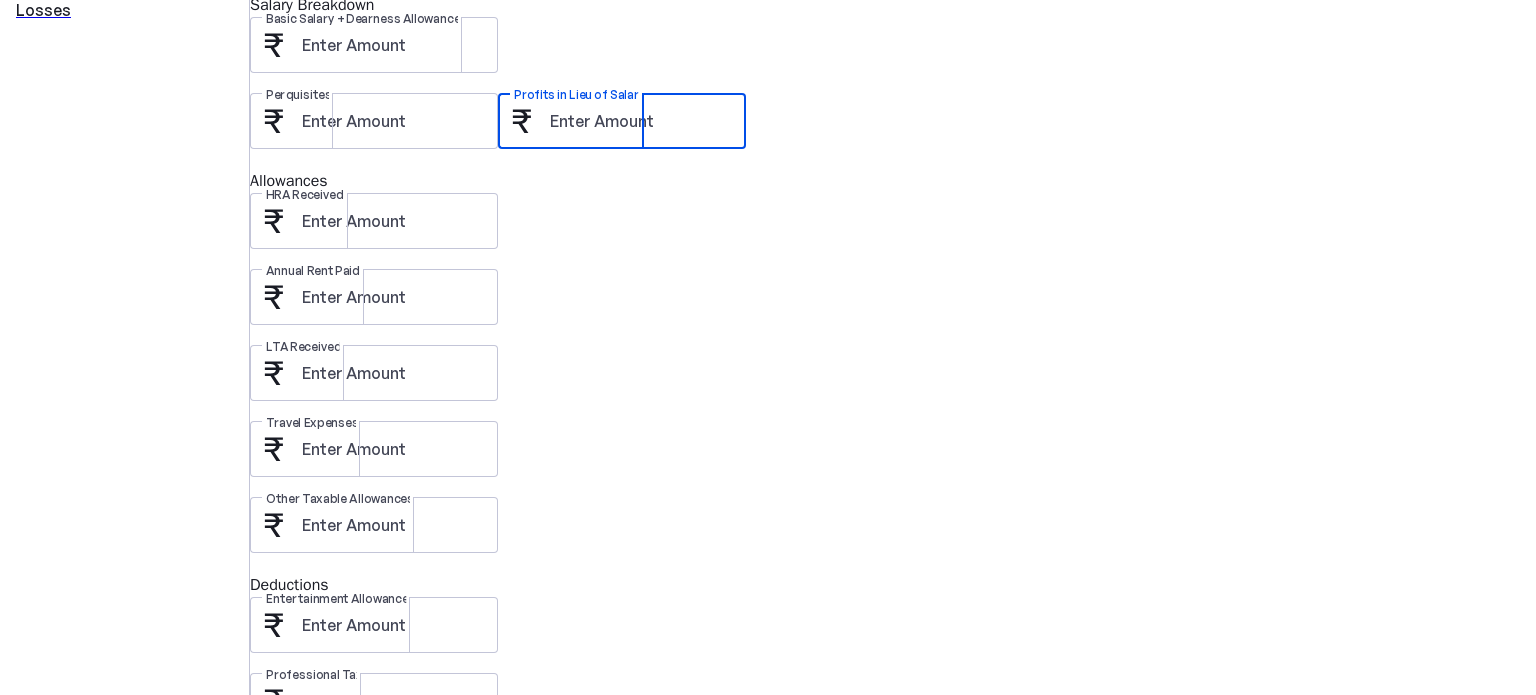 type on "[NUMBER]" 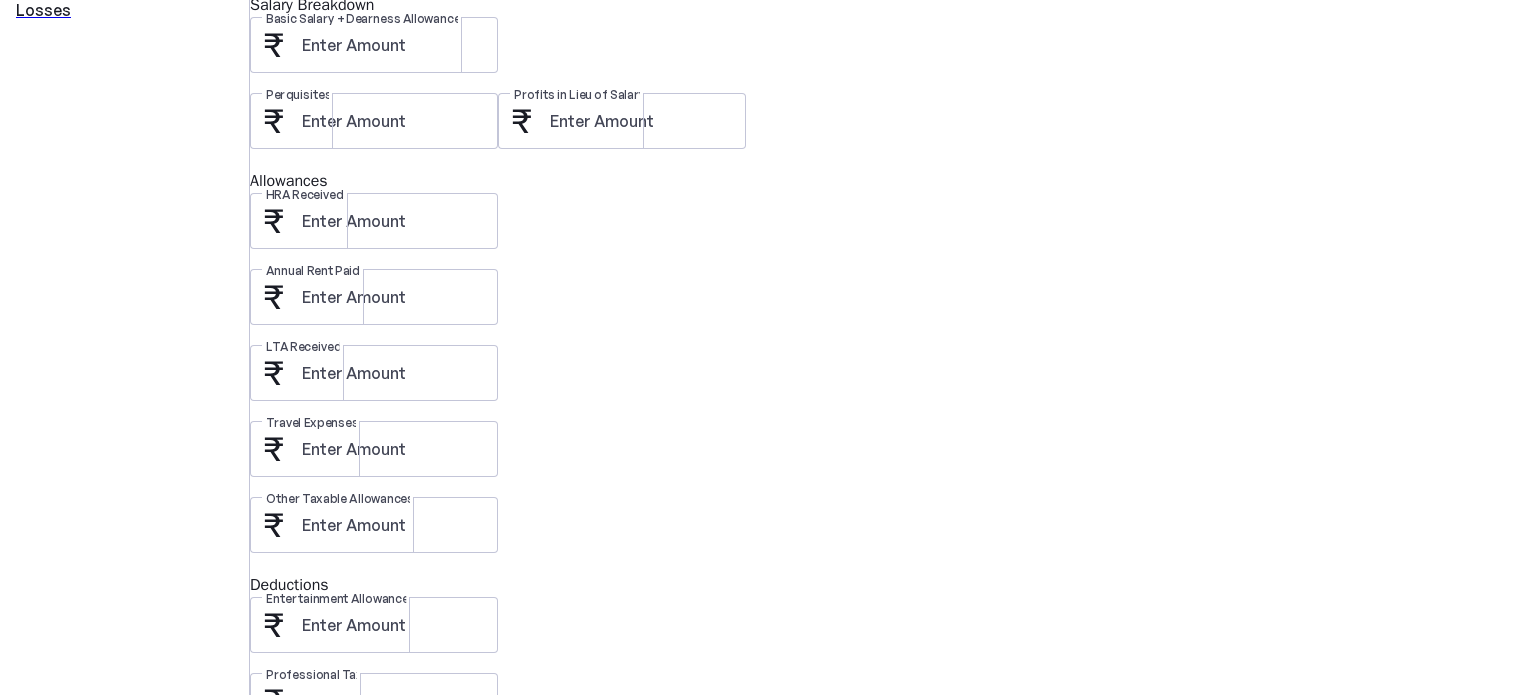 scroll, scrollTop: 0, scrollLeft: 0, axis: both 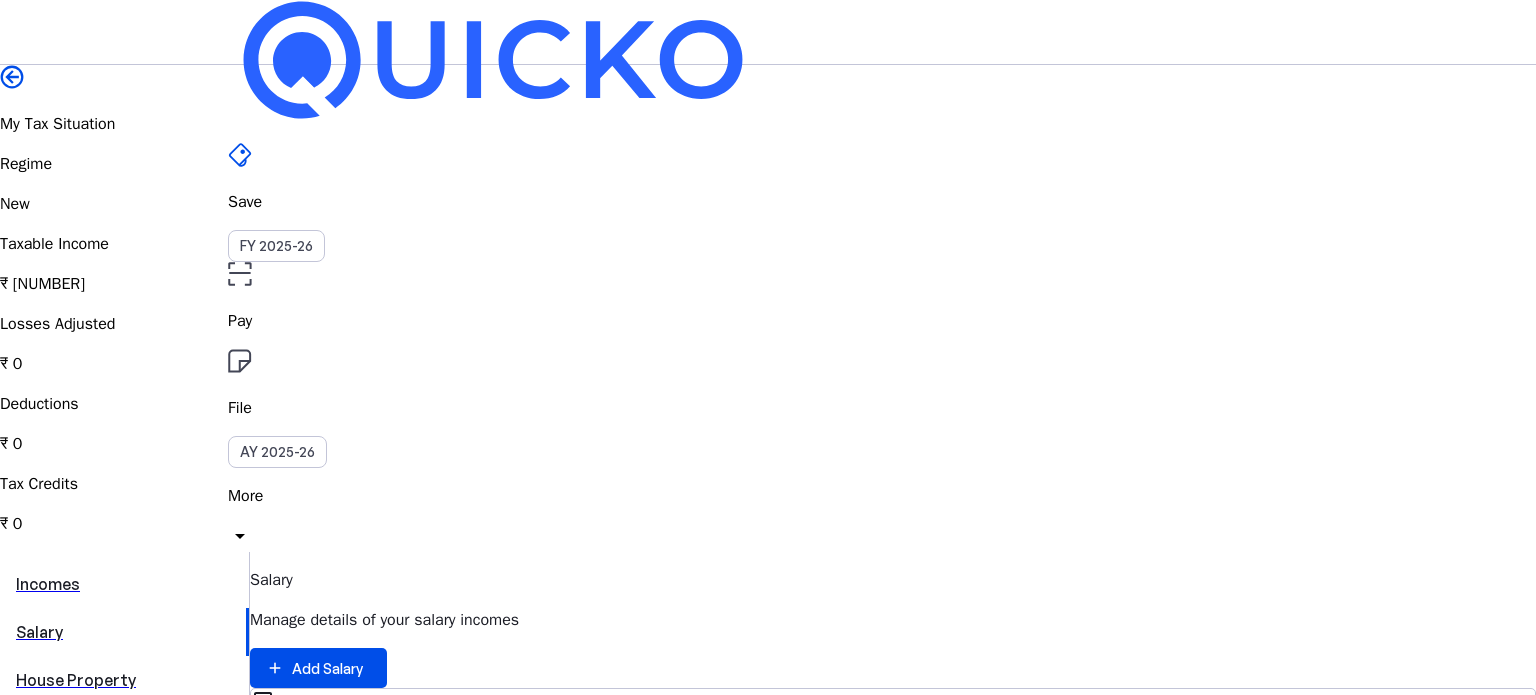 click on "account_balance_wallet DELOITTE HASKINS & SELLS LLP Employer Taxable Income ₹ [NUMBER]" at bounding box center (893, 784) 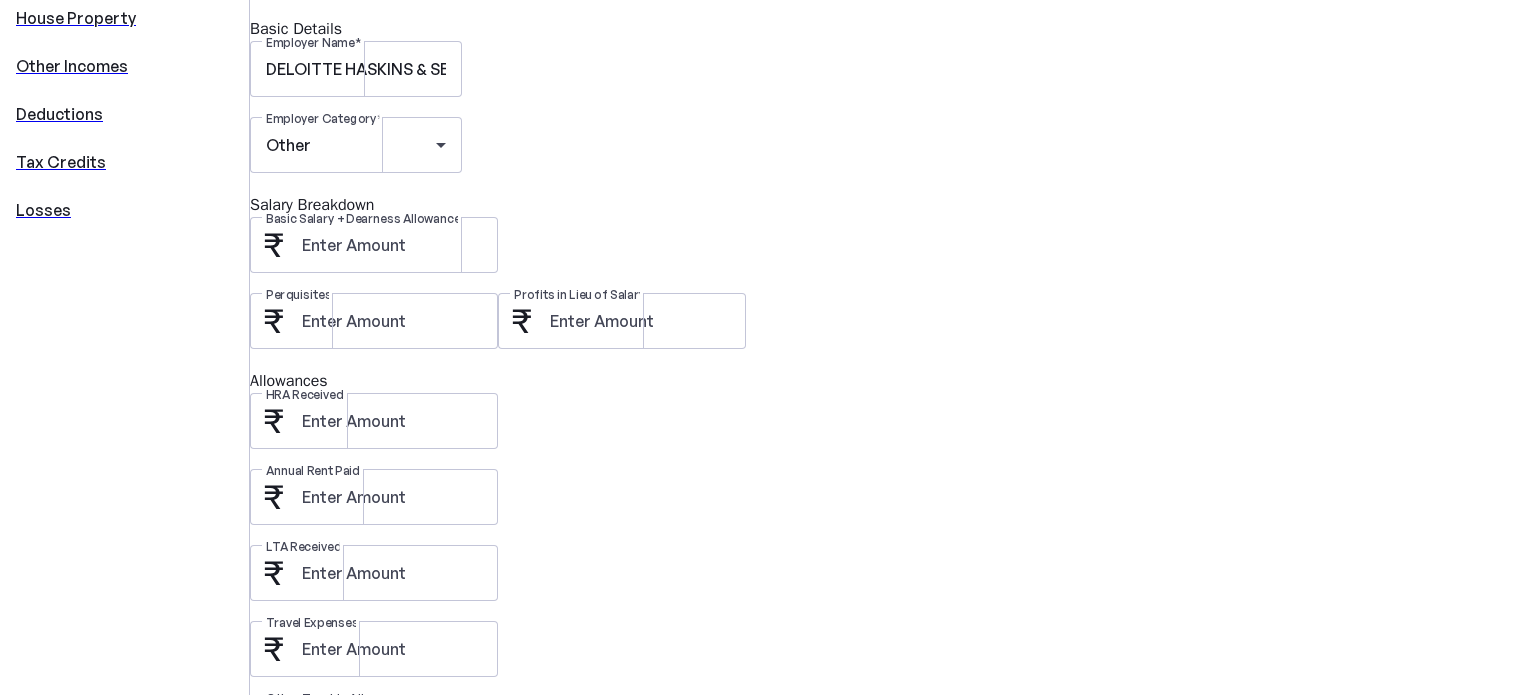scroll, scrollTop: 664, scrollLeft: 0, axis: vertical 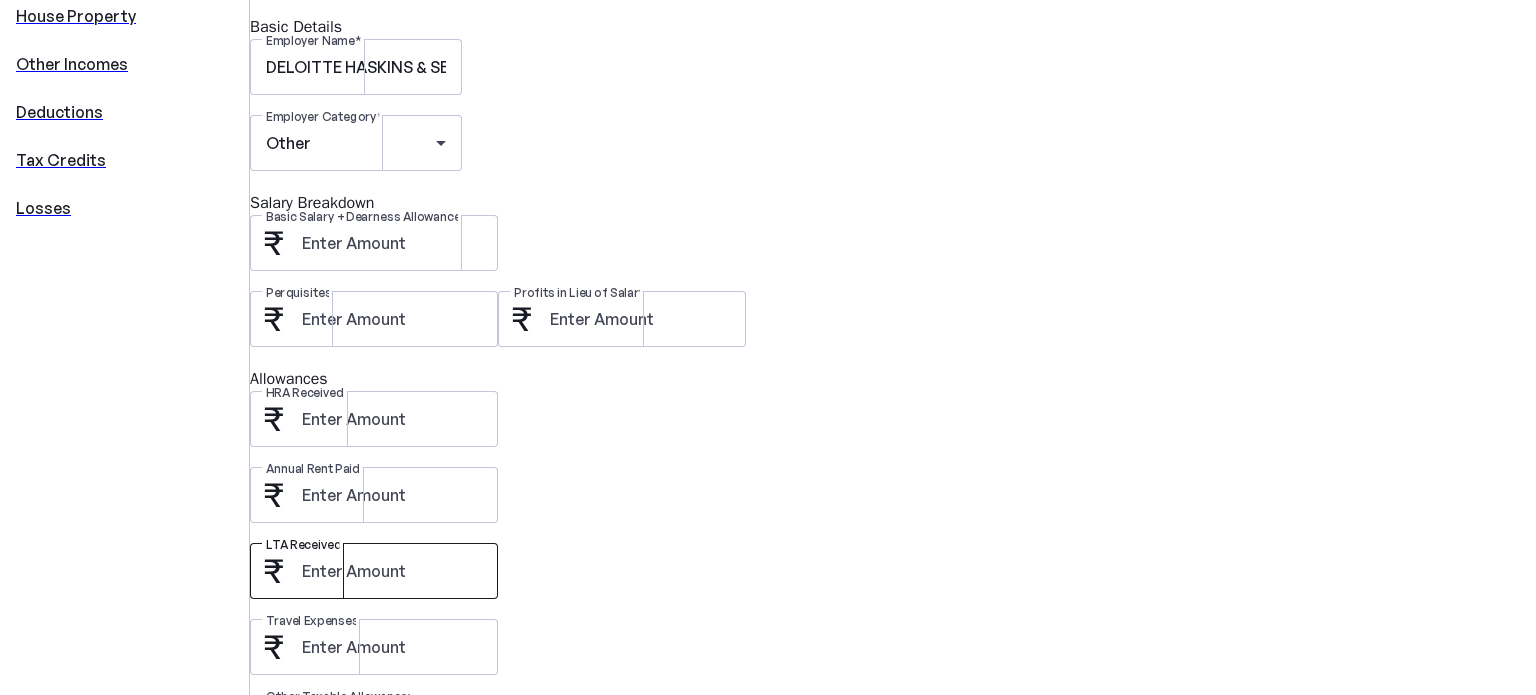 click on "[NUMBER]" at bounding box center (392, 571) 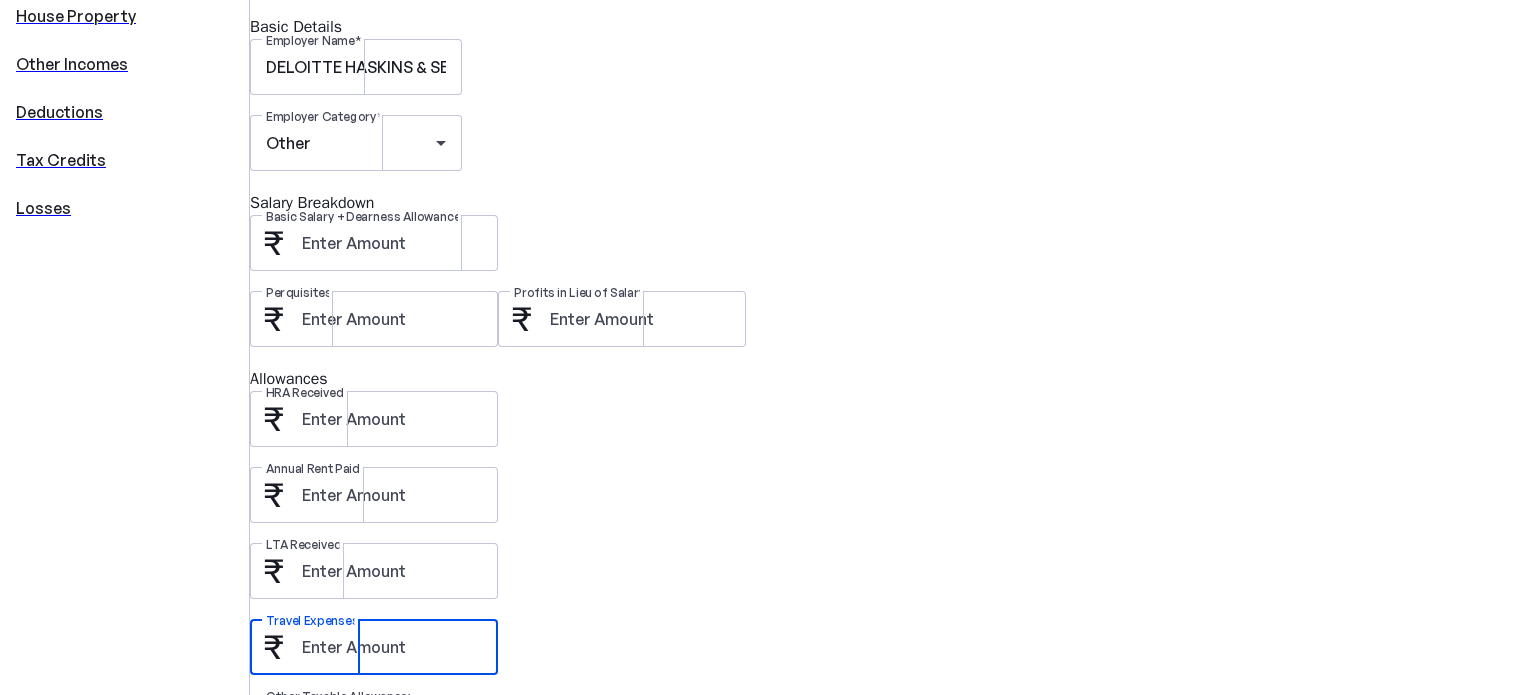 click on "Travel Expenses" at bounding box center [392, 647] 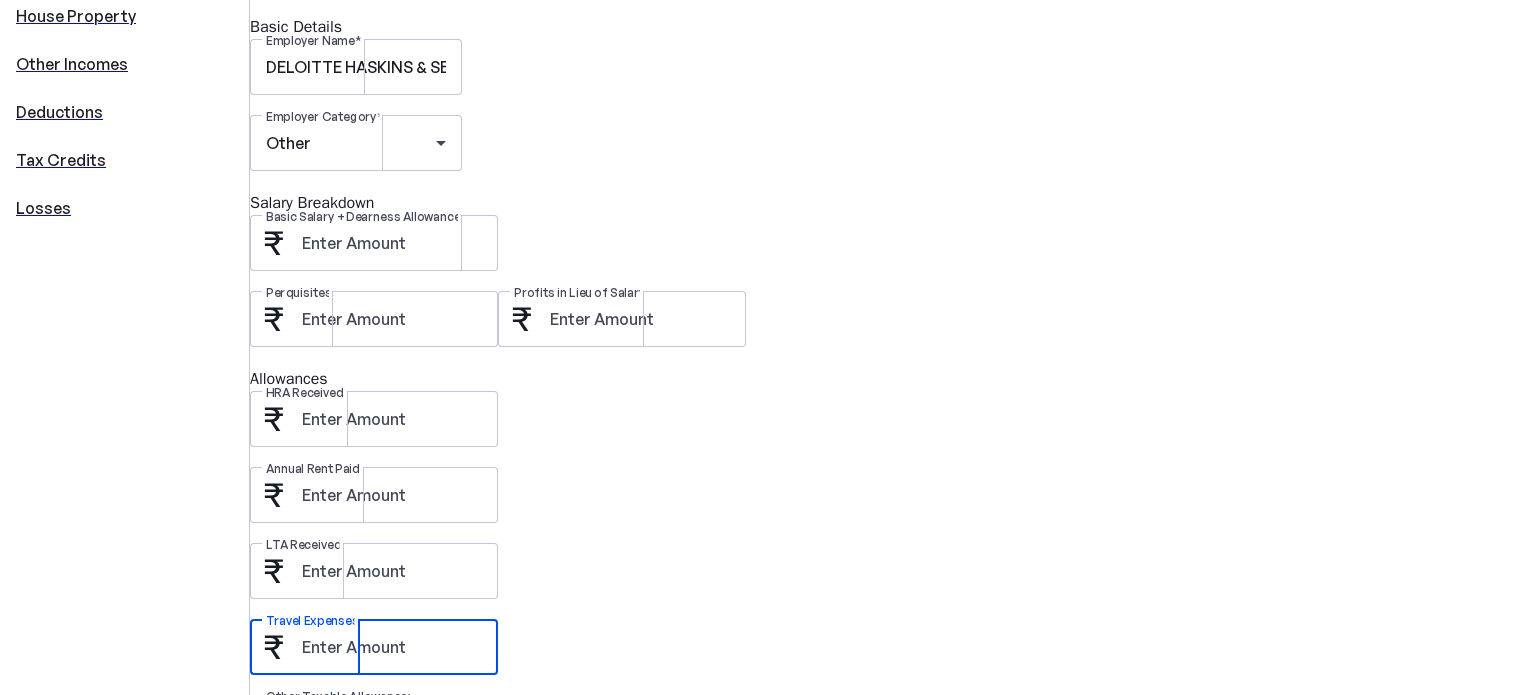 scroll, scrollTop: 856, scrollLeft: 0, axis: vertical 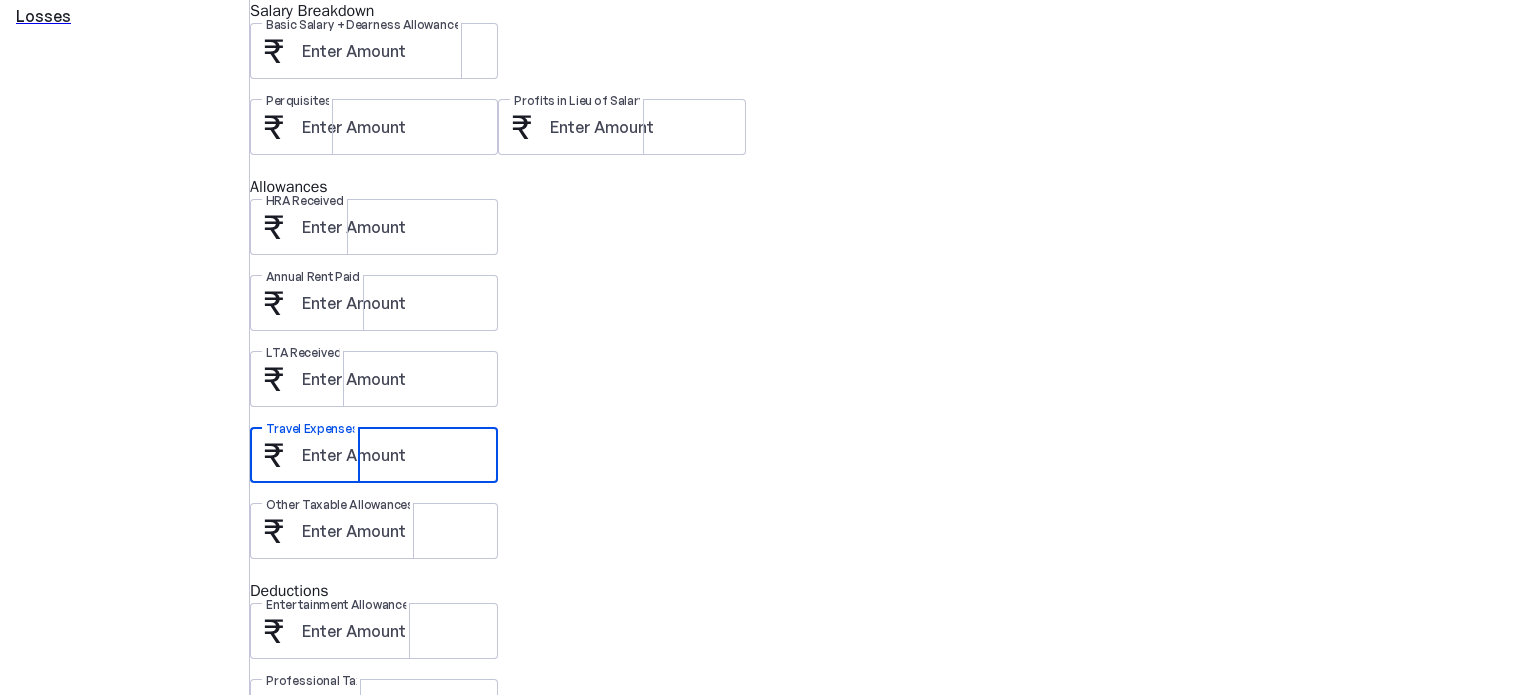 type on "[NUMBER]" 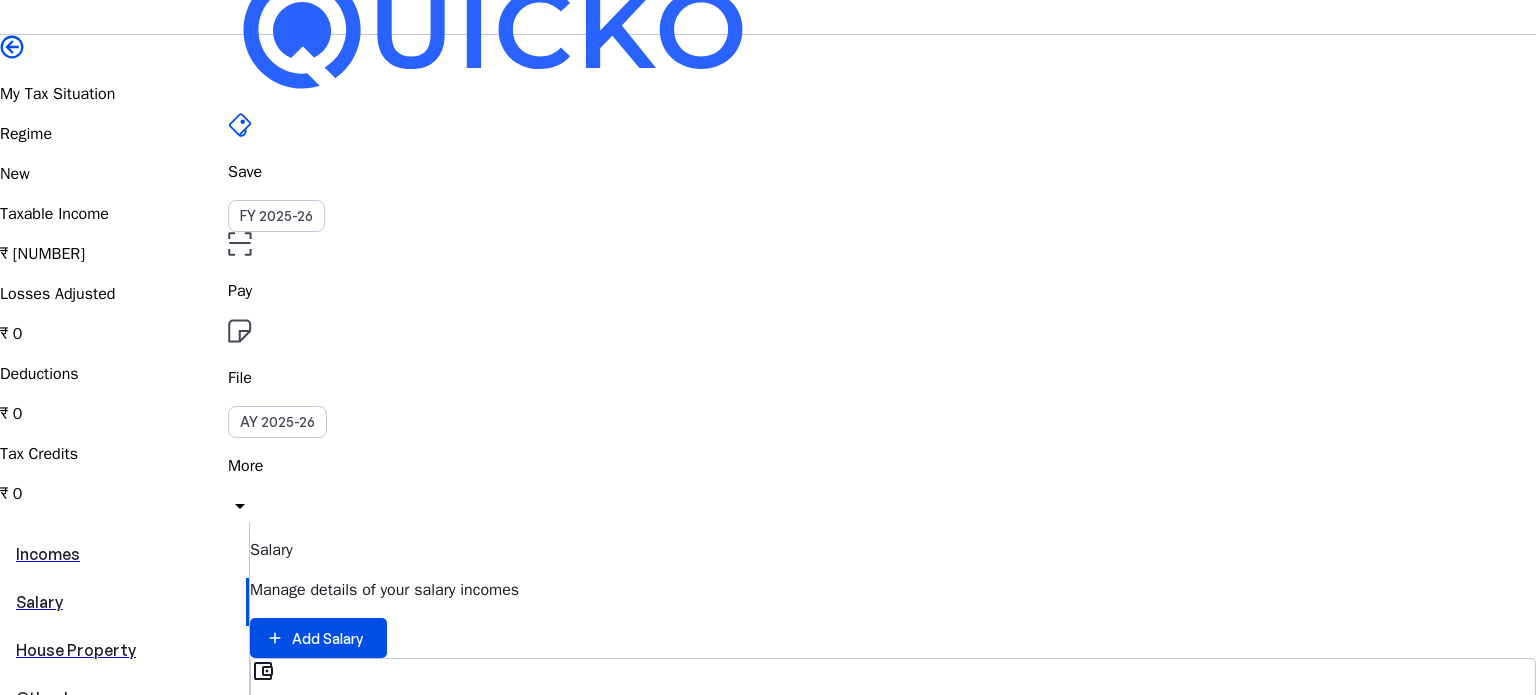 scroll, scrollTop: 39, scrollLeft: 0, axis: vertical 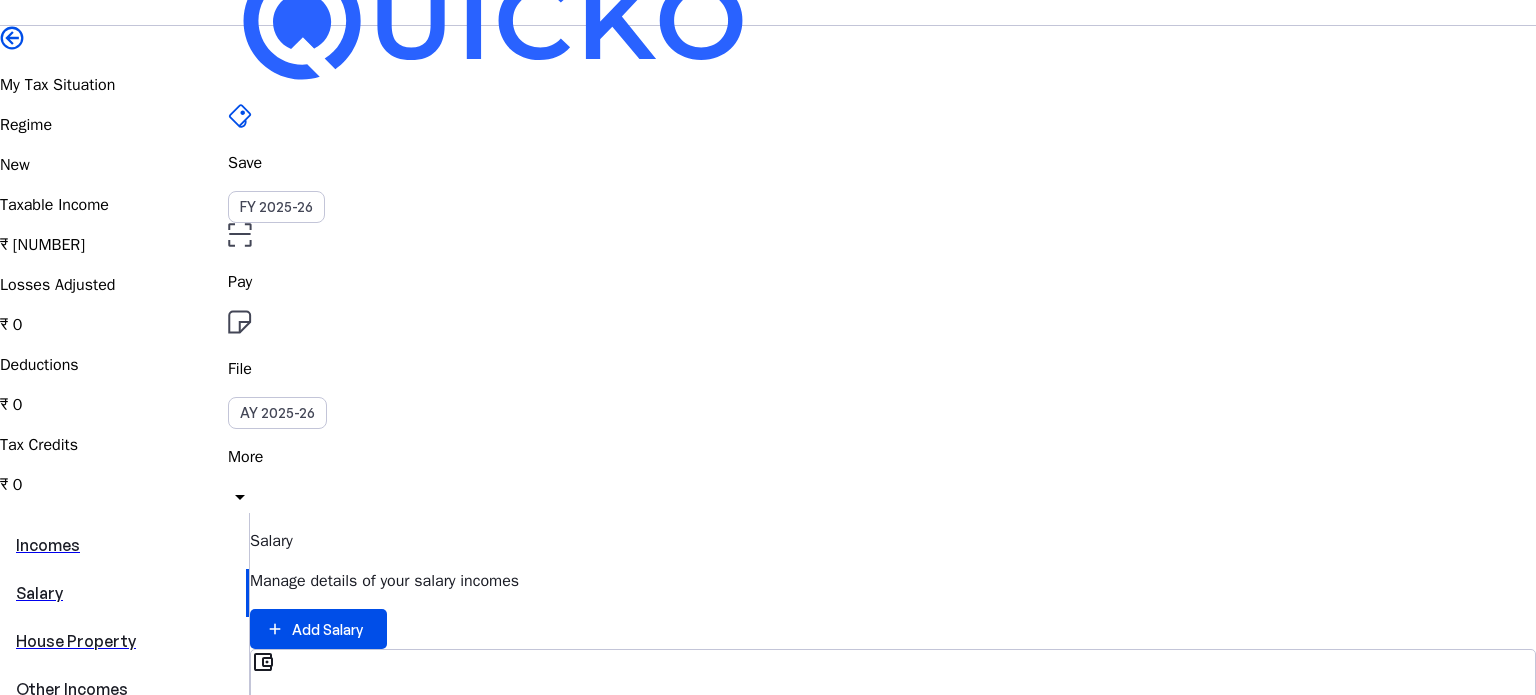 drag, startPoint x: 1056, startPoint y: 492, endPoint x: 953, endPoint y: 483, distance: 103.392456 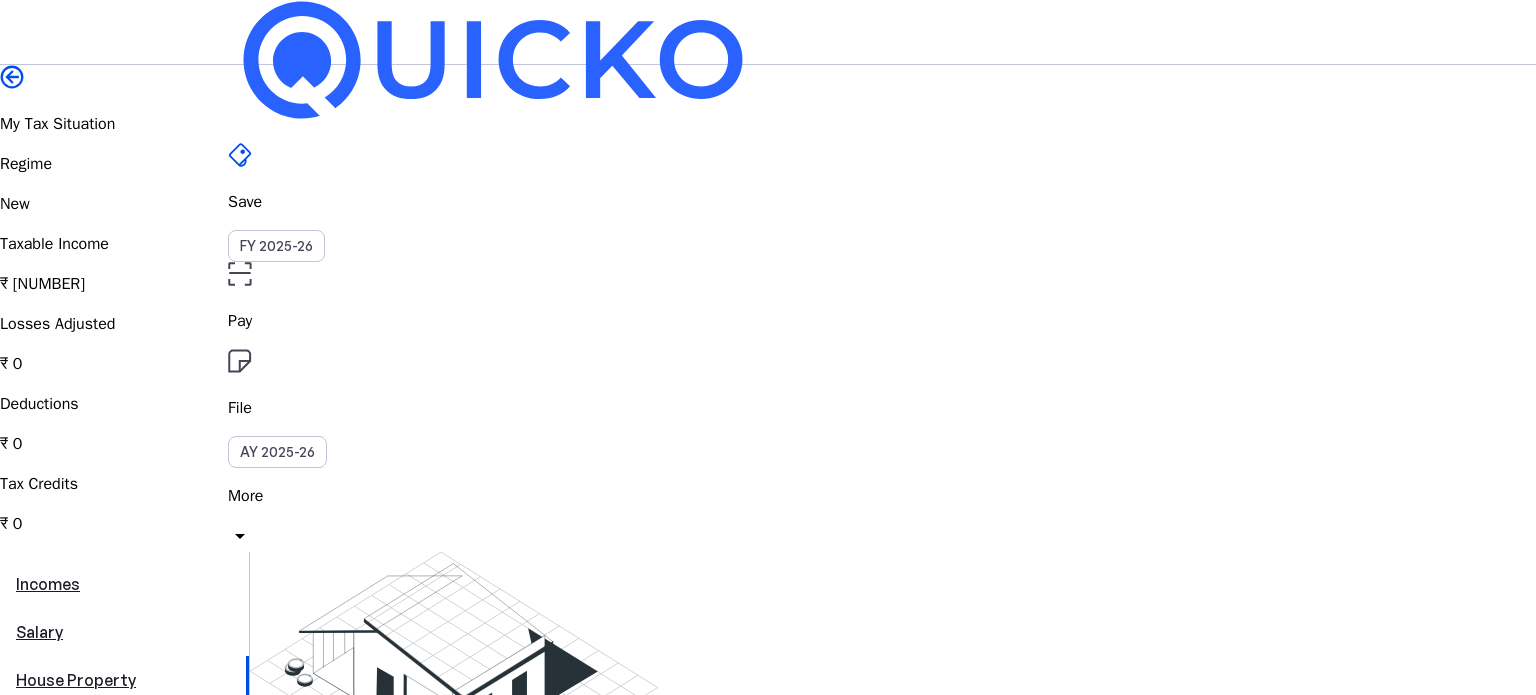 scroll, scrollTop: 307, scrollLeft: 0, axis: vertical 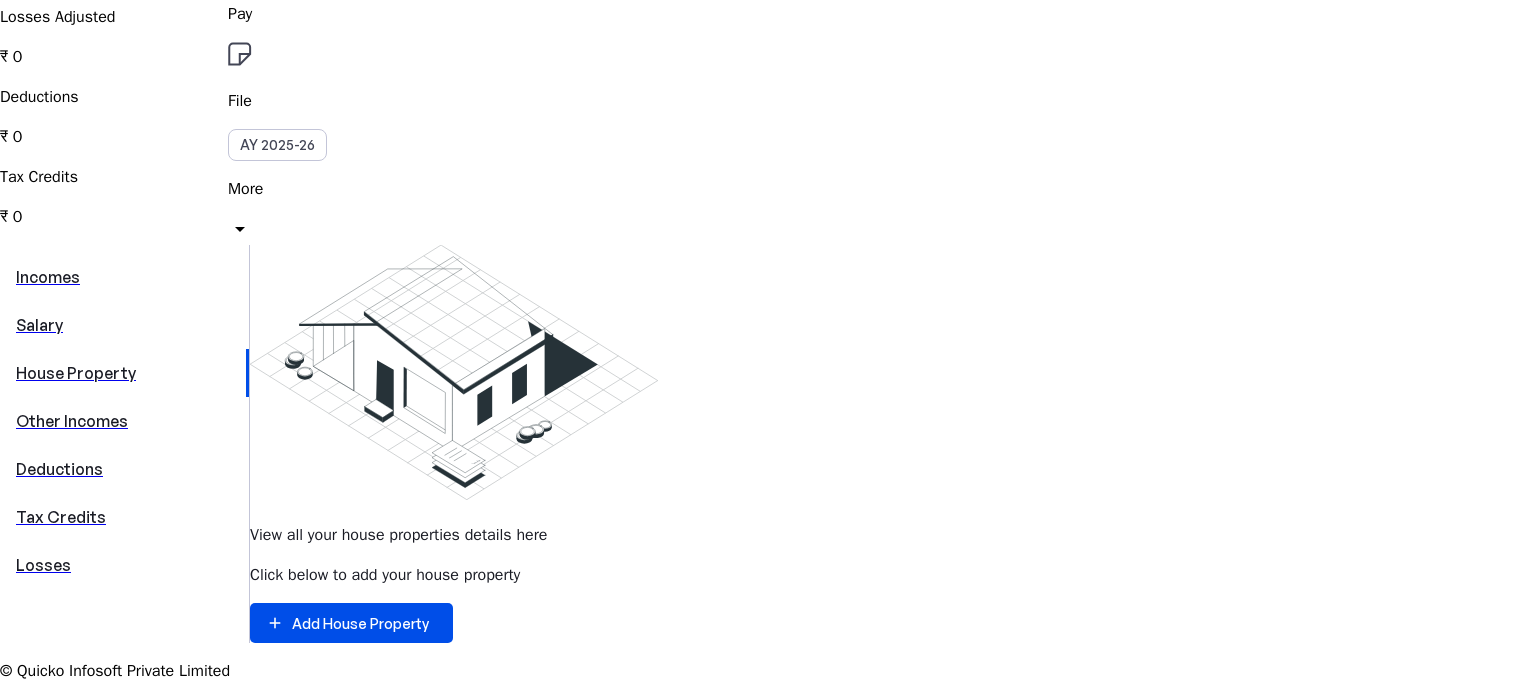 click on "Other Incomes" at bounding box center (124, 421) 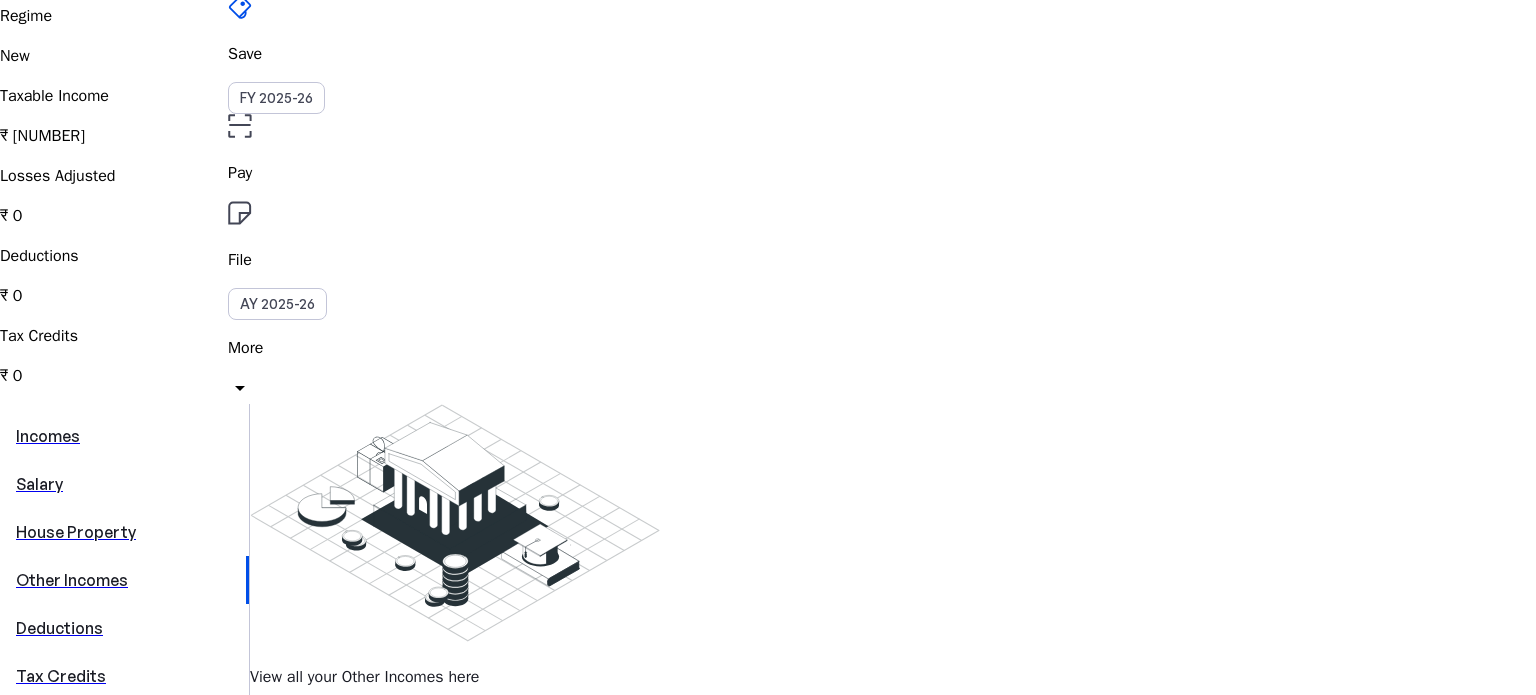 scroll, scrollTop: 148, scrollLeft: 0, axis: vertical 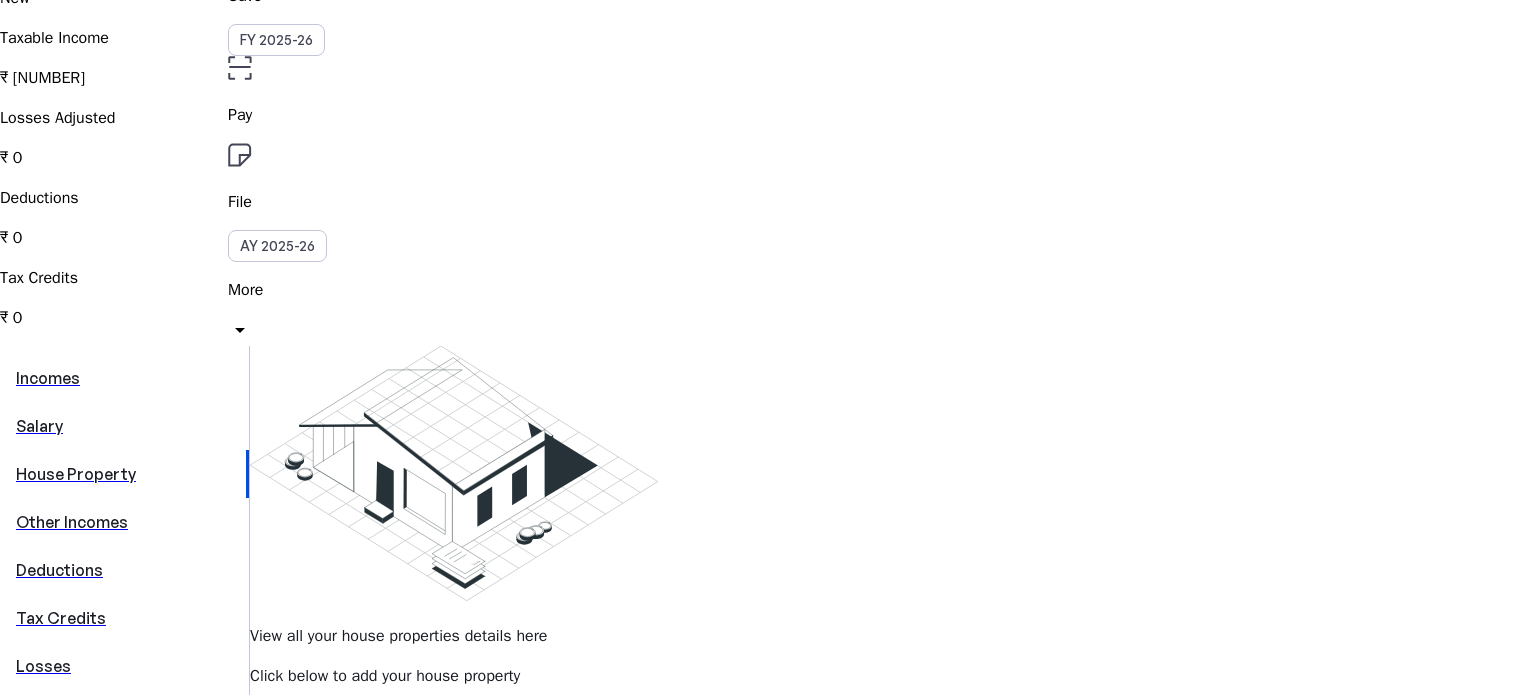 click on "Add House Property" at bounding box center (360, 724) 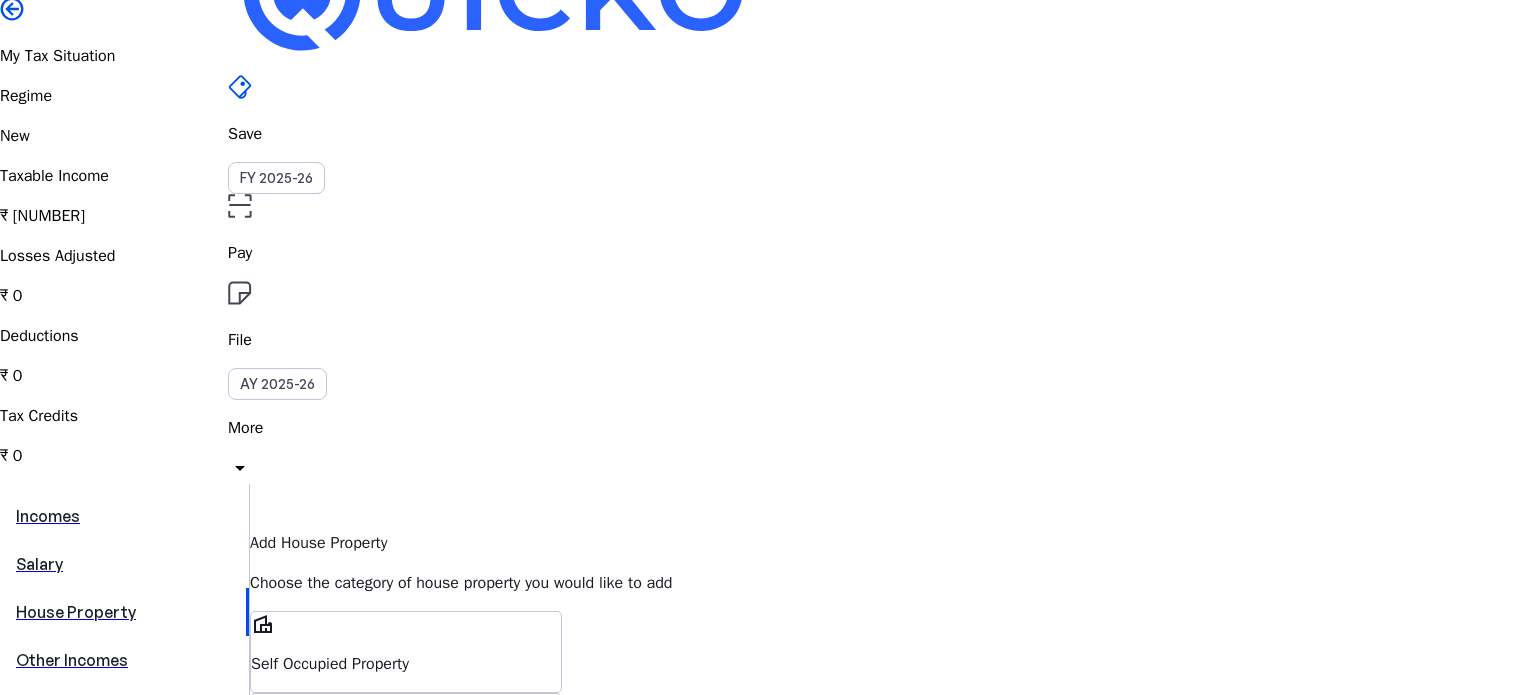 scroll, scrollTop: 71, scrollLeft: 0, axis: vertical 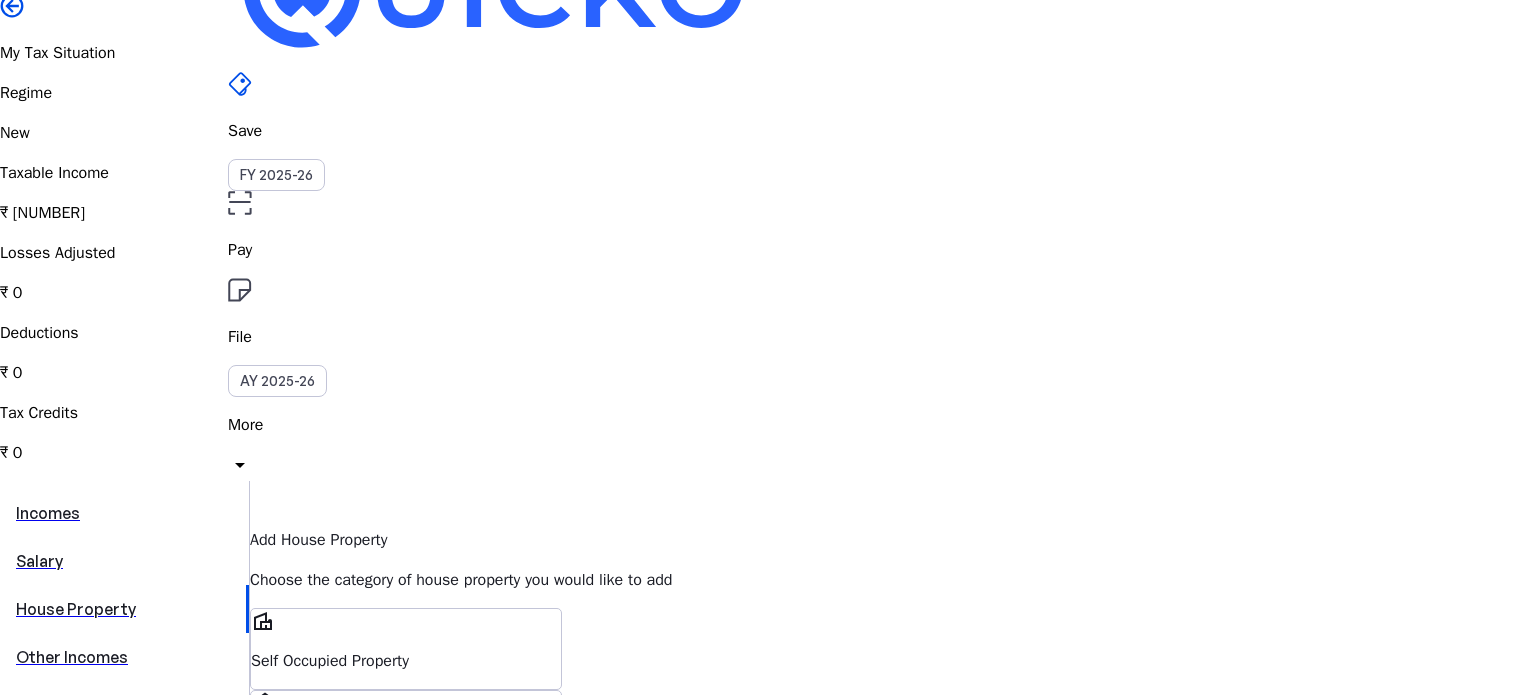 click on "Self Occupied Property" at bounding box center (406, 661) 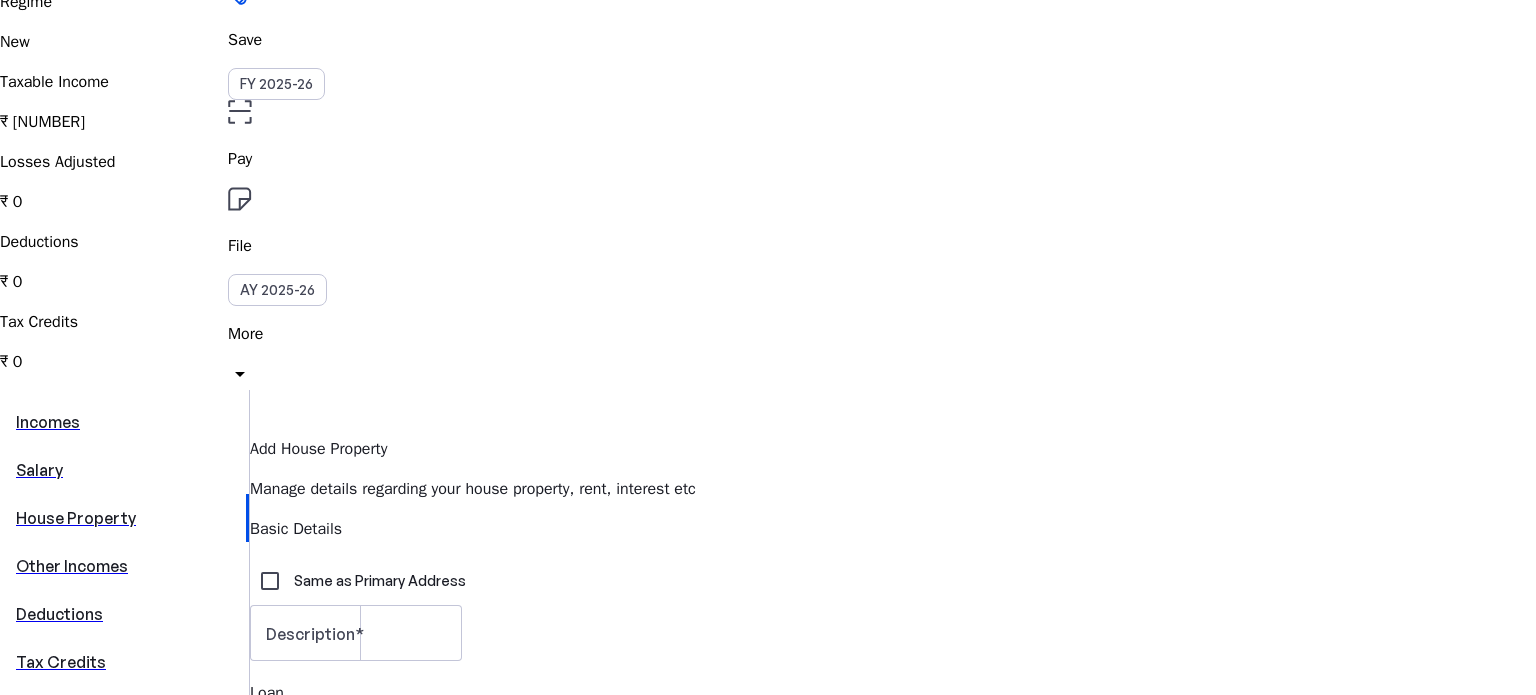scroll, scrollTop: 163, scrollLeft: 0, axis: vertical 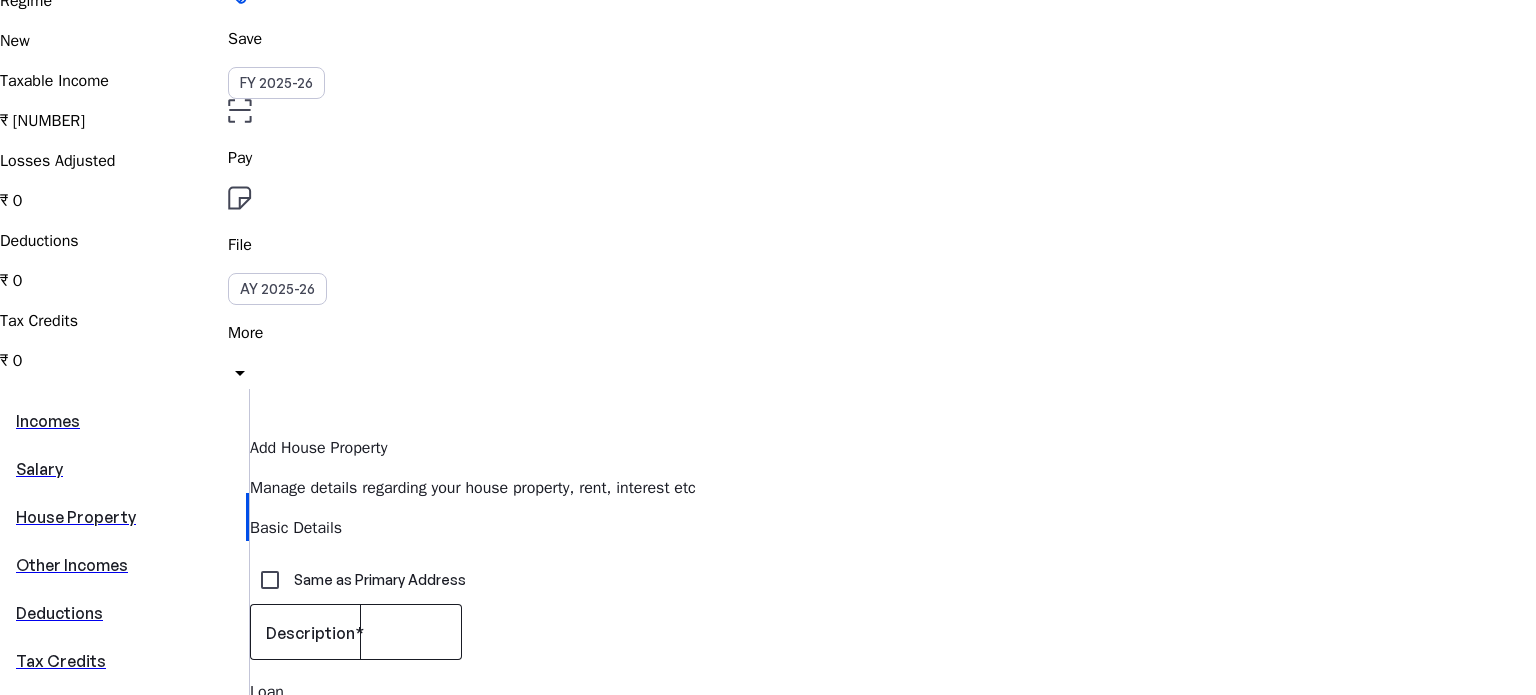 click at bounding box center [356, 632] 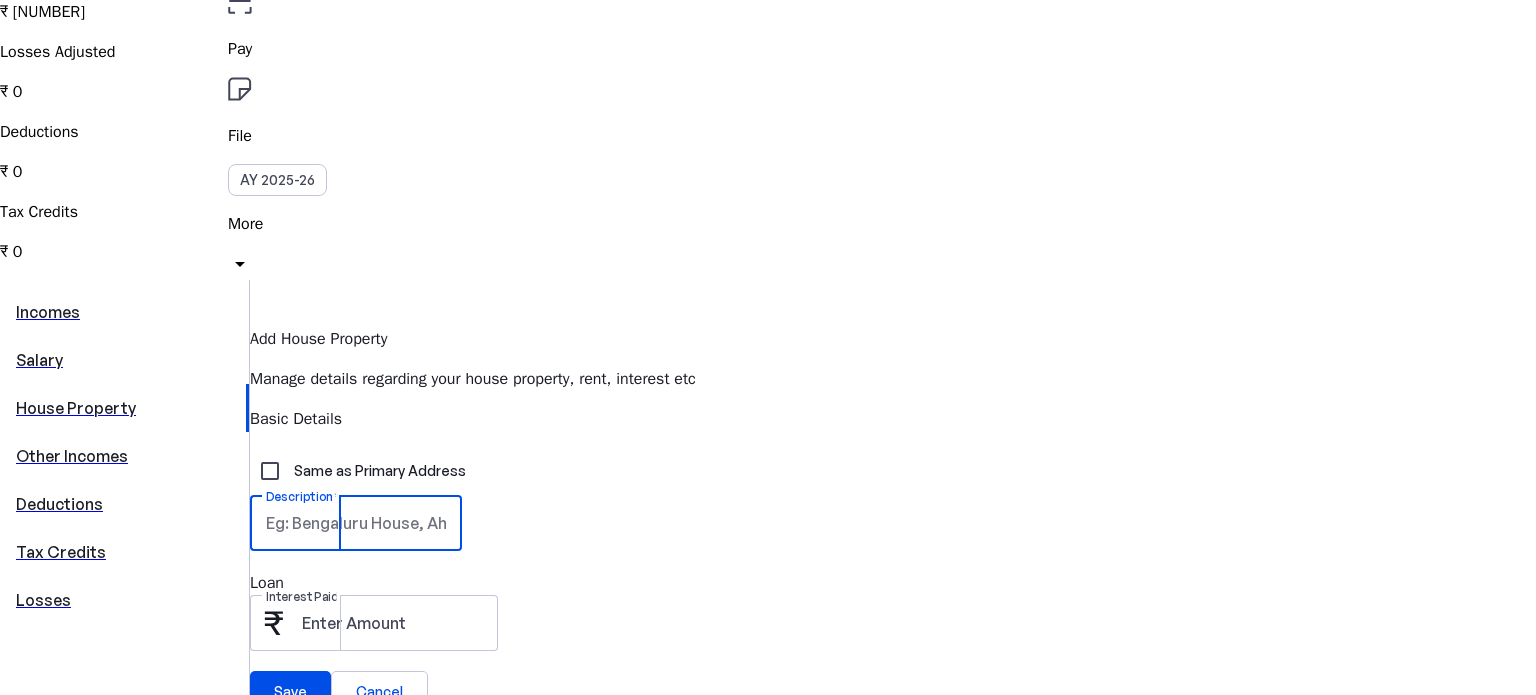scroll, scrollTop: 272, scrollLeft: 0, axis: vertical 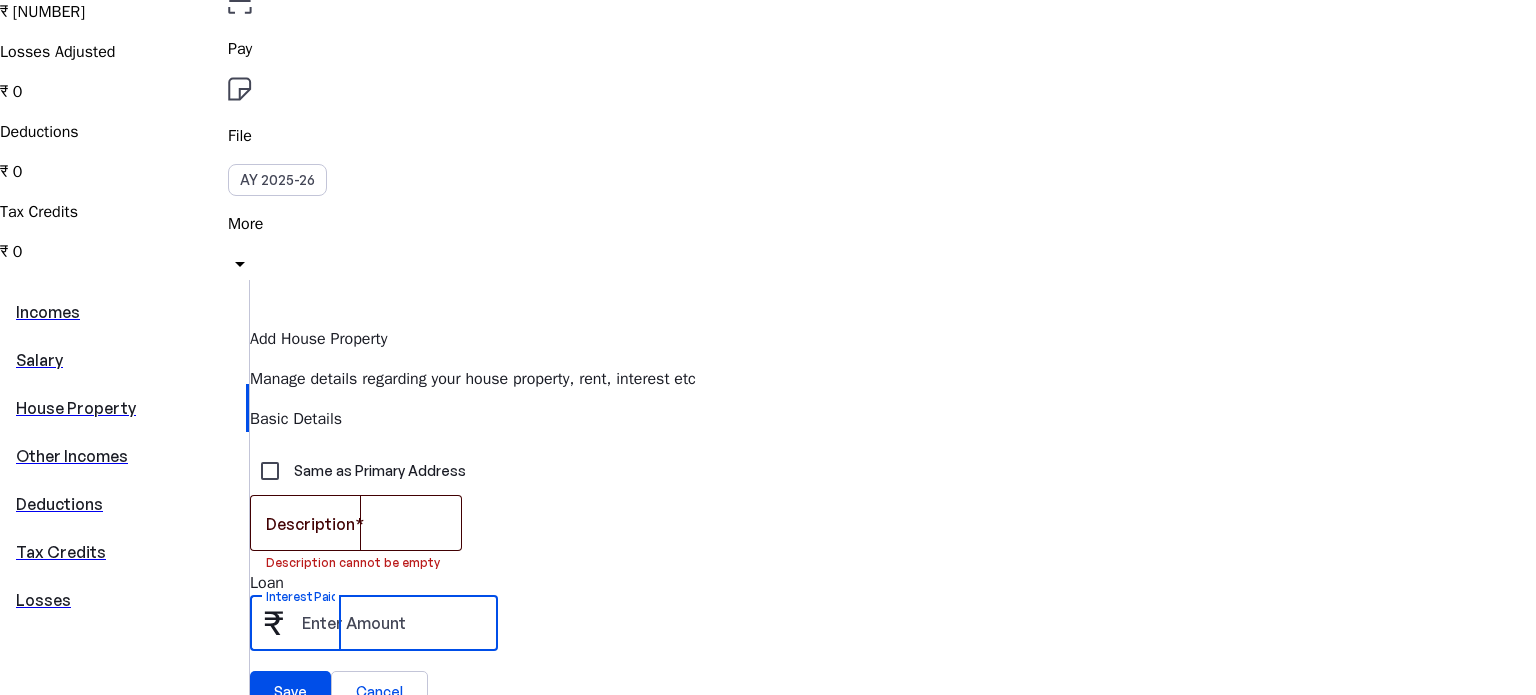 click on "Interest Paid" at bounding box center (392, 623) 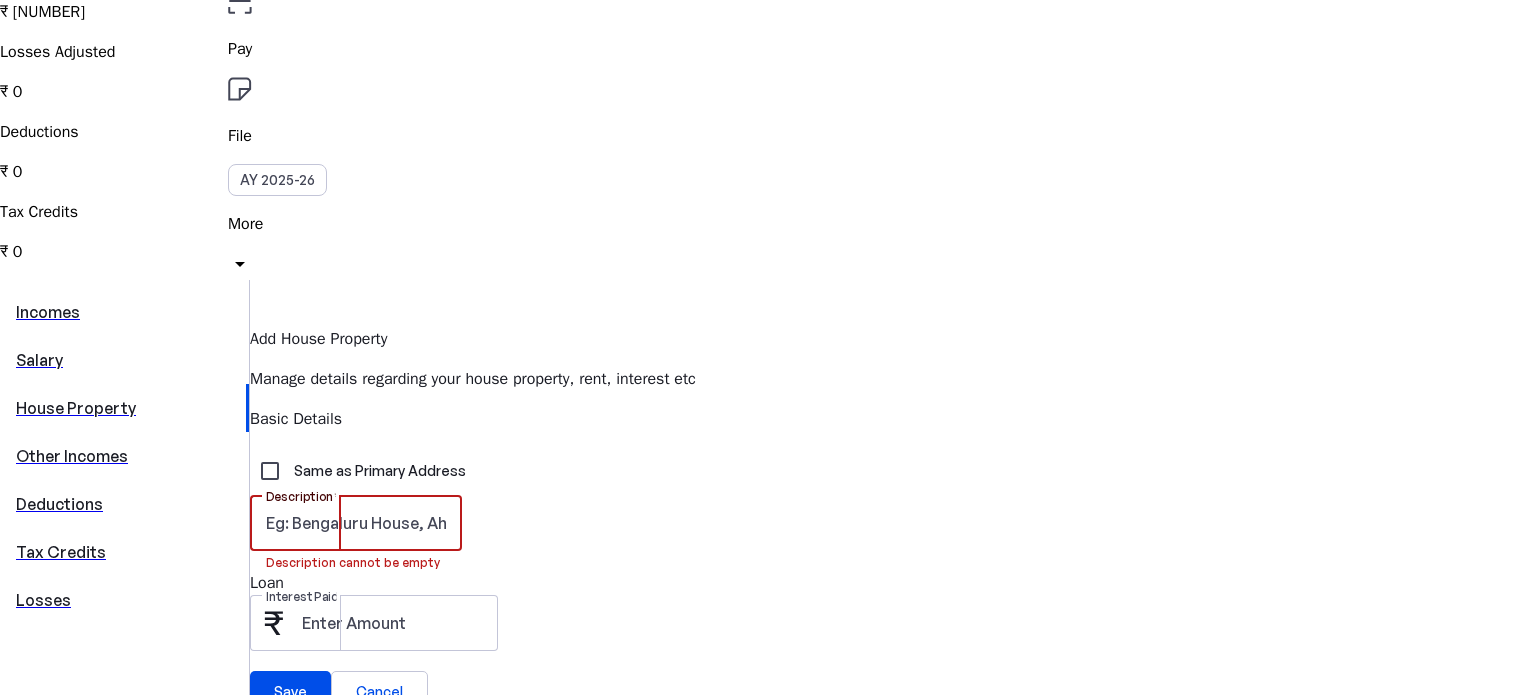 click on "Description" at bounding box center [356, 523] 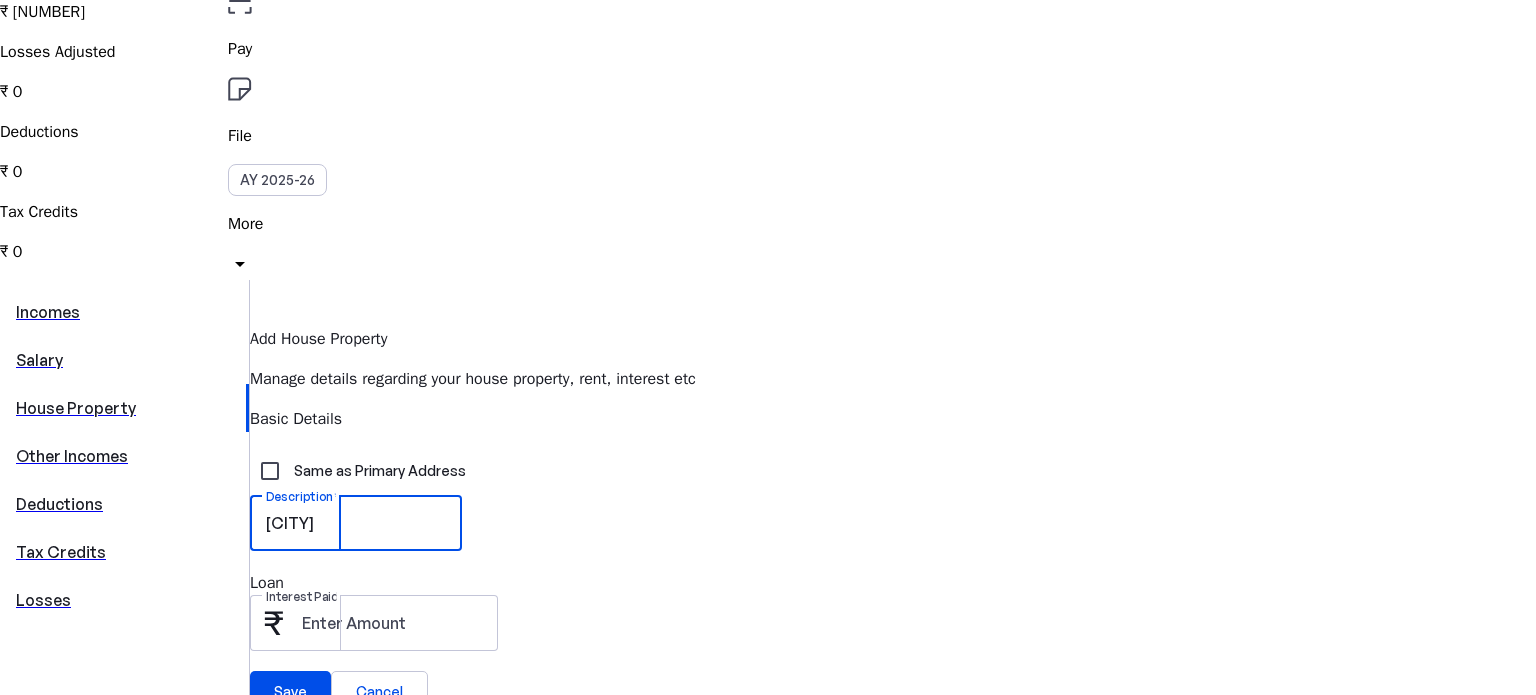 type on "[CITY]" 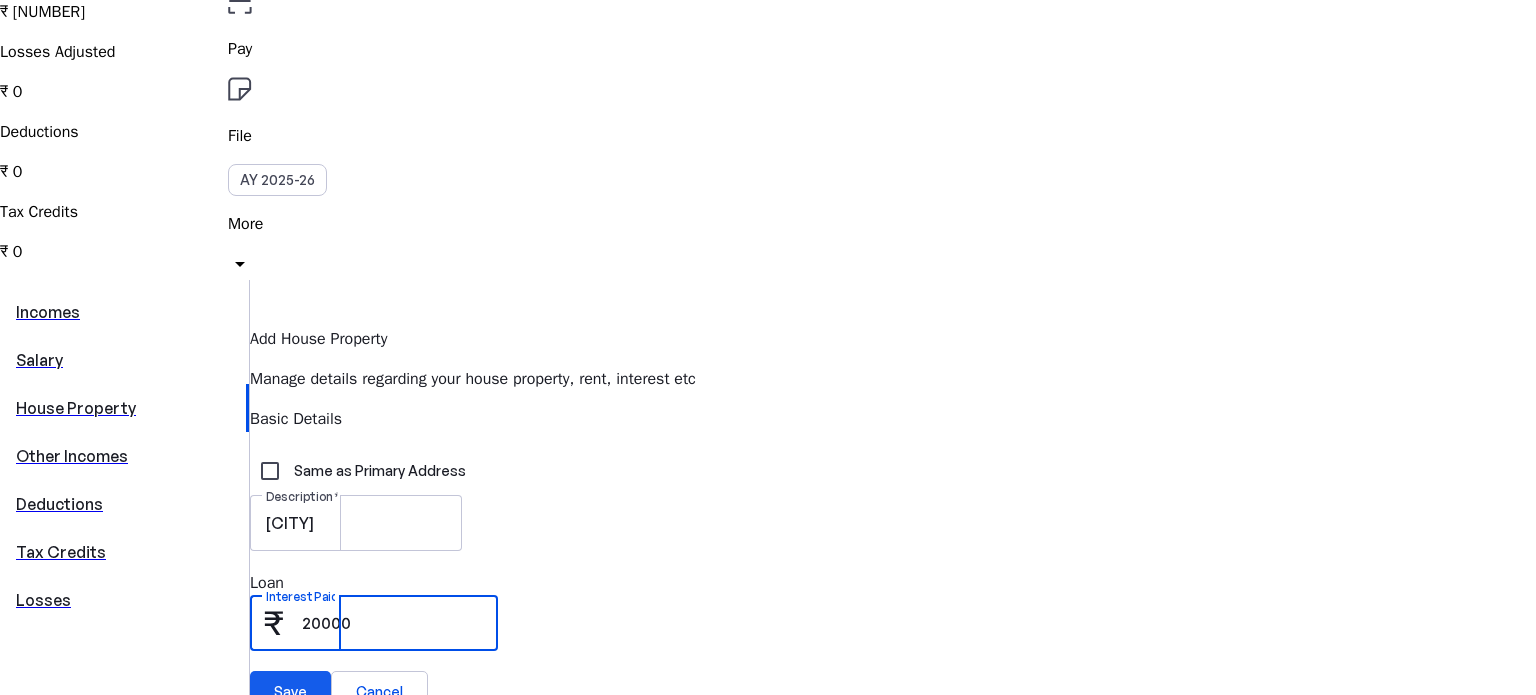 type on "20000" 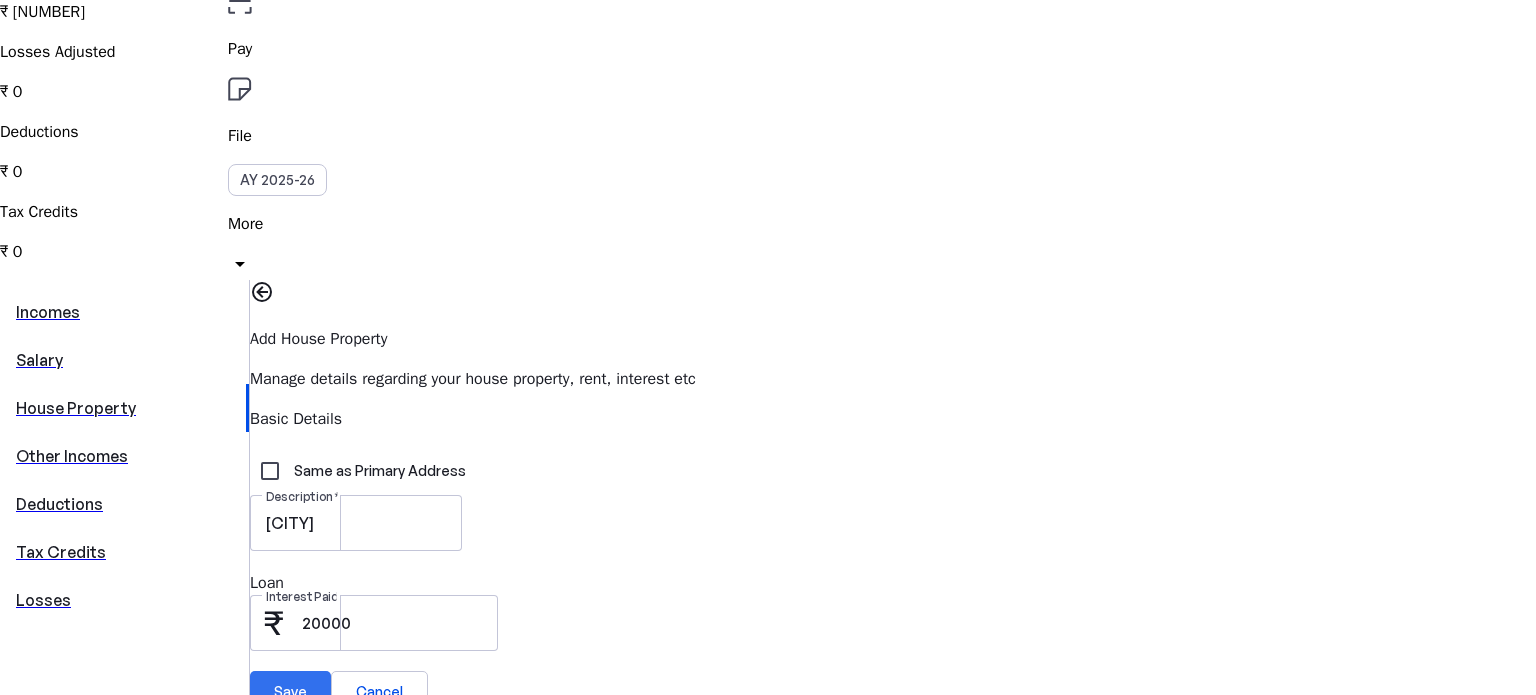 click at bounding box center (290, 691) 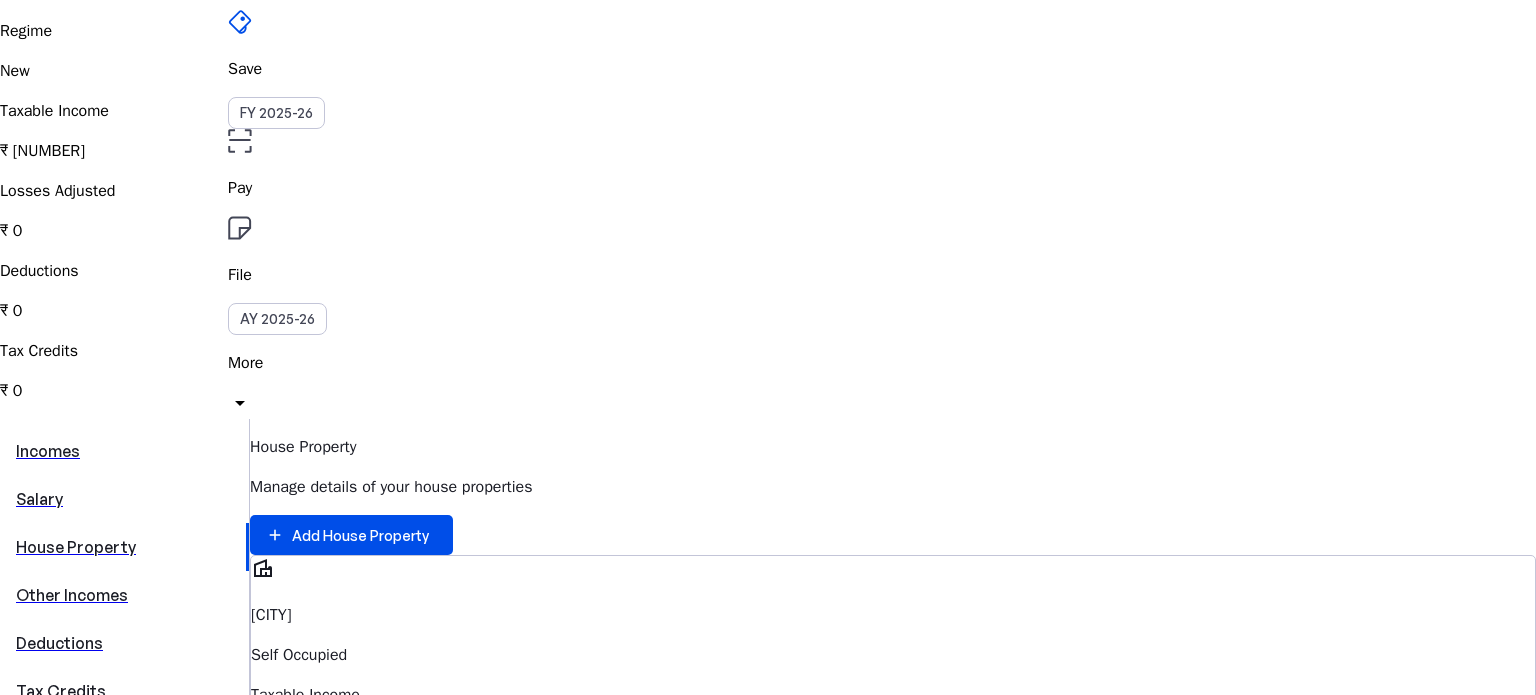 scroll, scrollTop: 132, scrollLeft: 0, axis: vertical 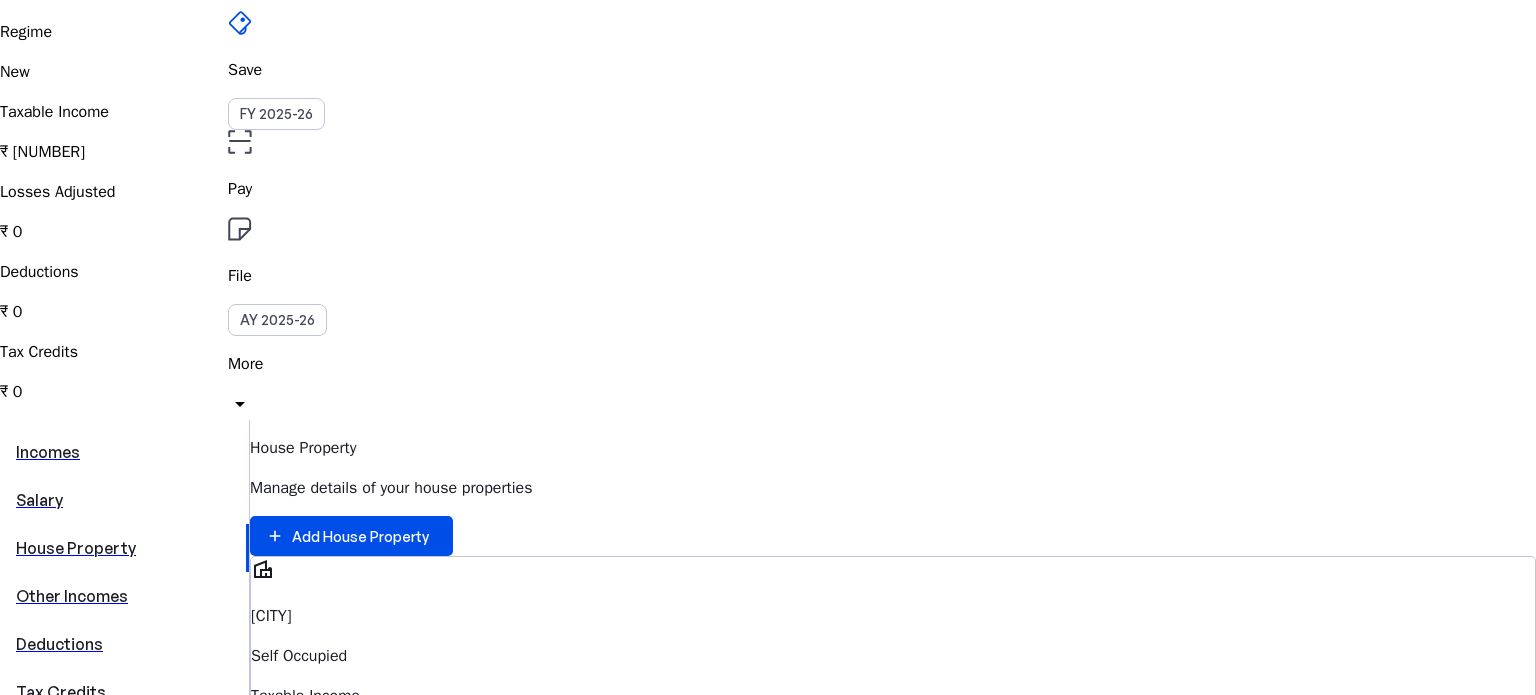 click on "villa [CITY] Self Occupied Taxable Income ₹ [NUMBER] delete" at bounding box center (893, 676) 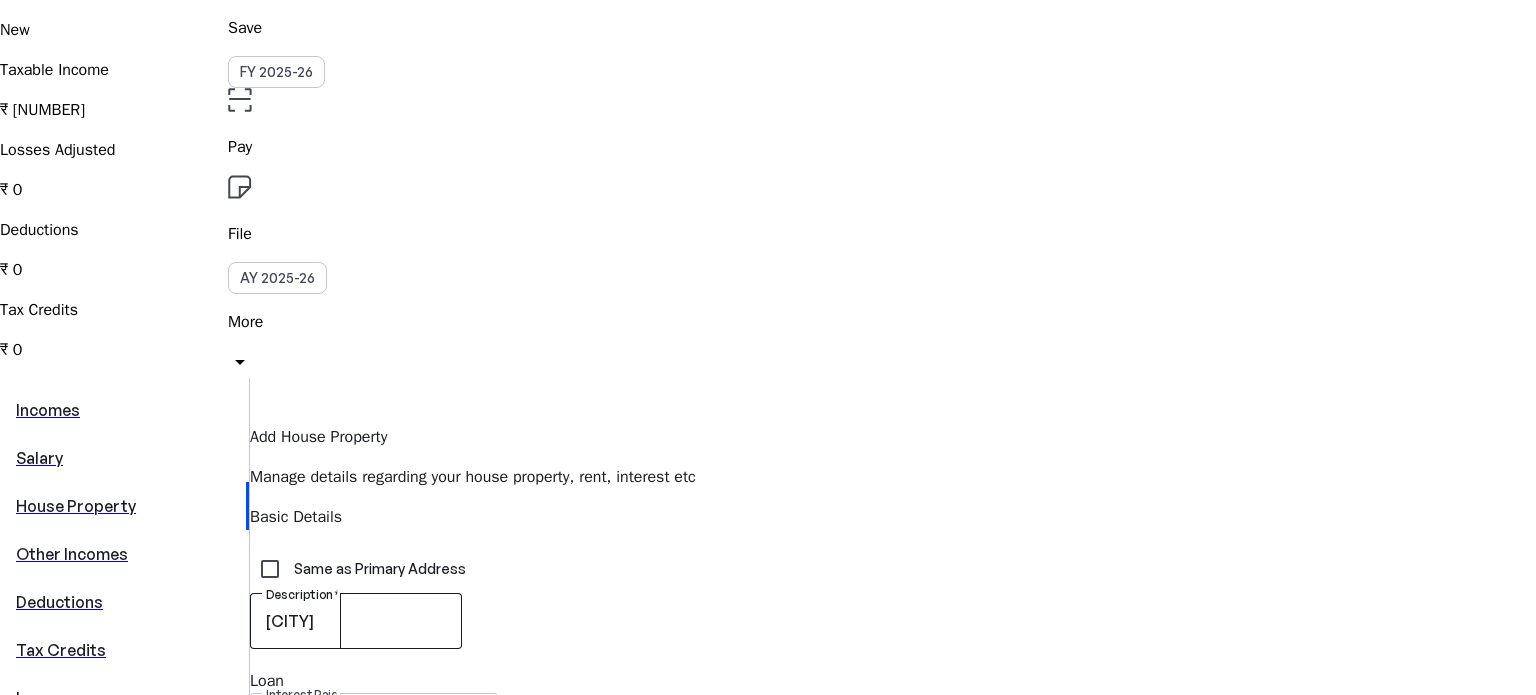 scroll, scrollTop: 173, scrollLeft: 0, axis: vertical 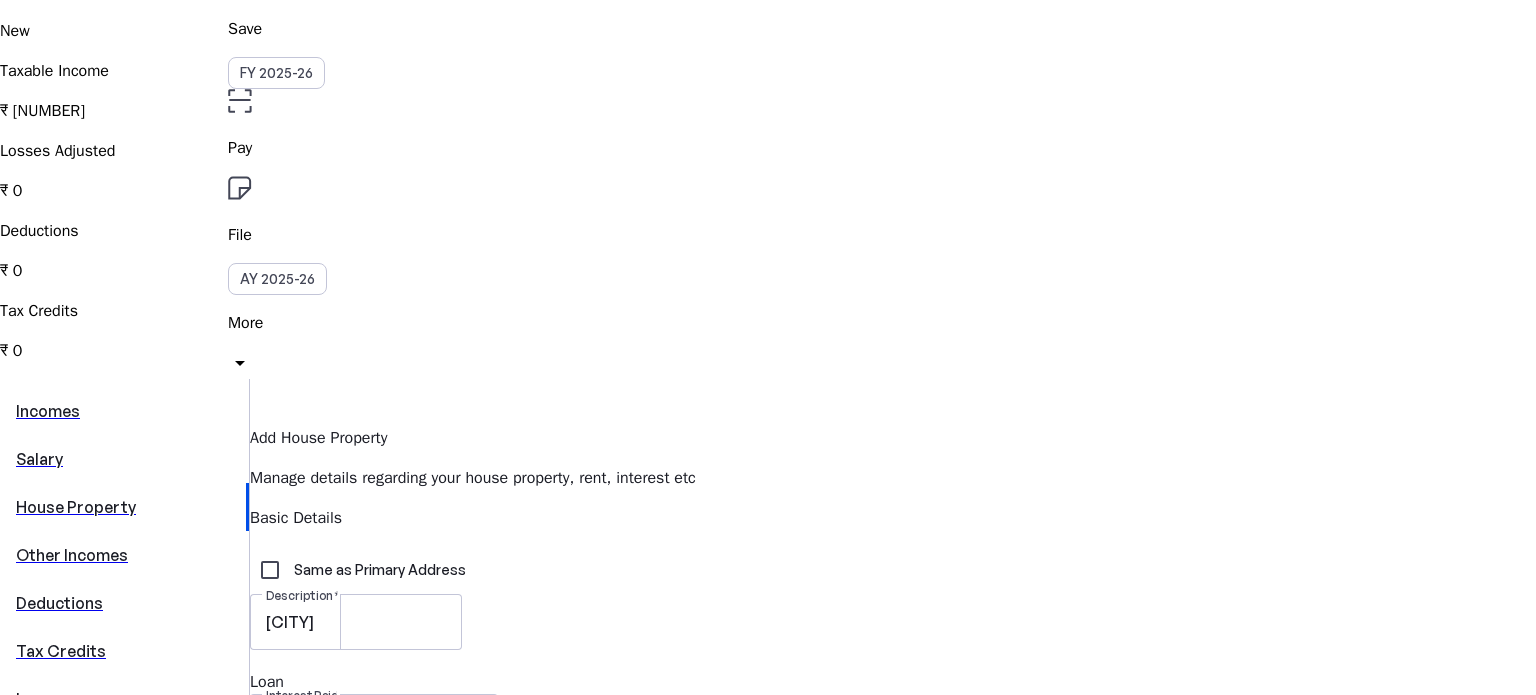 click on "House Property" at bounding box center [123, 507] 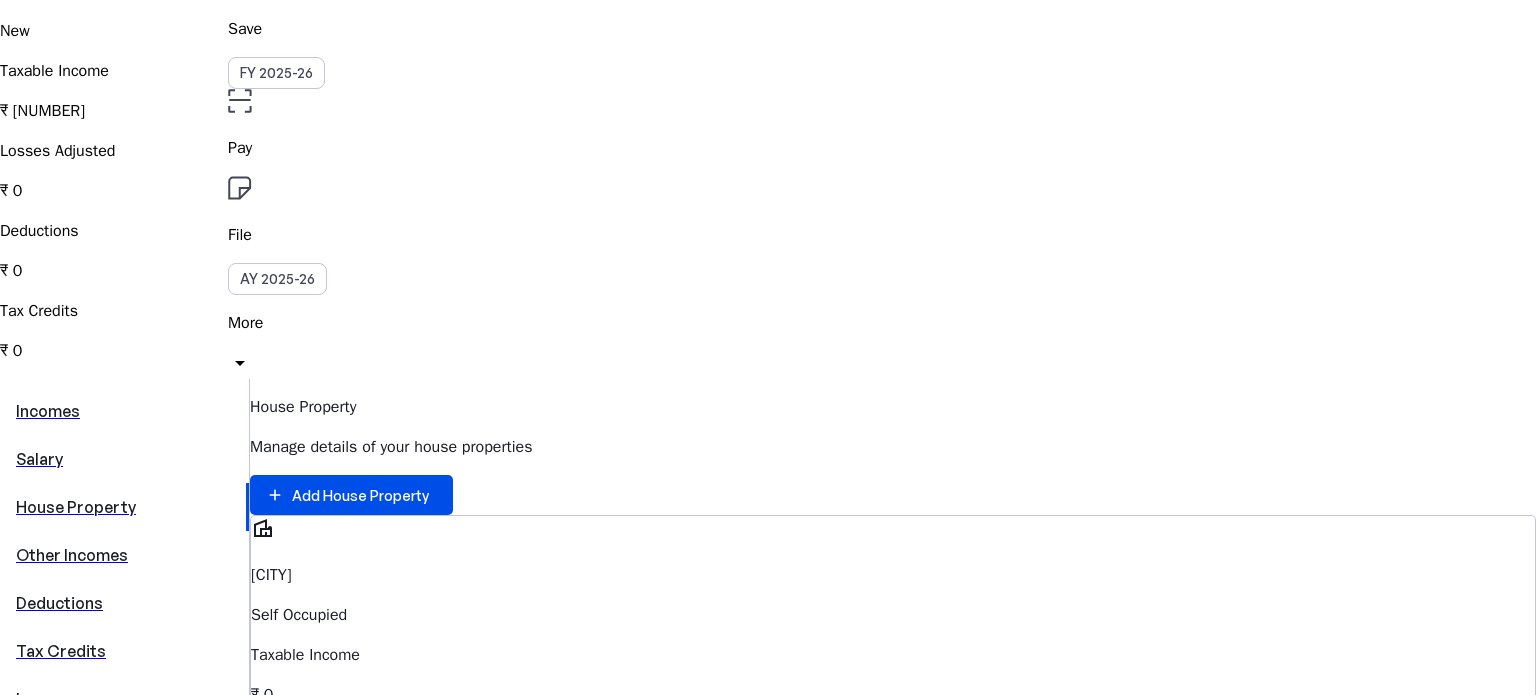 scroll, scrollTop: 0, scrollLeft: 0, axis: both 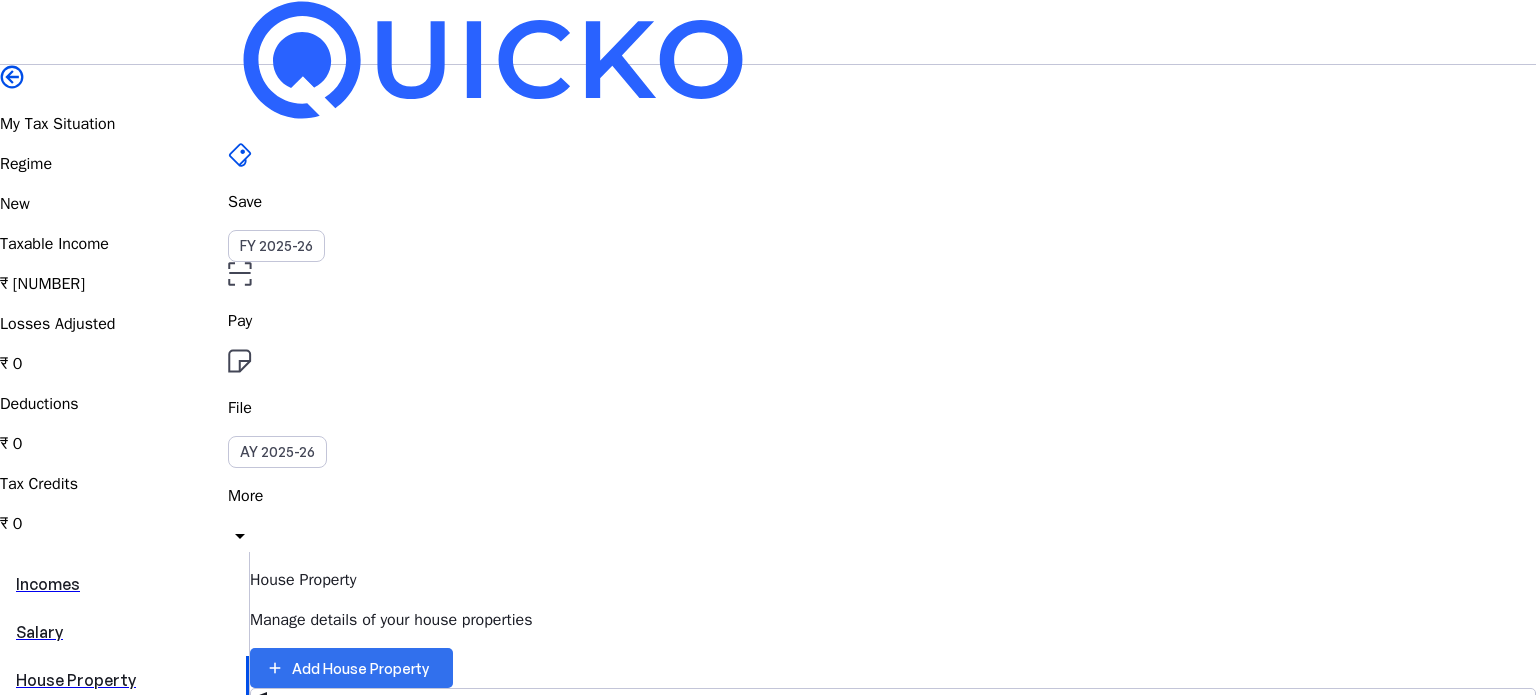 click on "Add House Property" at bounding box center (360, 668) 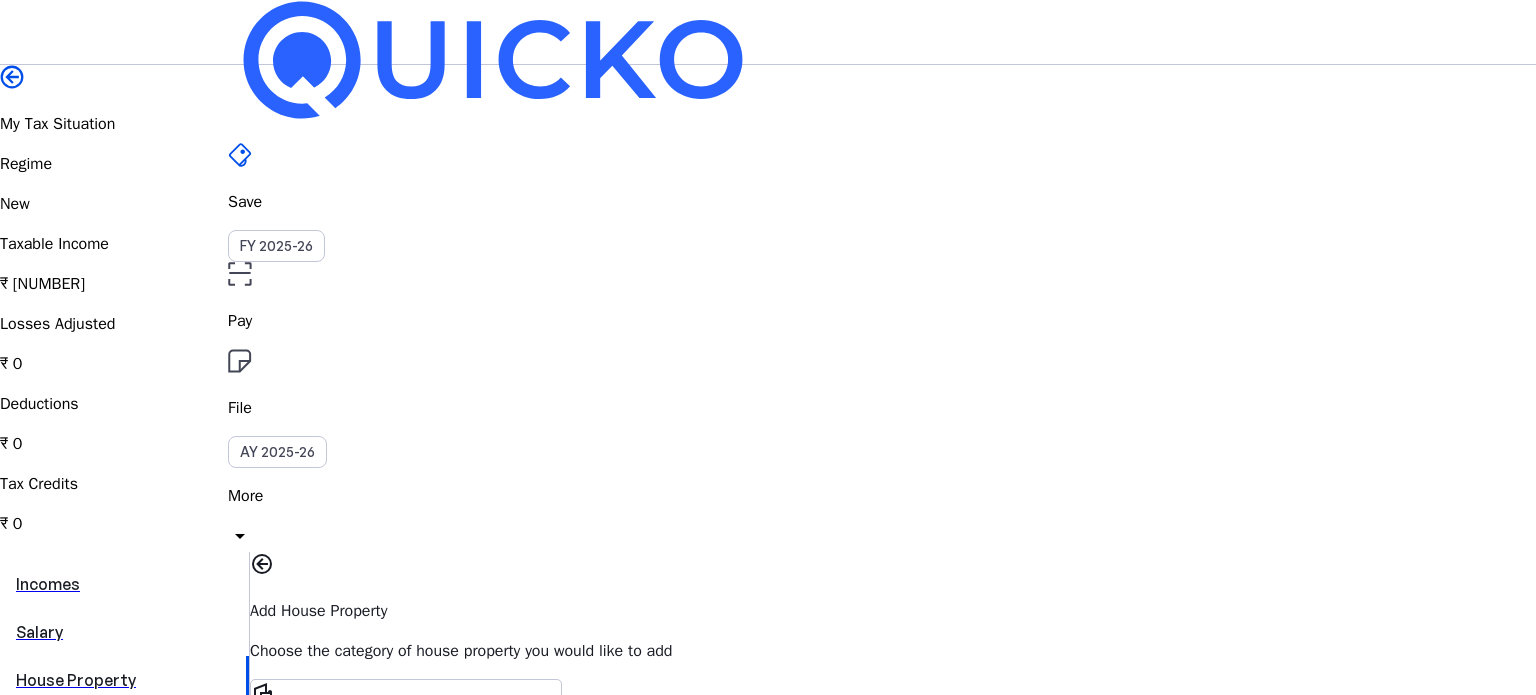 click on "Let-out Property" at bounding box center (406, 814) 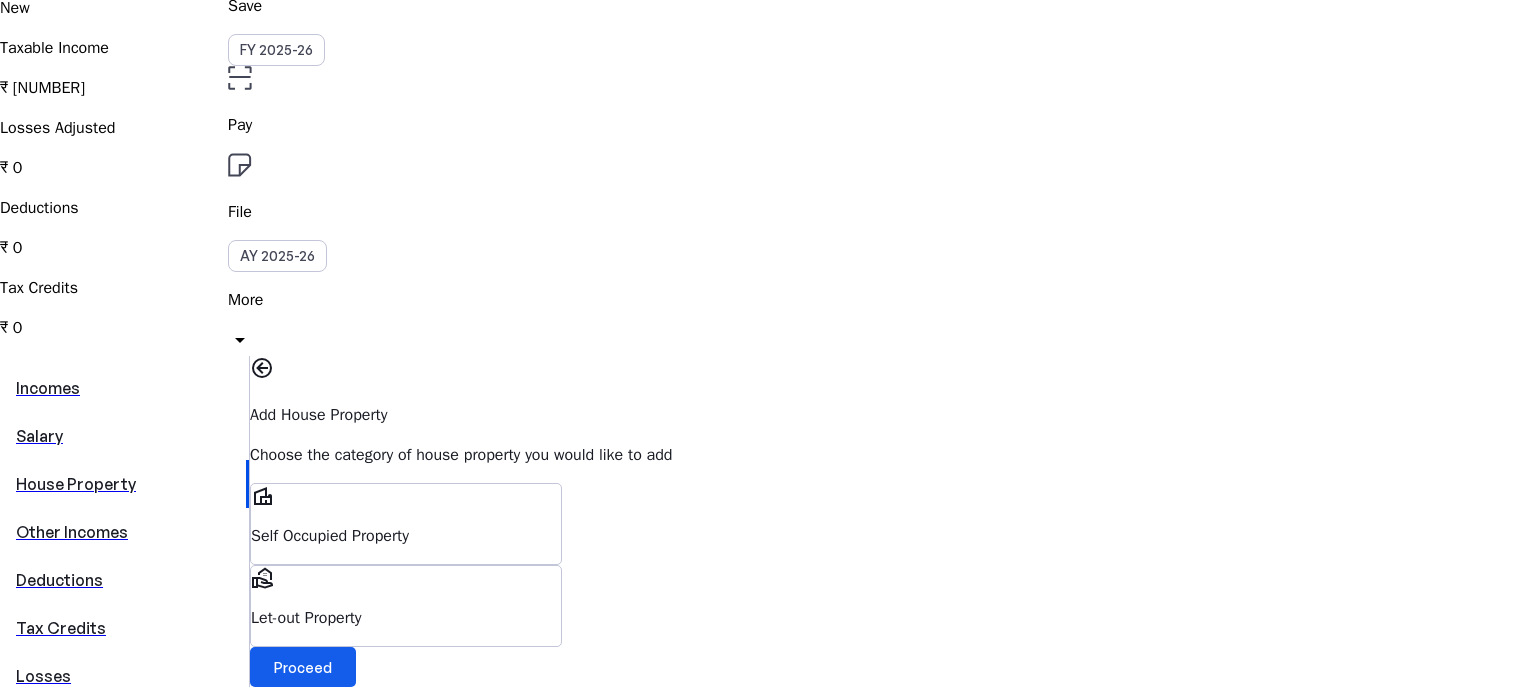 click at bounding box center (303, 667) 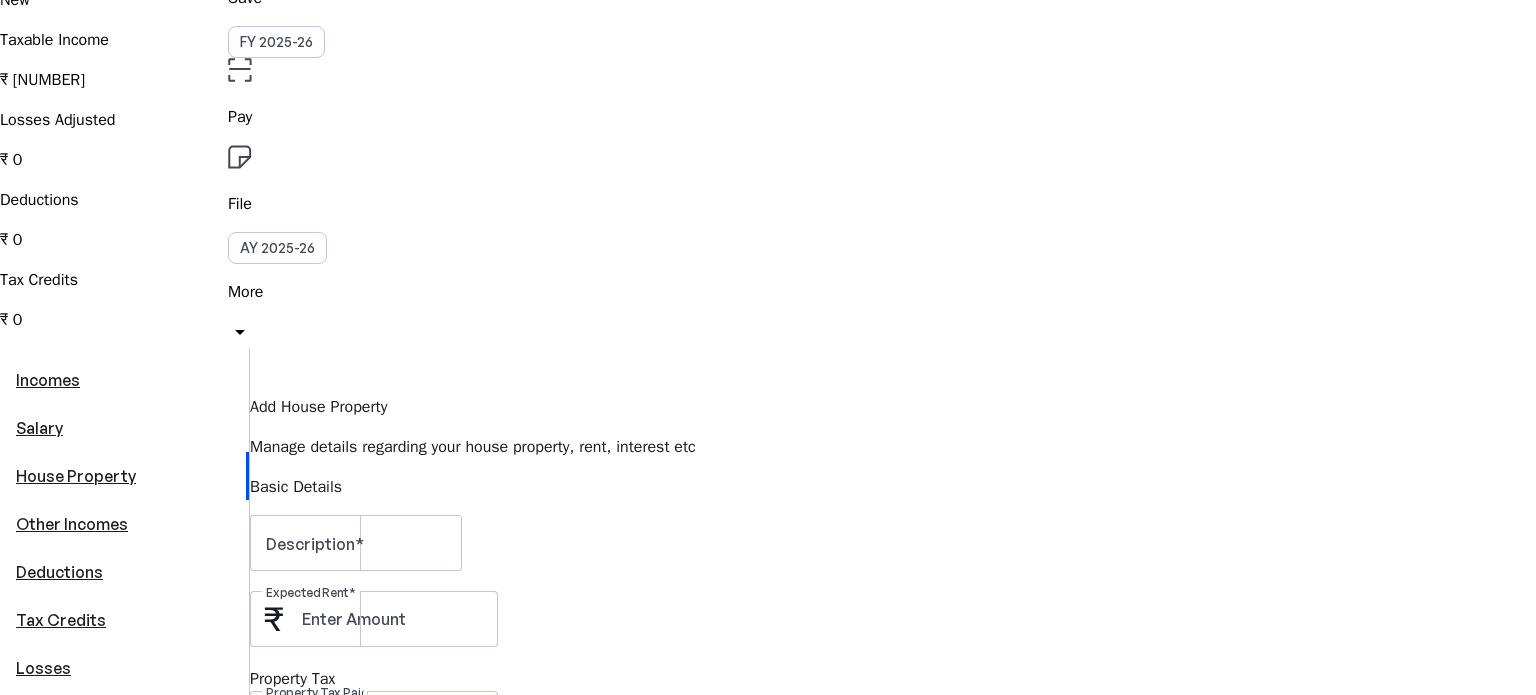 scroll, scrollTop: 199, scrollLeft: 0, axis: vertical 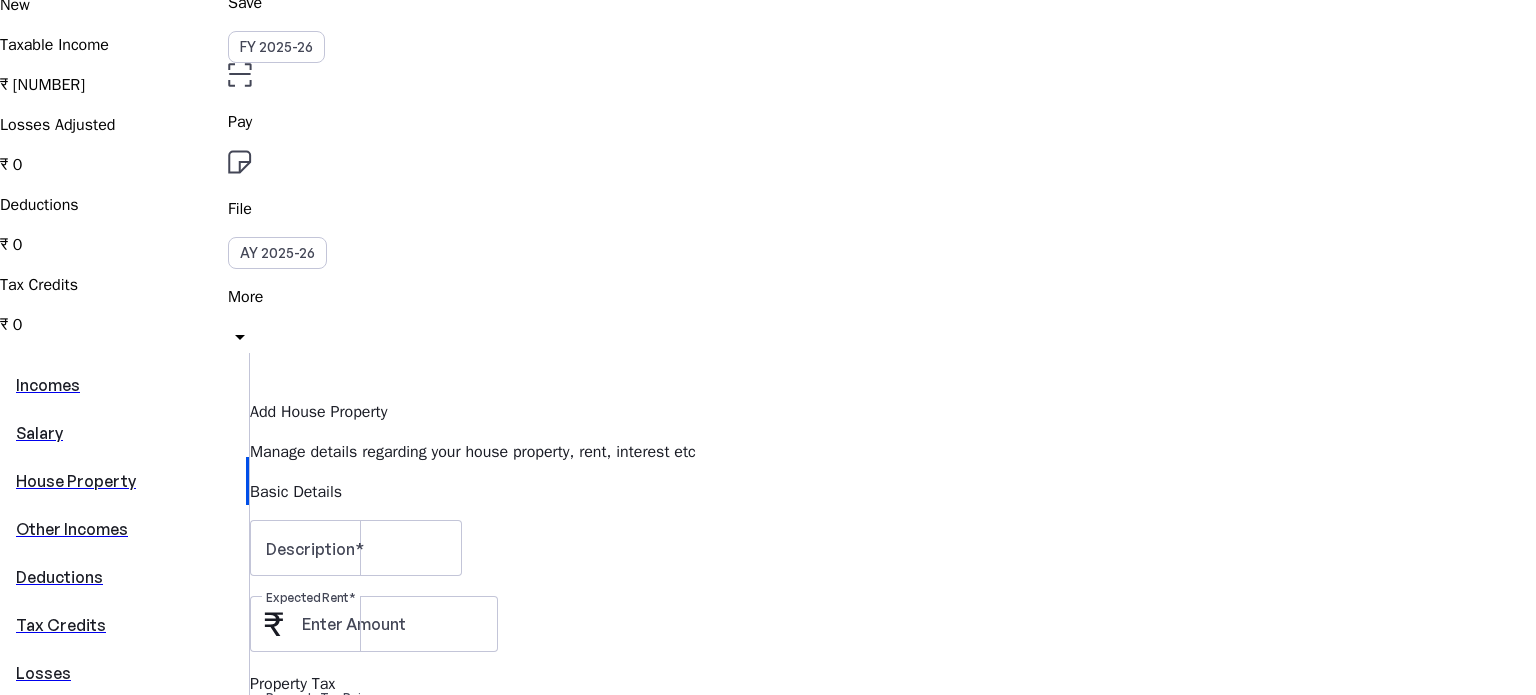 click on "House Property" at bounding box center [123, 481] 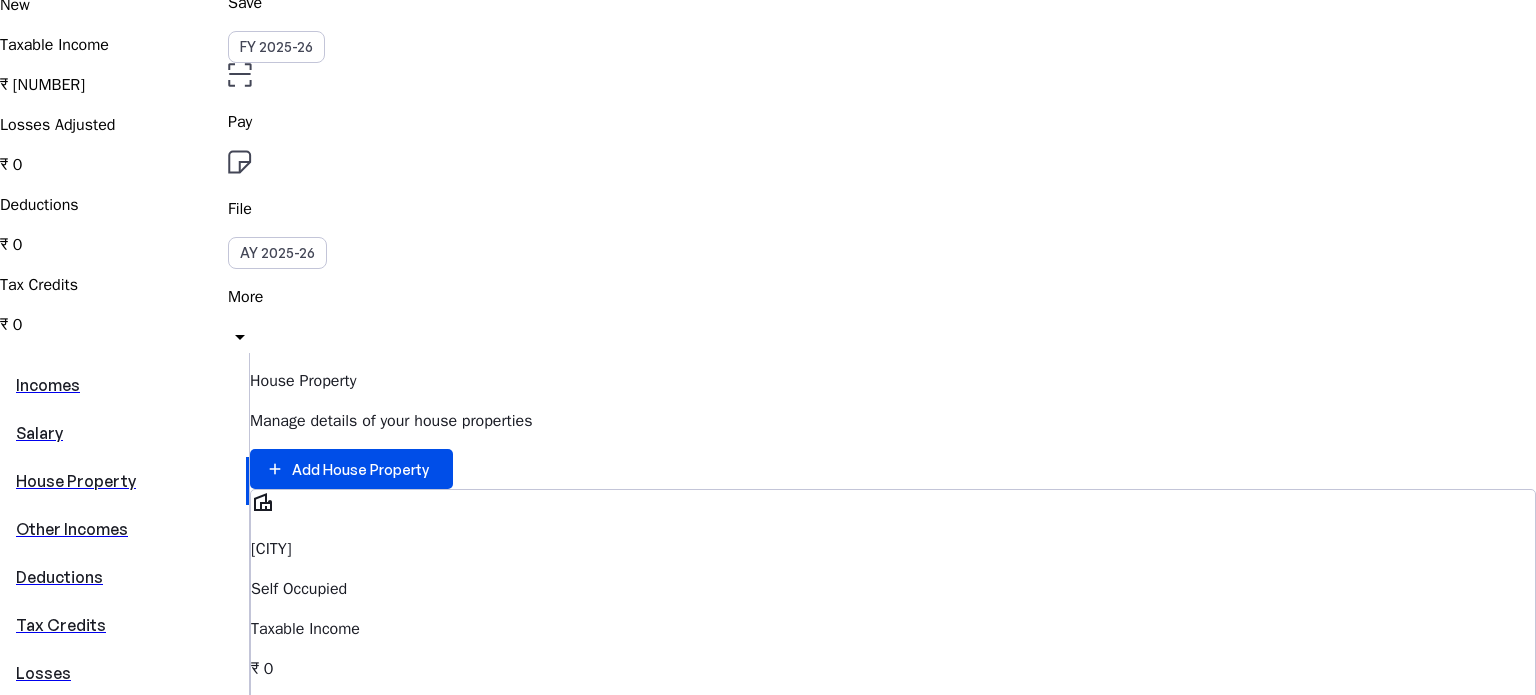 scroll, scrollTop: 0, scrollLeft: 0, axis: both 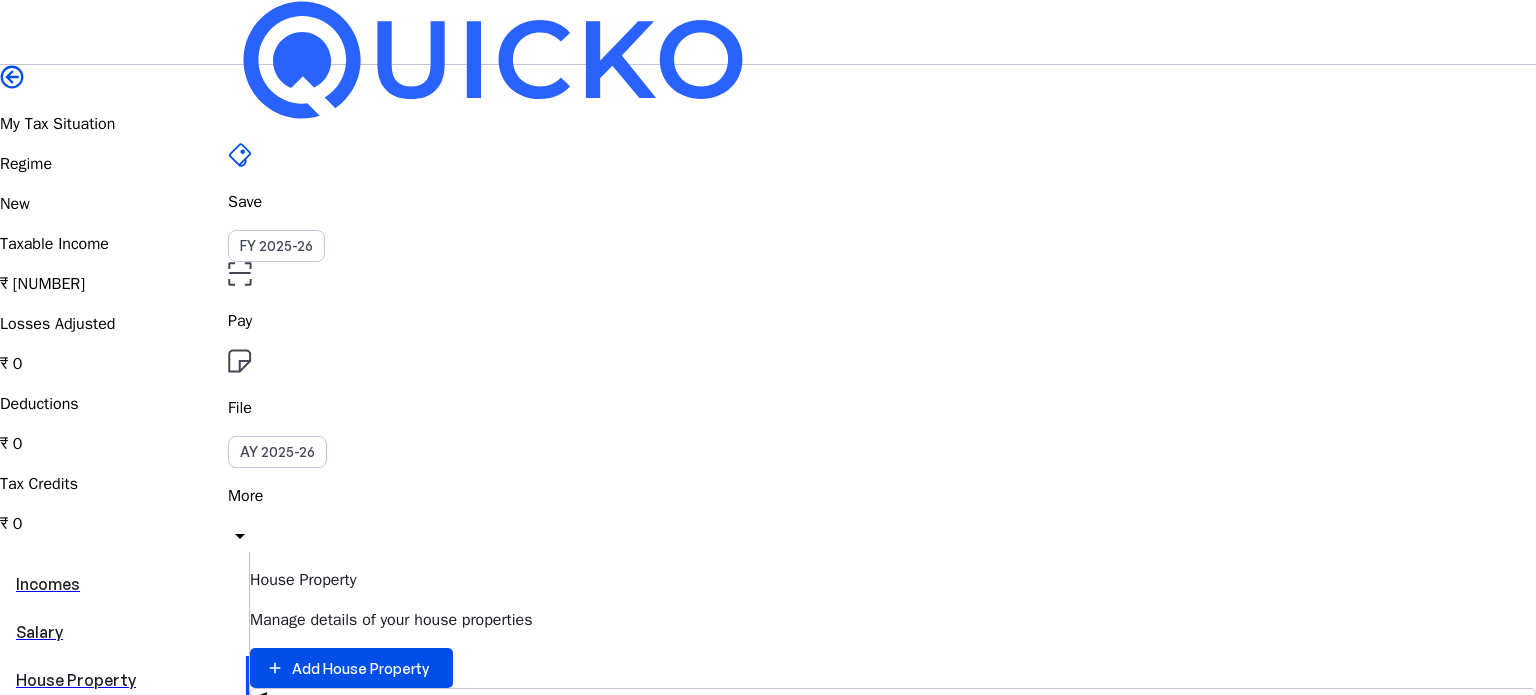 click on "delete" at bounding box center [263, 908] 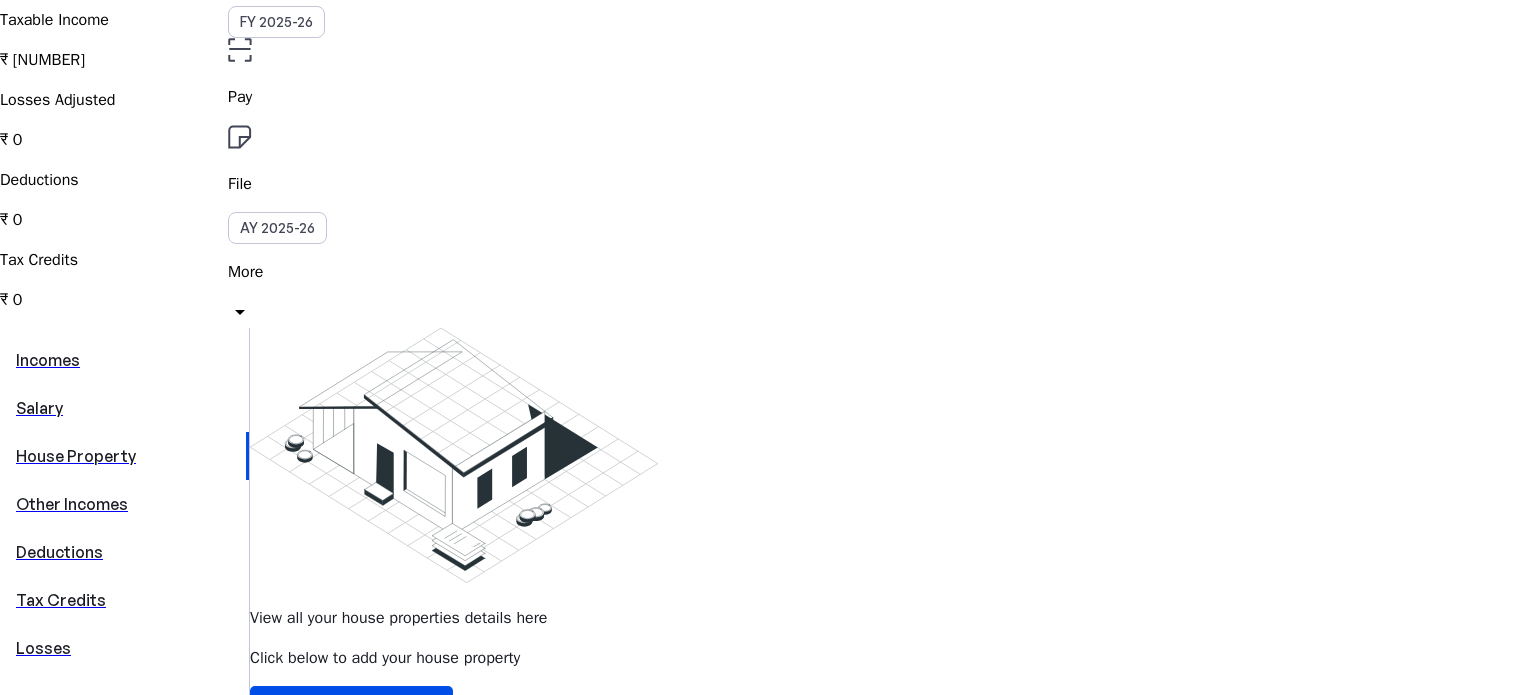scroll, scrollTop: 234, scrollLeft: 0, axis: vertical 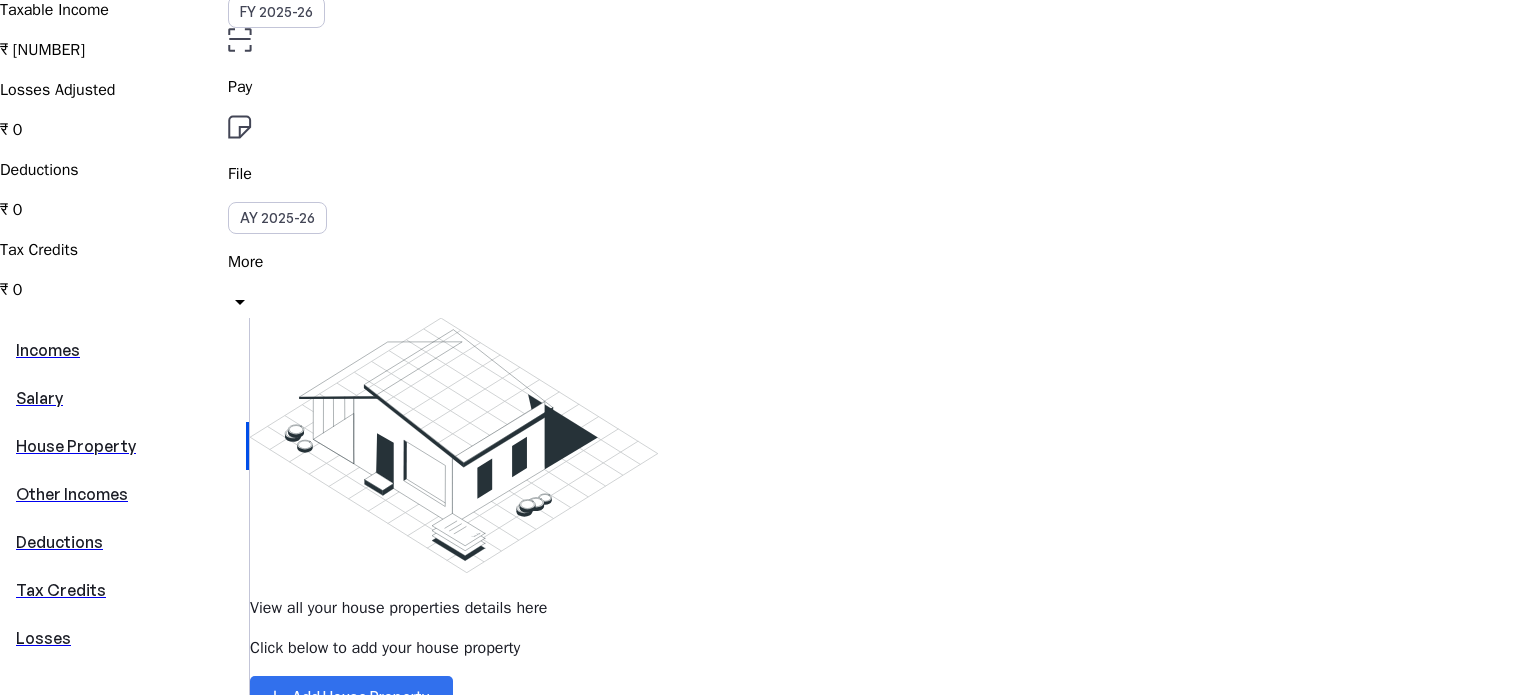 click on "Add House Property" at bounding box center [360, 696] 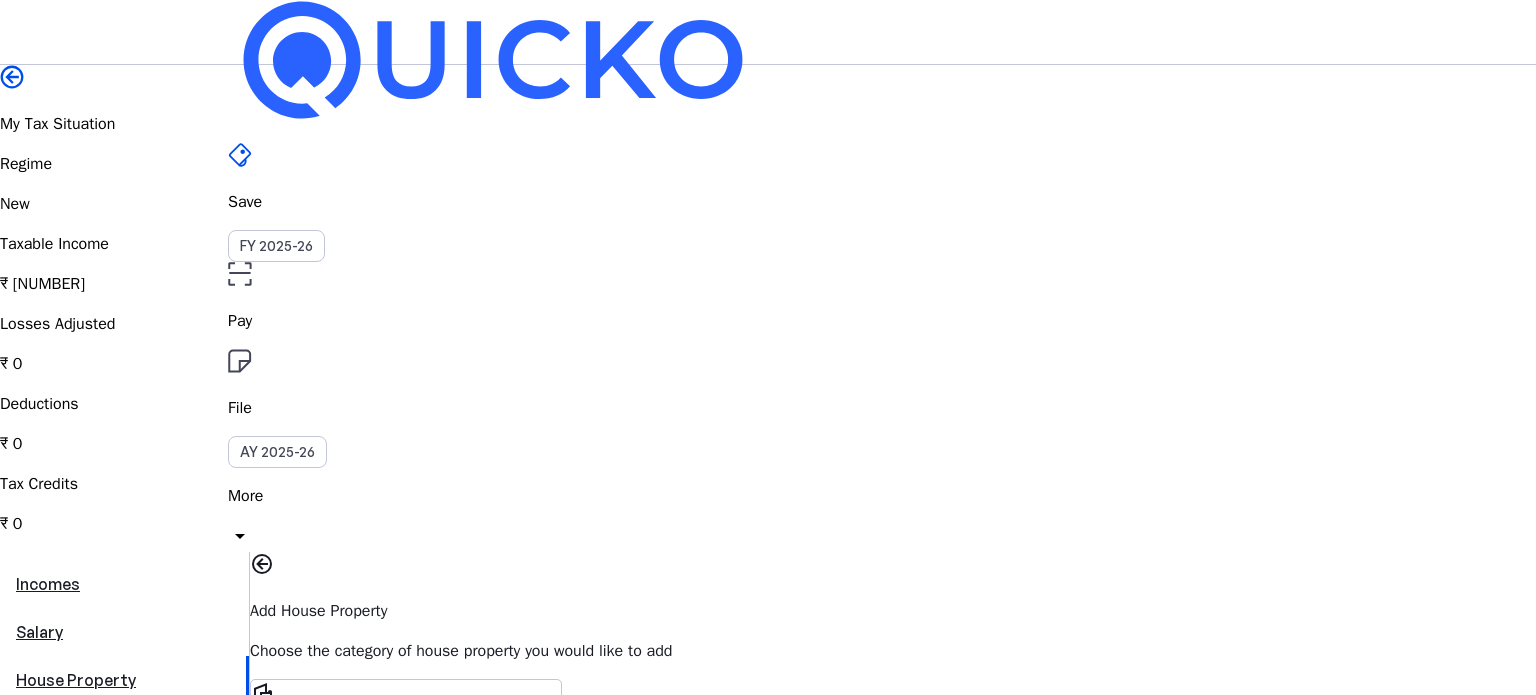 scroll, scrollTop: 48, scrollLeft: 0, axis: vertical 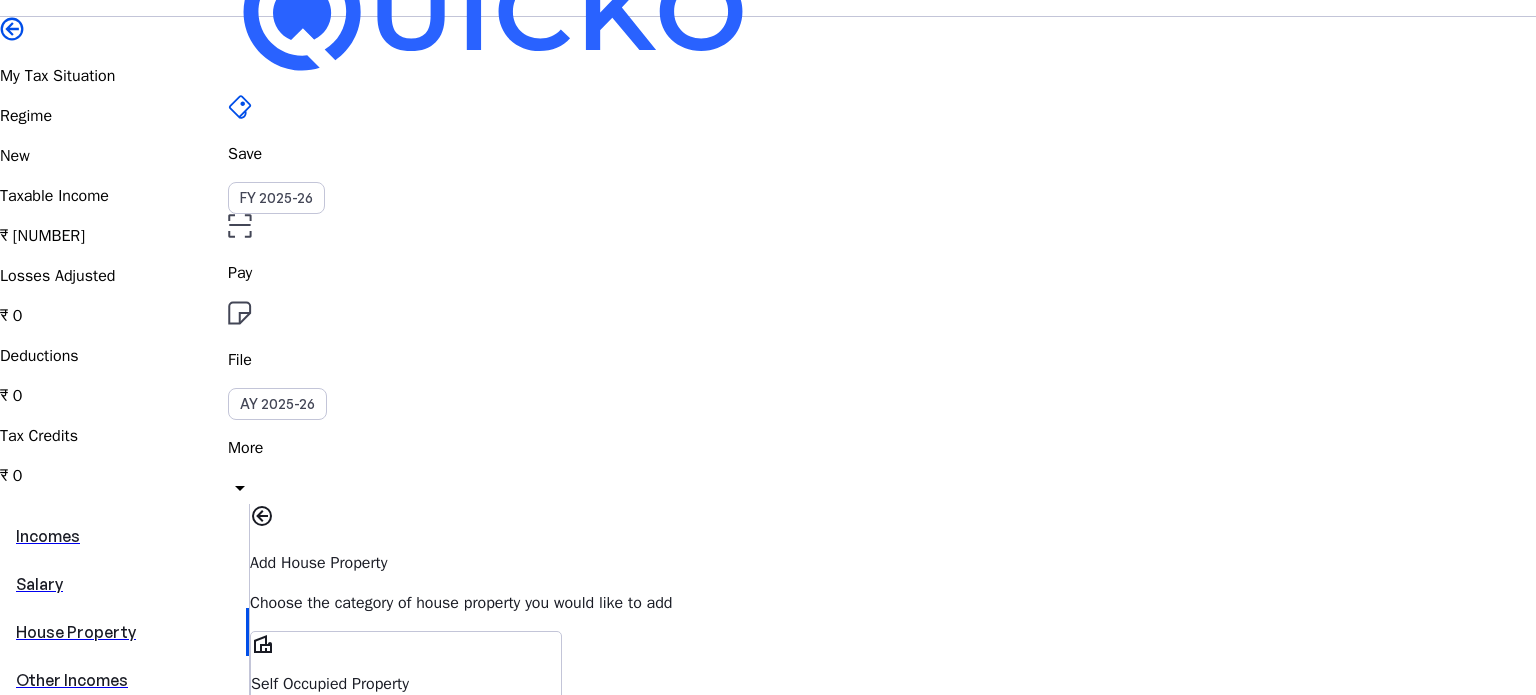 click on "real_estate_agent Let-out Property" at bounding box center [406, 754] 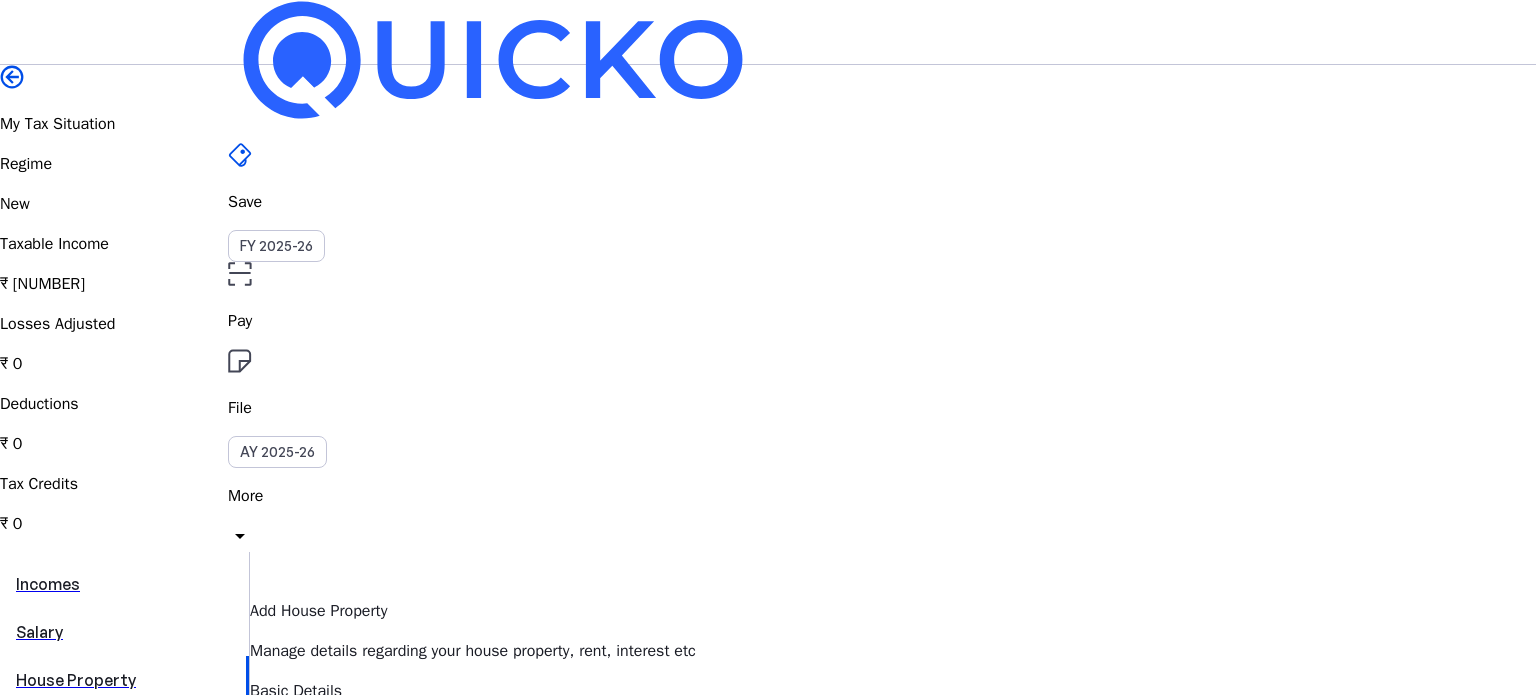 click on "Description" at bounding box center [310, 748] 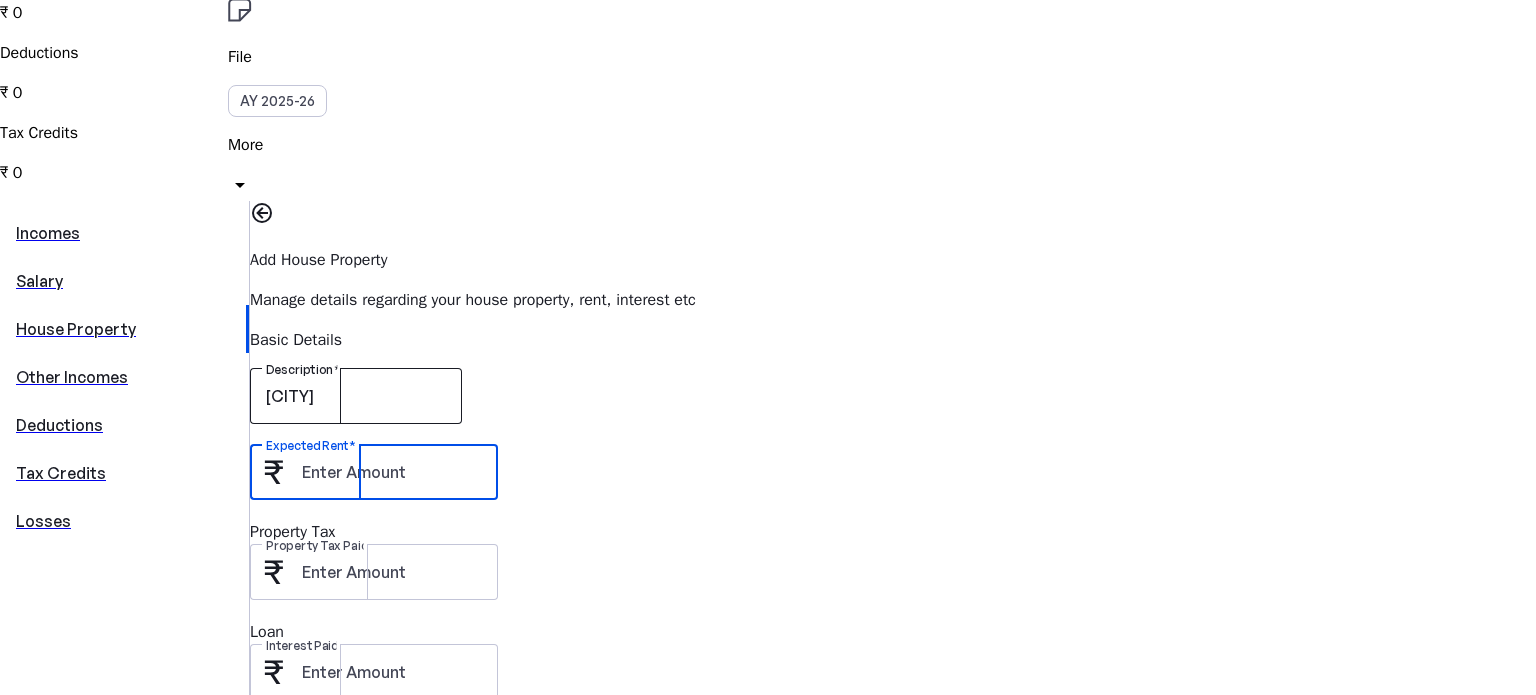 scroll, scrollTop: 352, scrollLeft: 0, axis: vertical 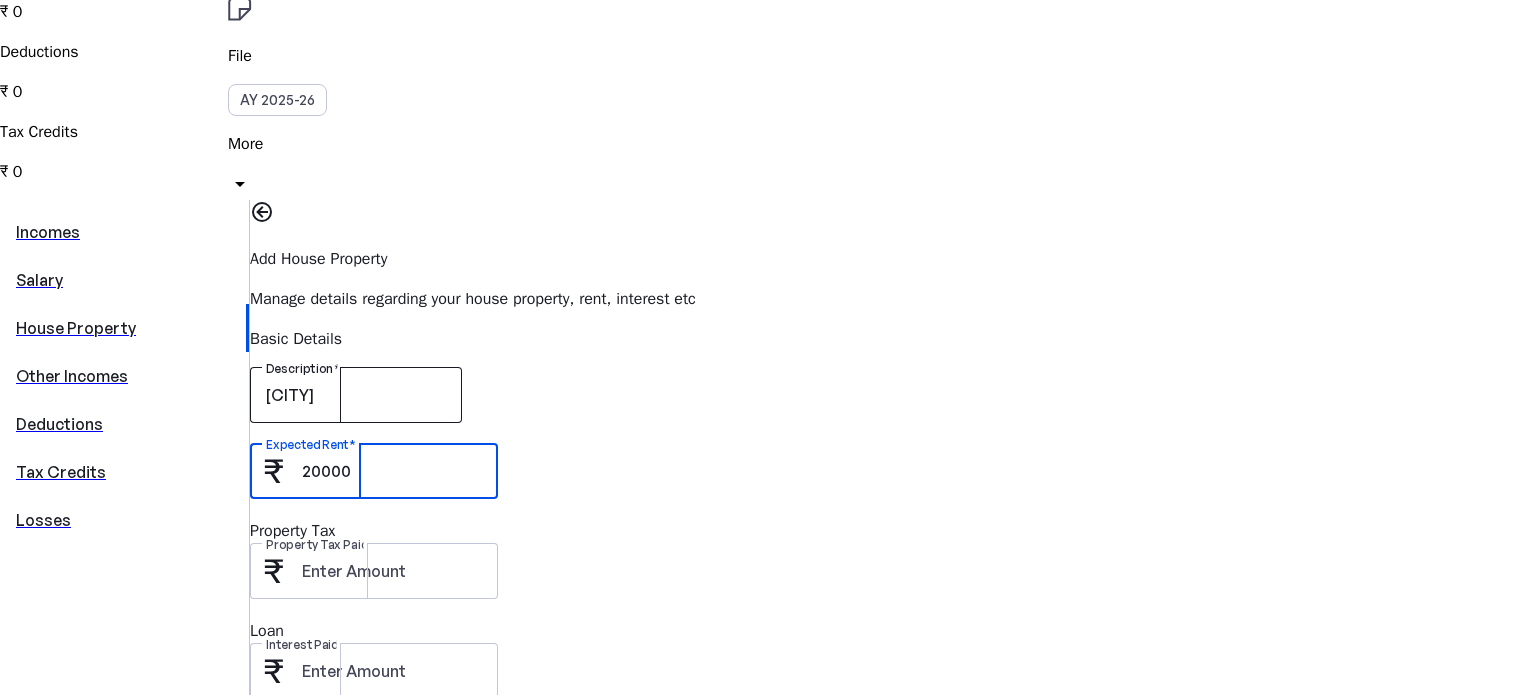 type on "20000" 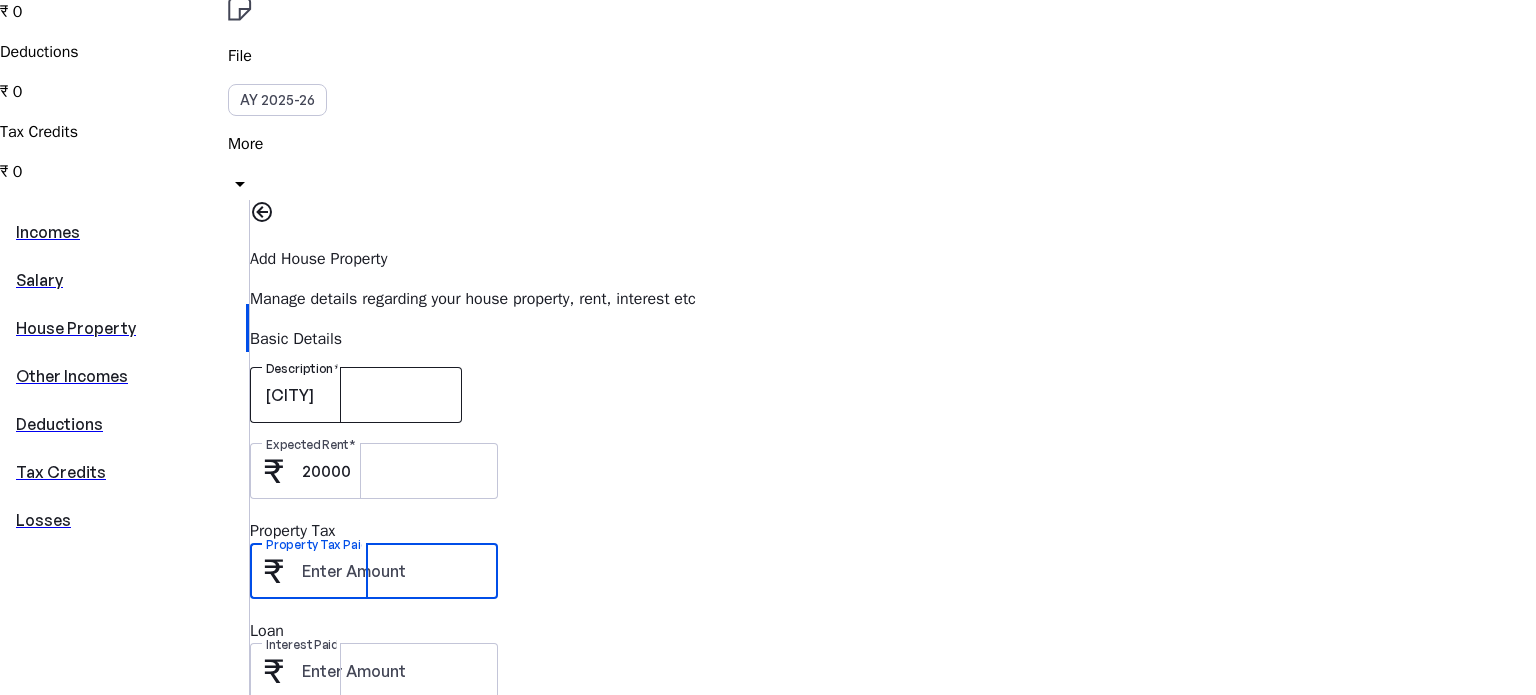 type on "[NUMBER]" 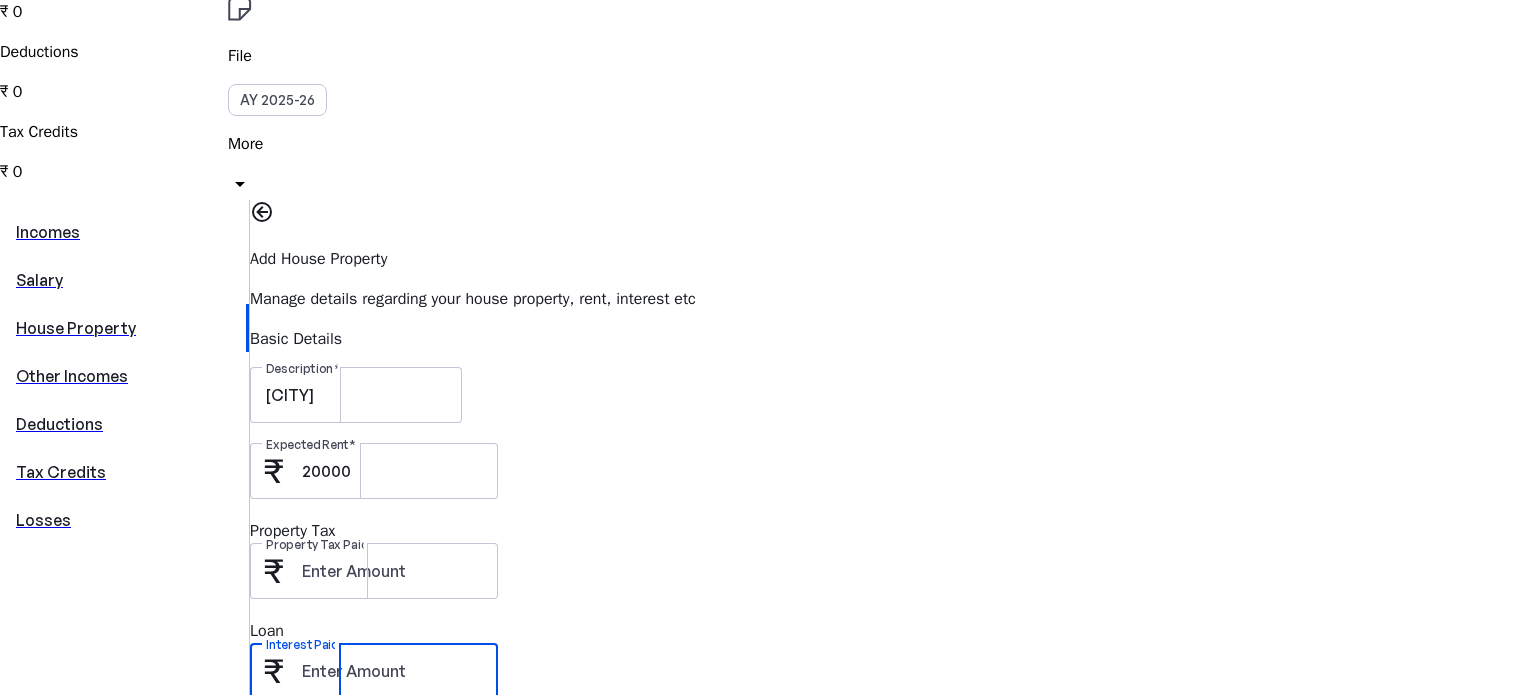 paste on "[NUMBER]" 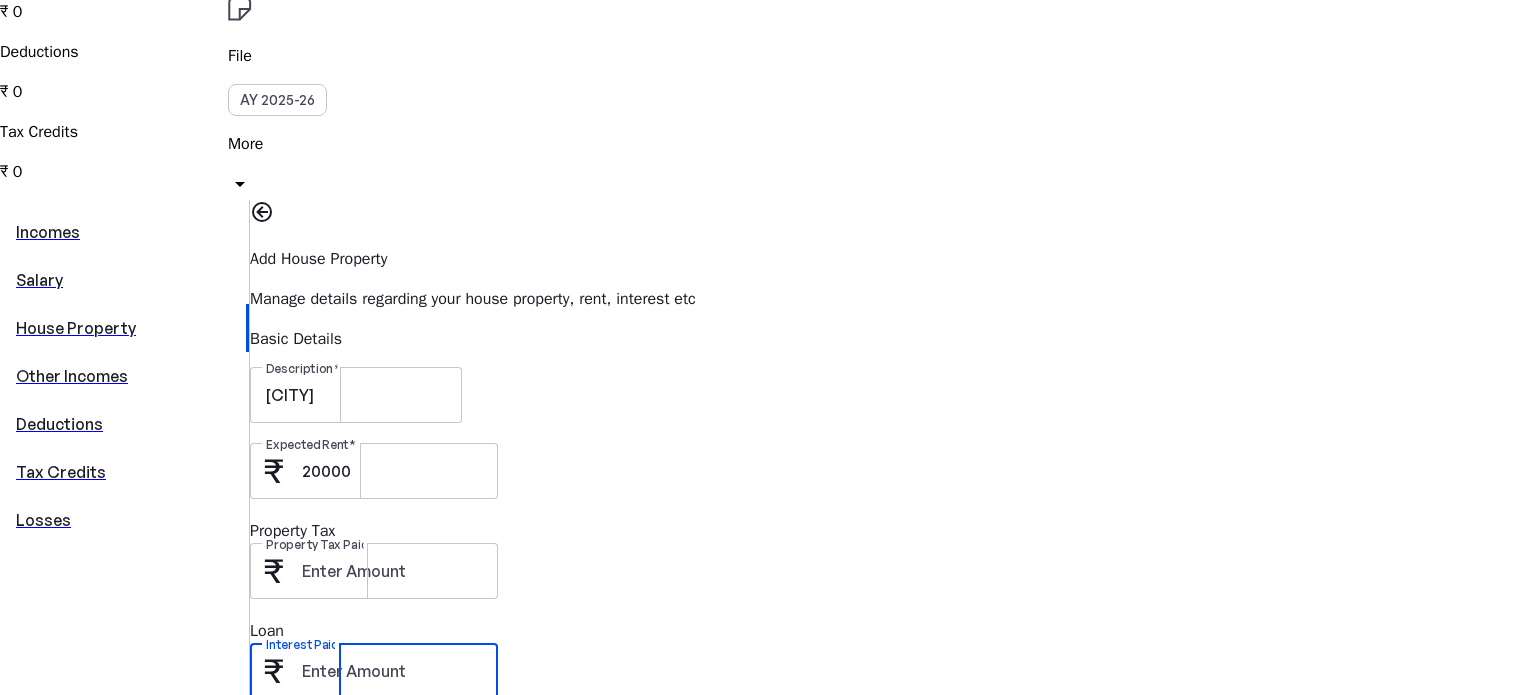 type on "[NUMBER]" 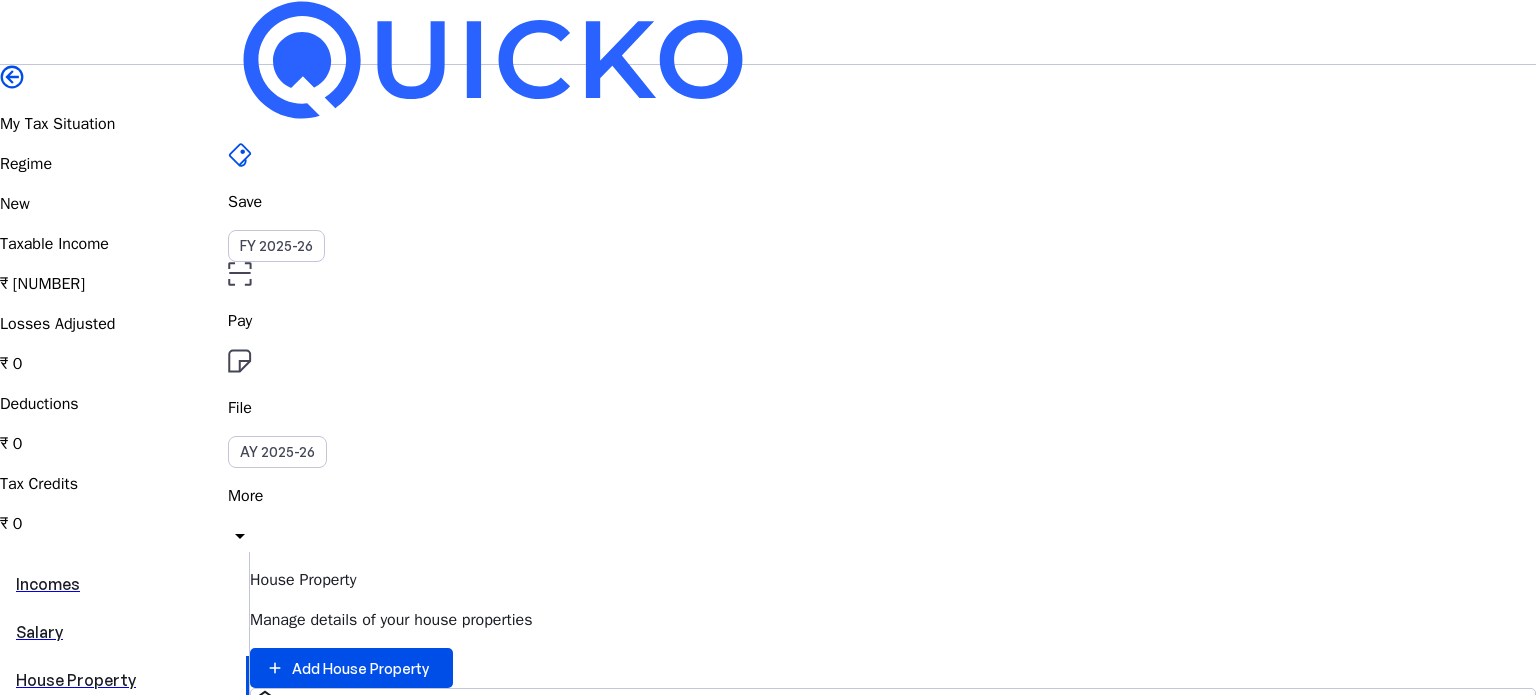 scroll, scrollTop: 199, scrollLeft: 0, axis: vertical 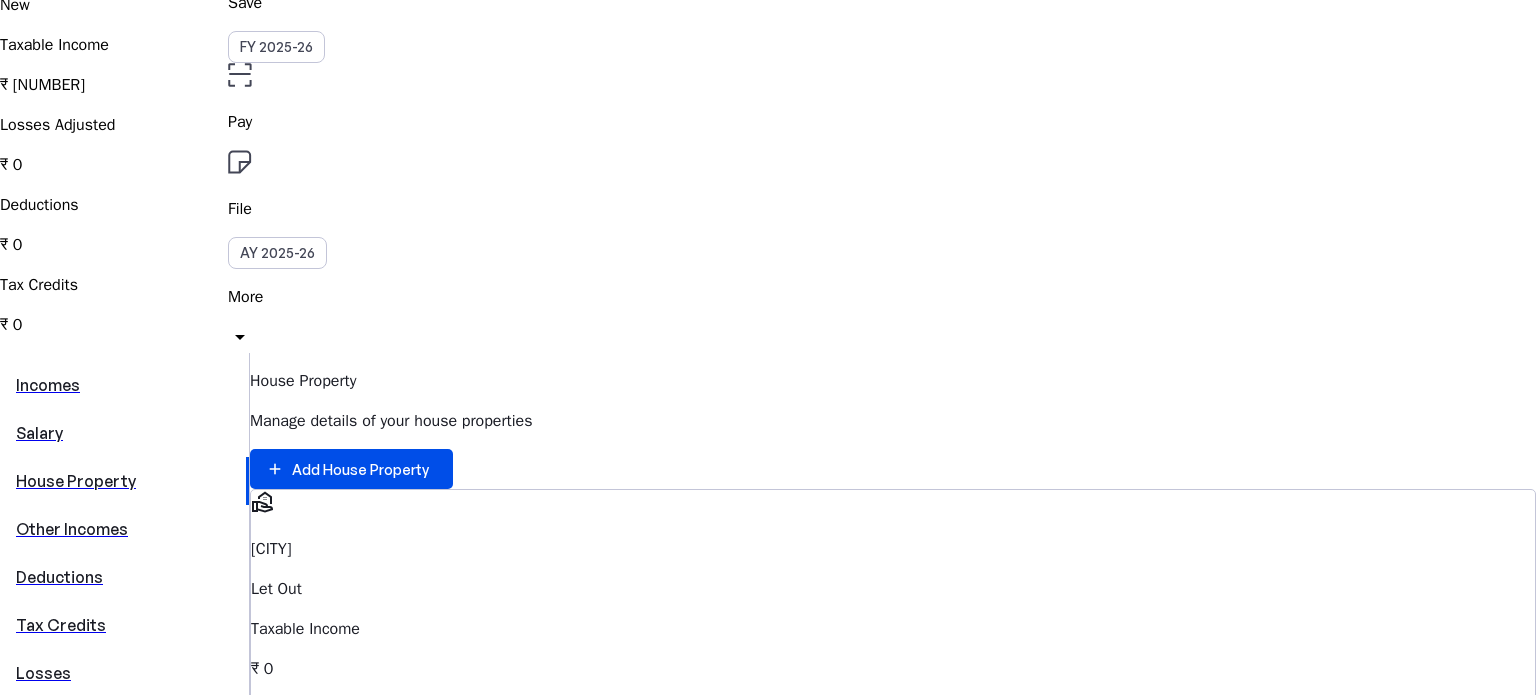 click on "Other Incomes" at bounding box center [124, 529] 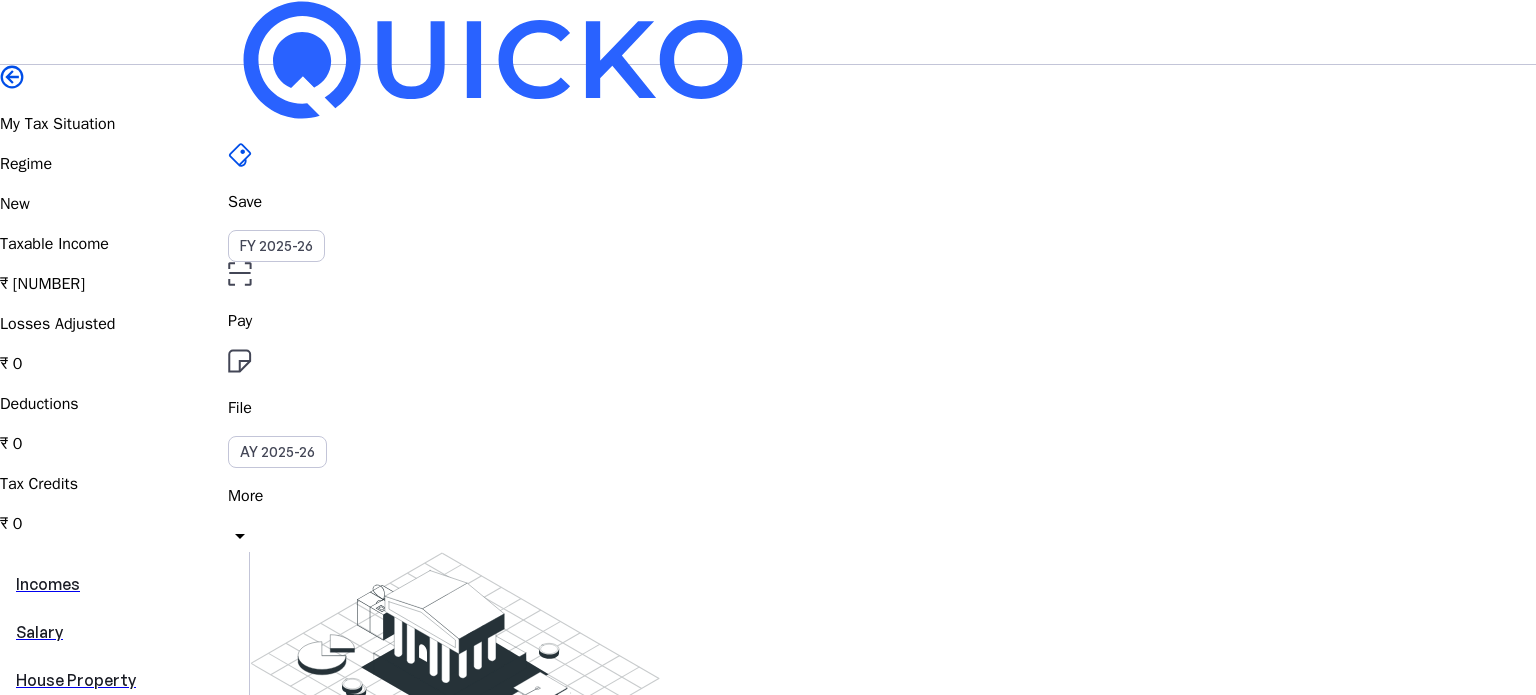 click on "House Property" at bounding box center (124, 680) 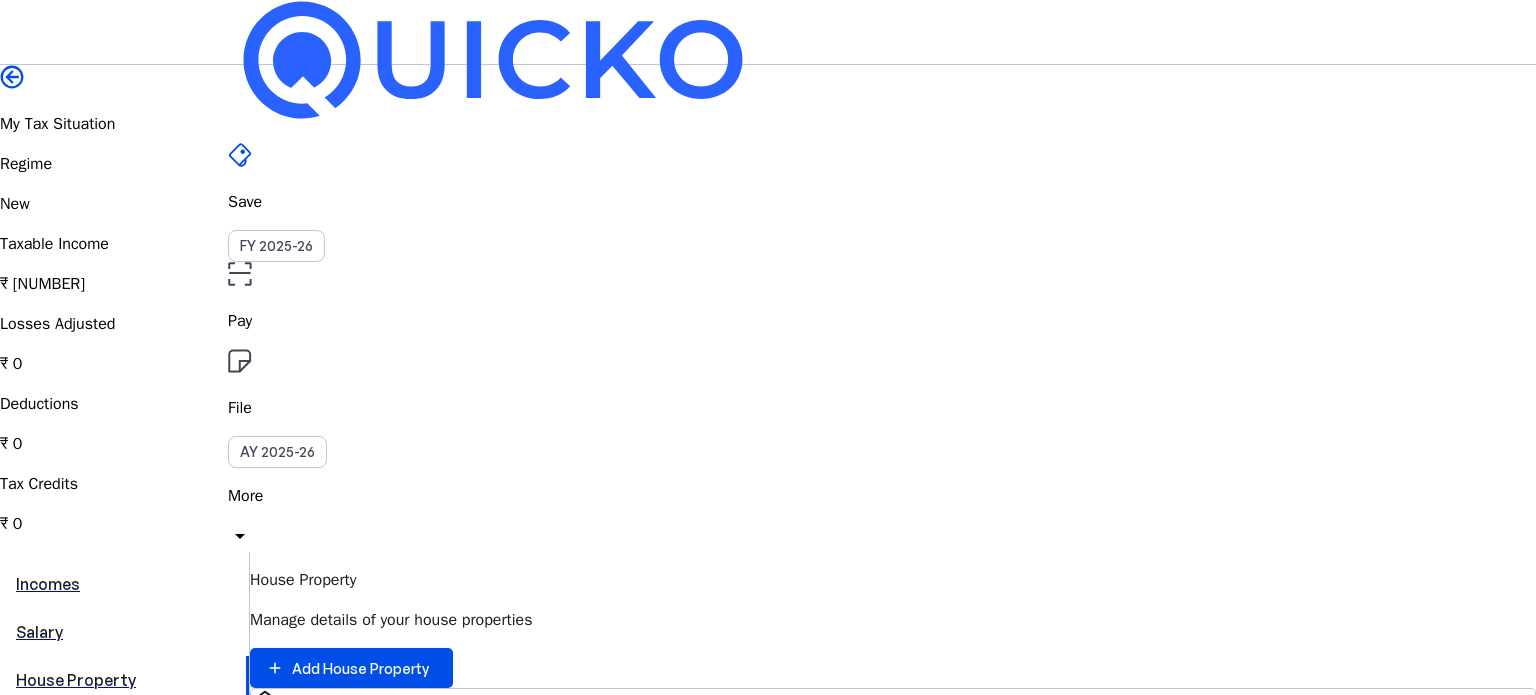 click on "real_estate_agent [CITY] Let Out Taxable Income ₹ [NUMBER]" at bounding box center [893, 784] 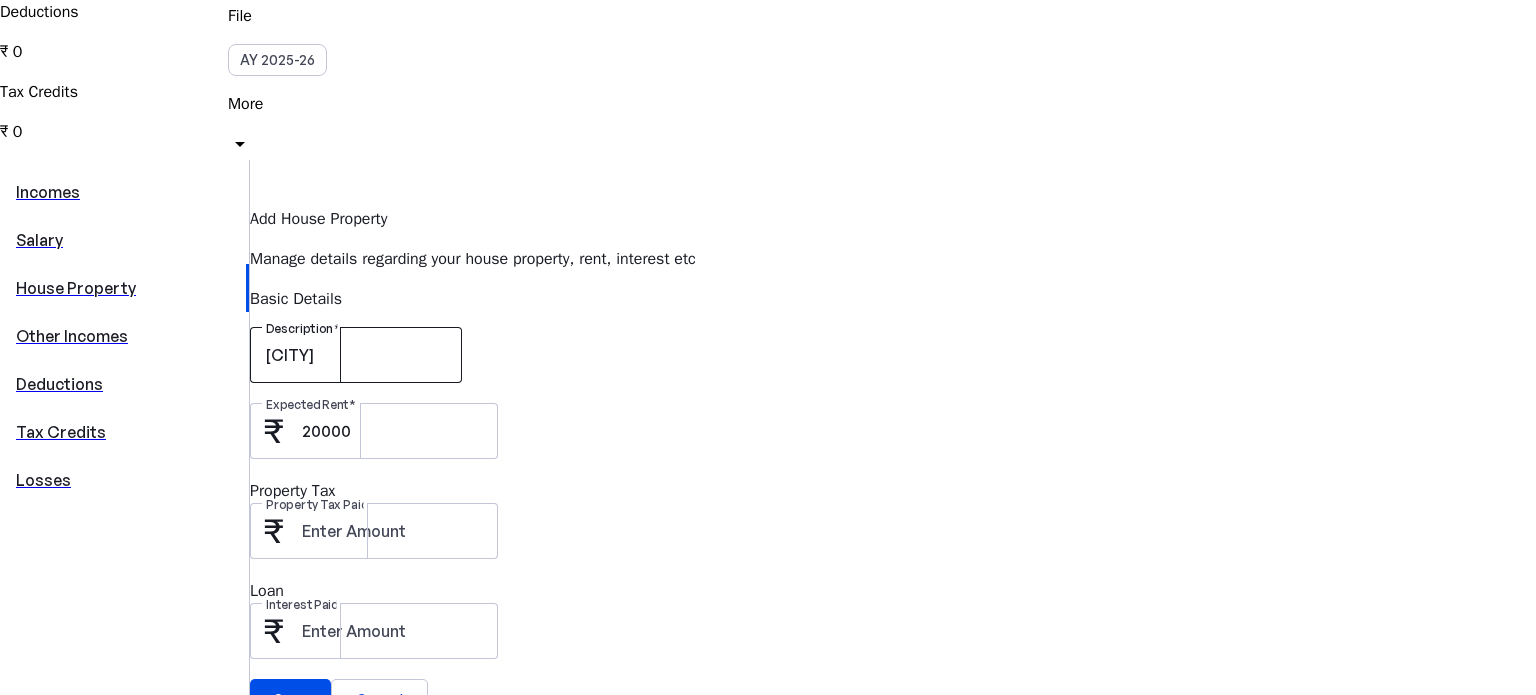 scroll, scrollTop: 392, scrollLeft: 0, axis: vertical 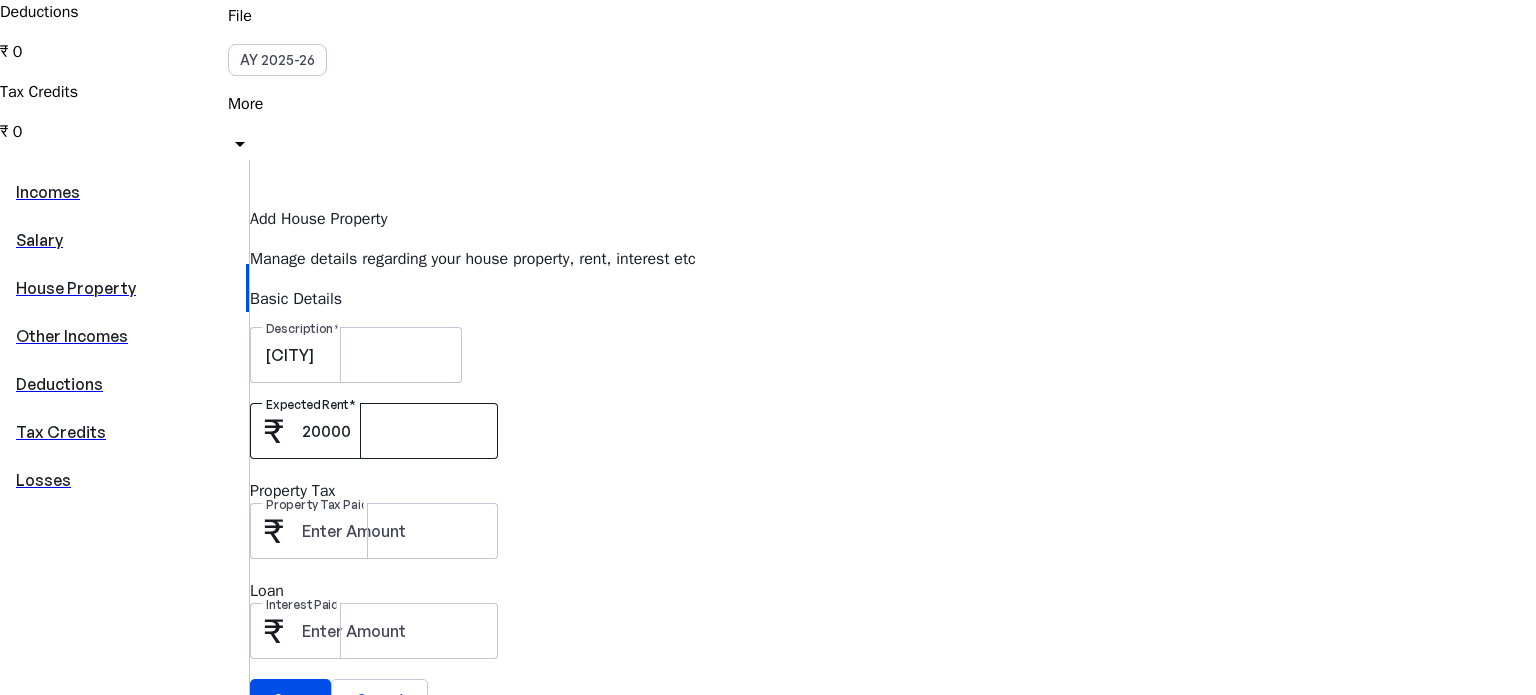 click on "20000" at bounding box center [392, 431] 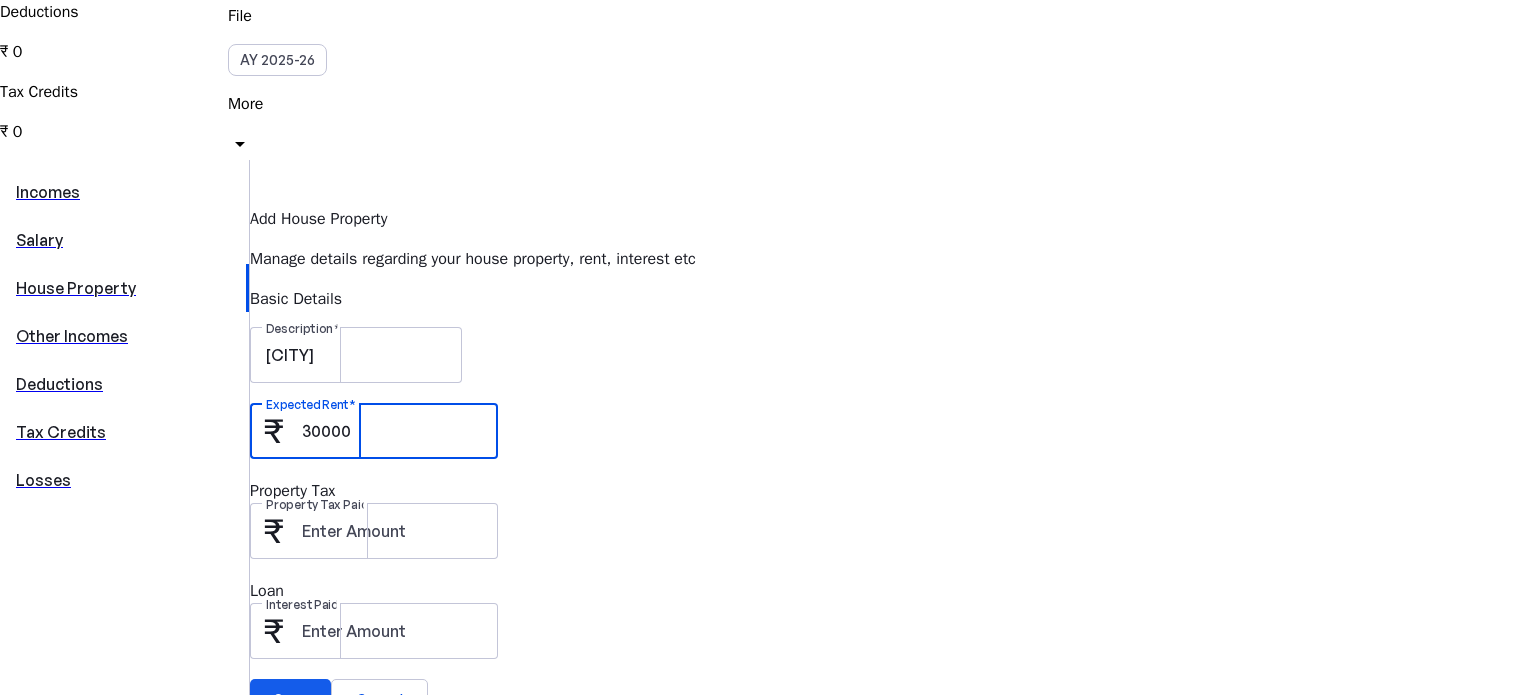 type on "30000" 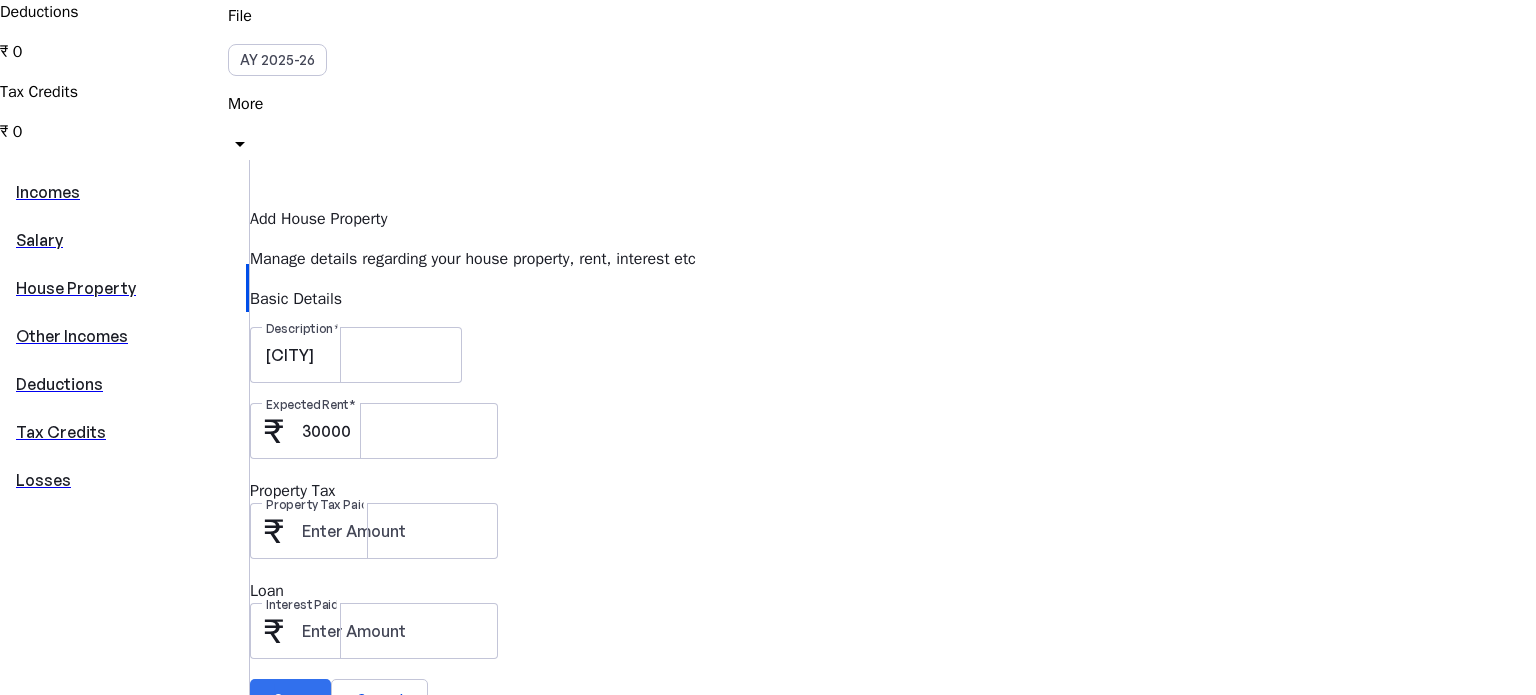 click at bounding box center [290, 699] 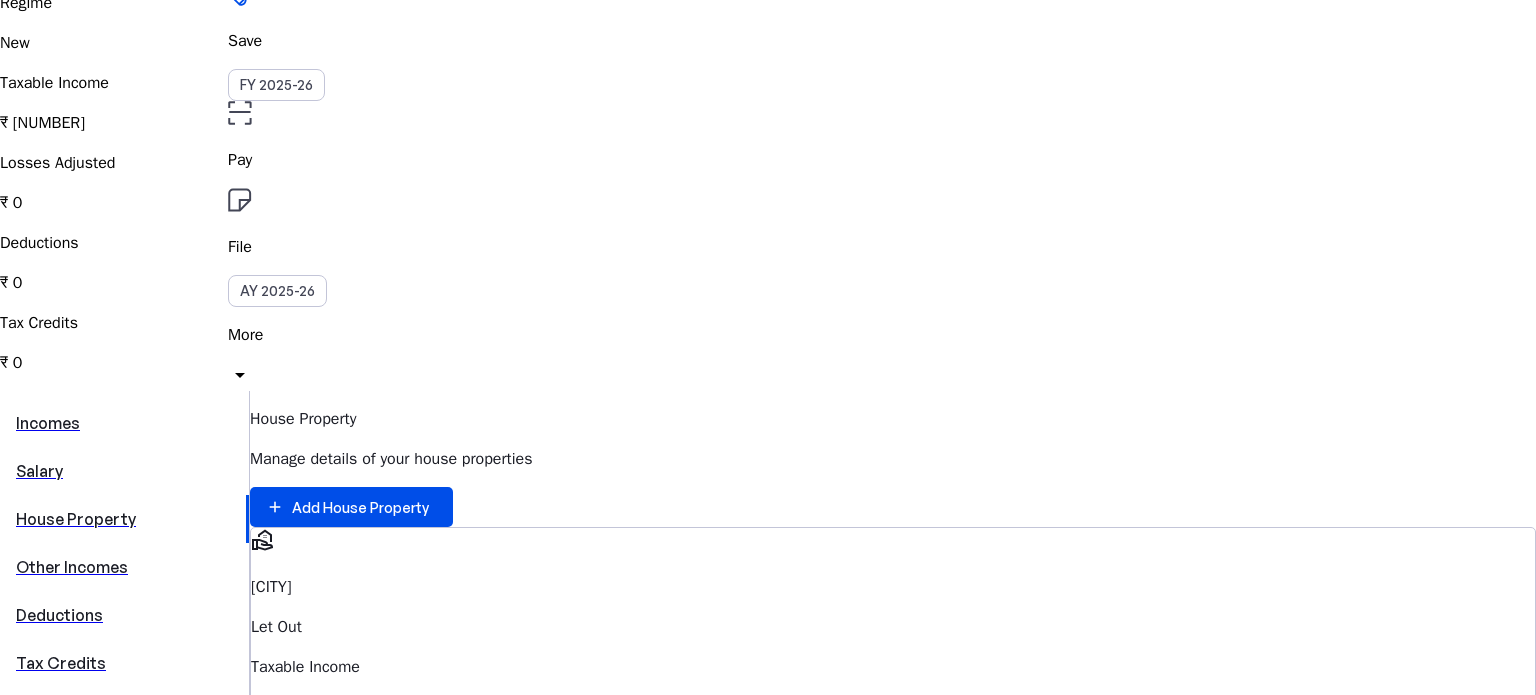 scroll, scrollTop: 181, scrollLeft: 0, axis: vertical 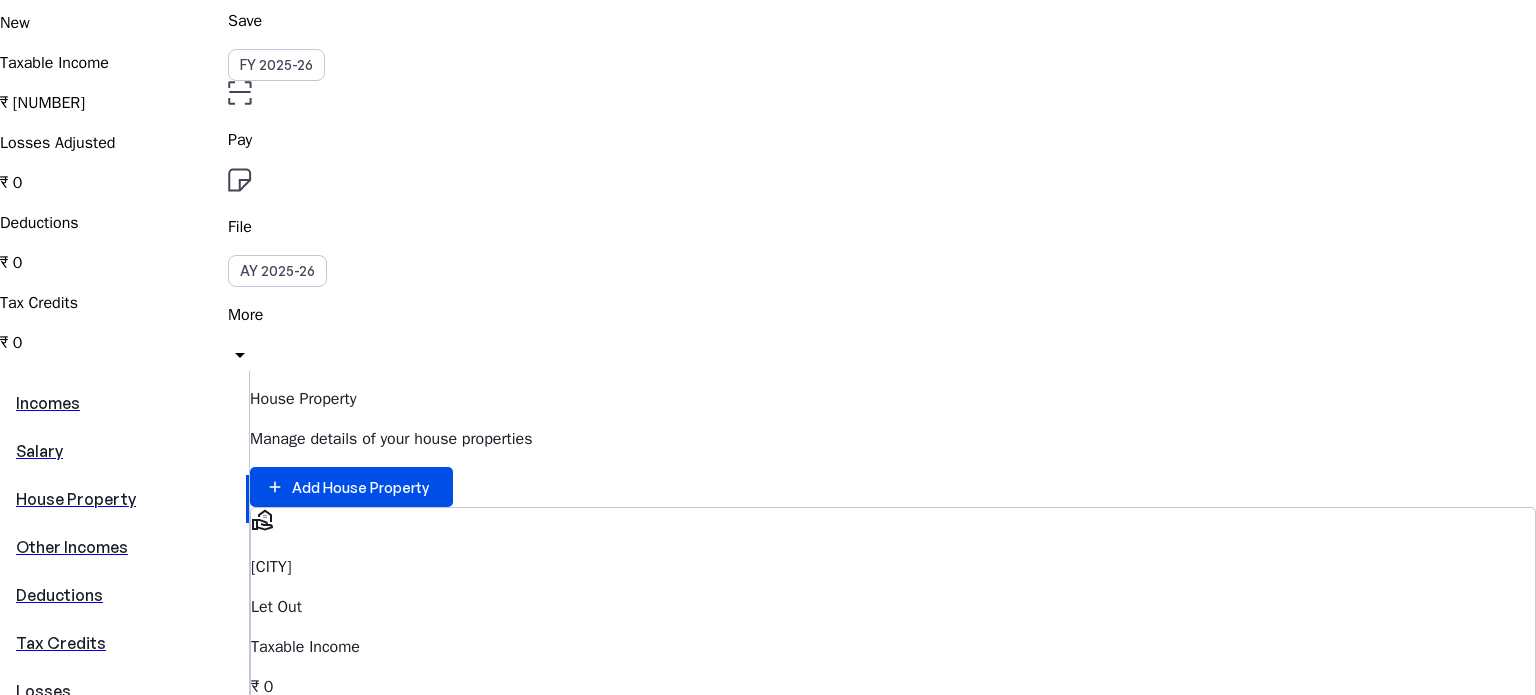 click on "Other Incomes" at bounding box center (124, 547) 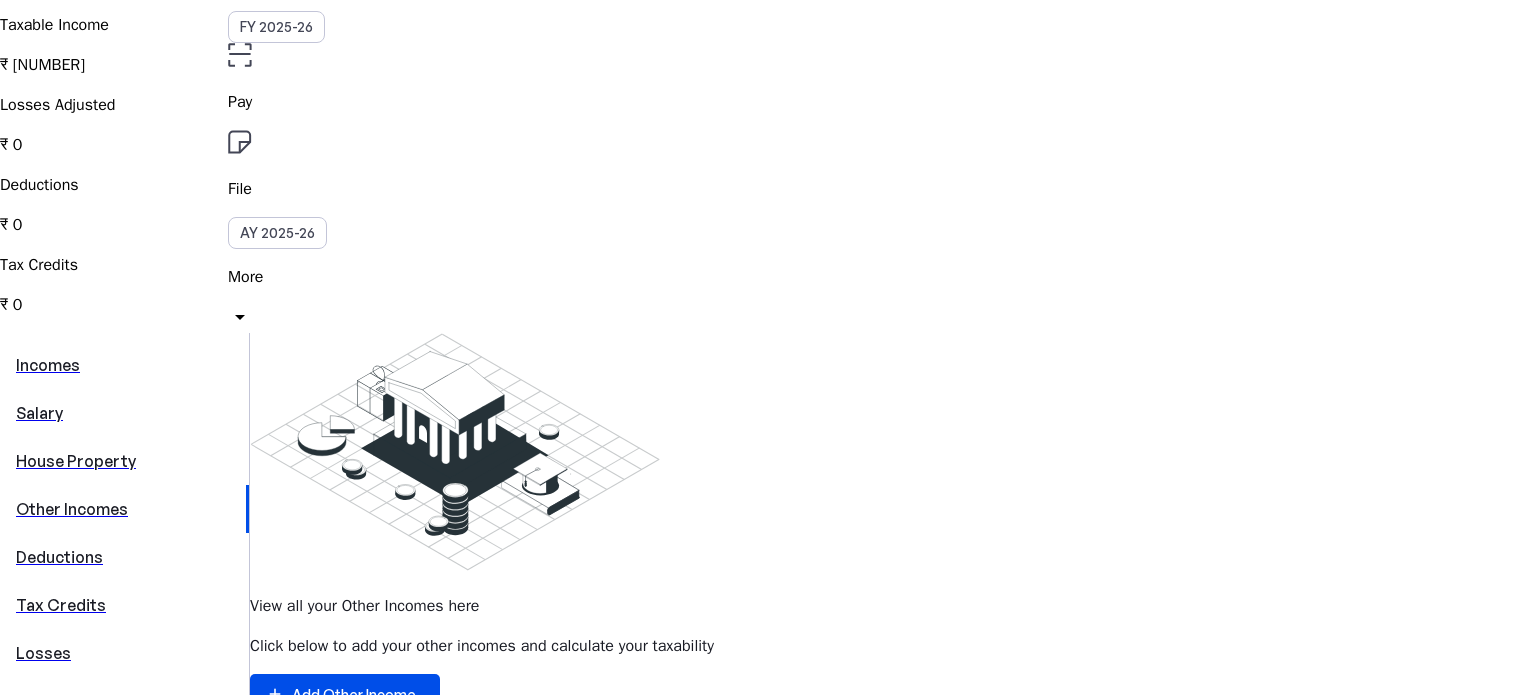 scroll, scrollTop: 220, scrollLeft: 0, axis: vertical 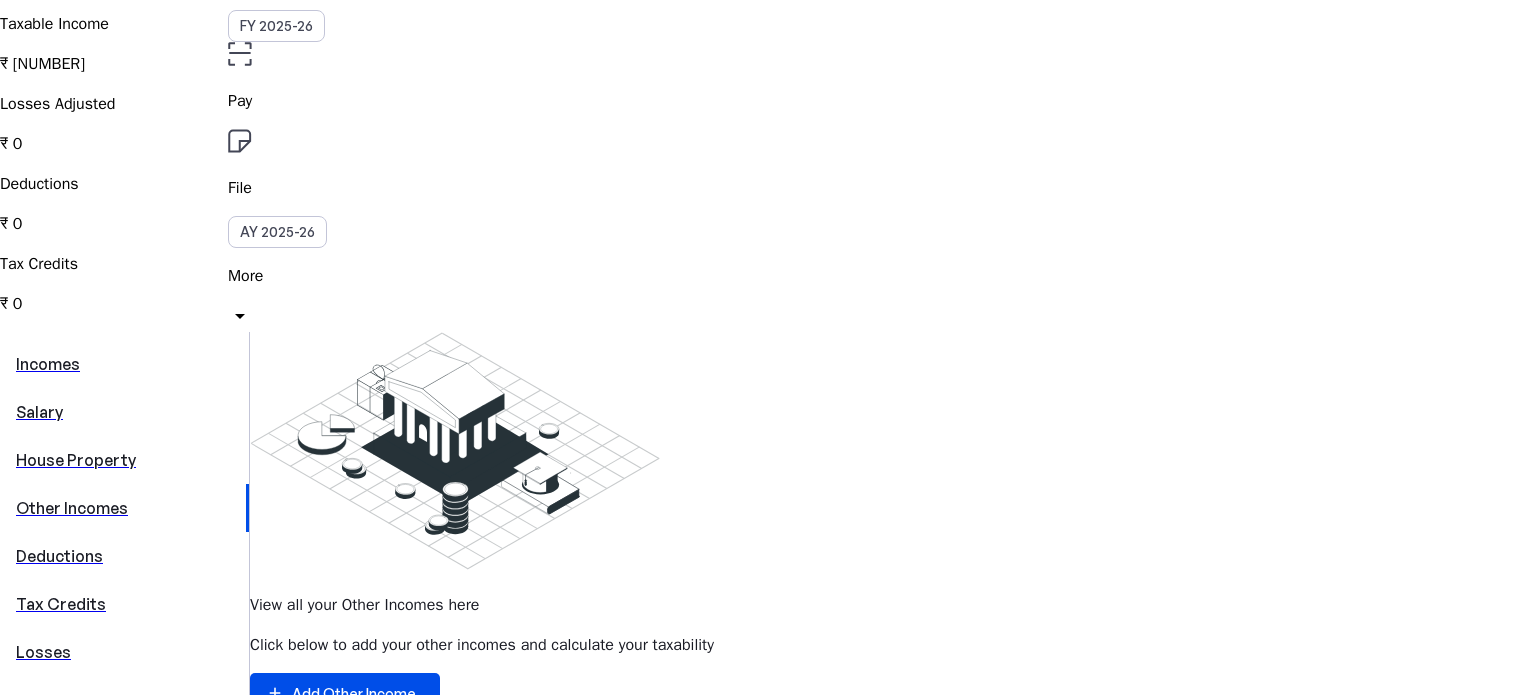 click on "Deductions" at bounding box center [124, 556] 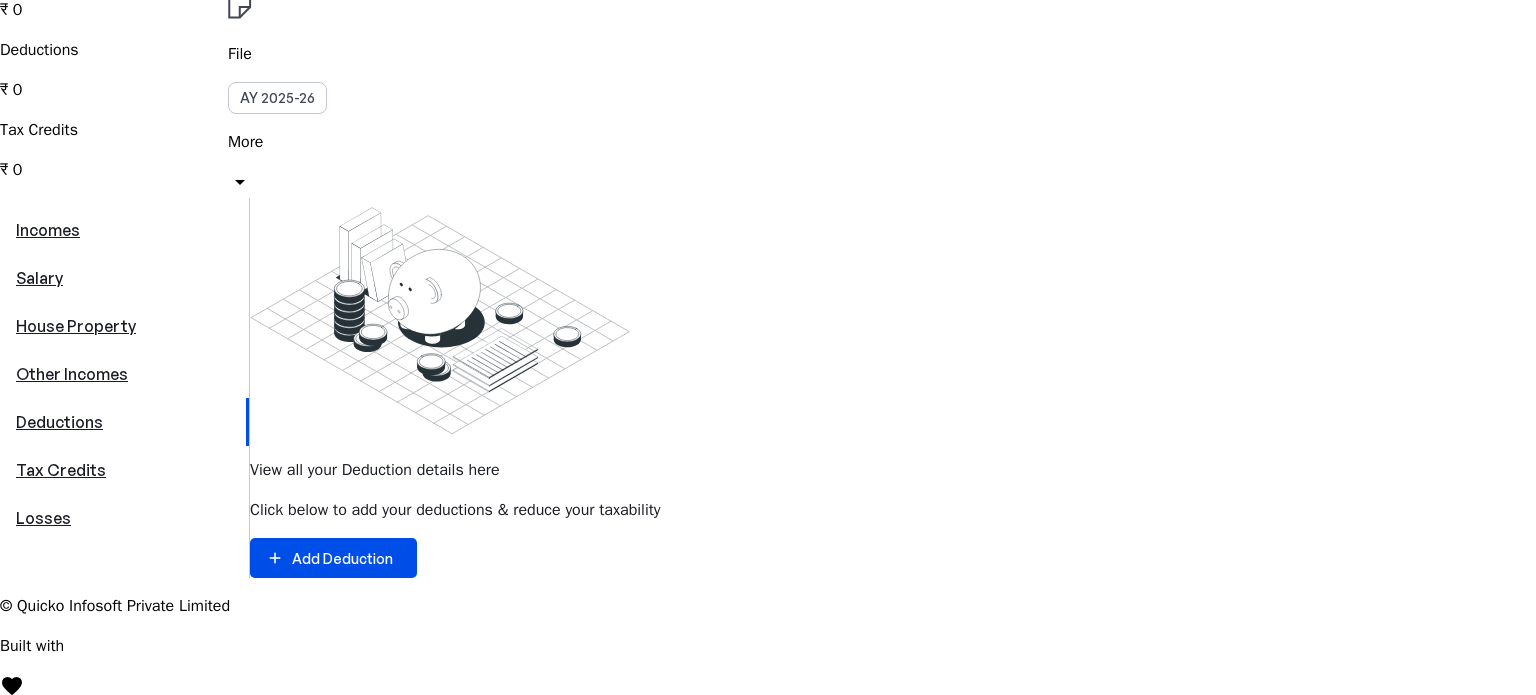 scroll, scrollTop: 379, scrollLeft: 0, axis: vertical 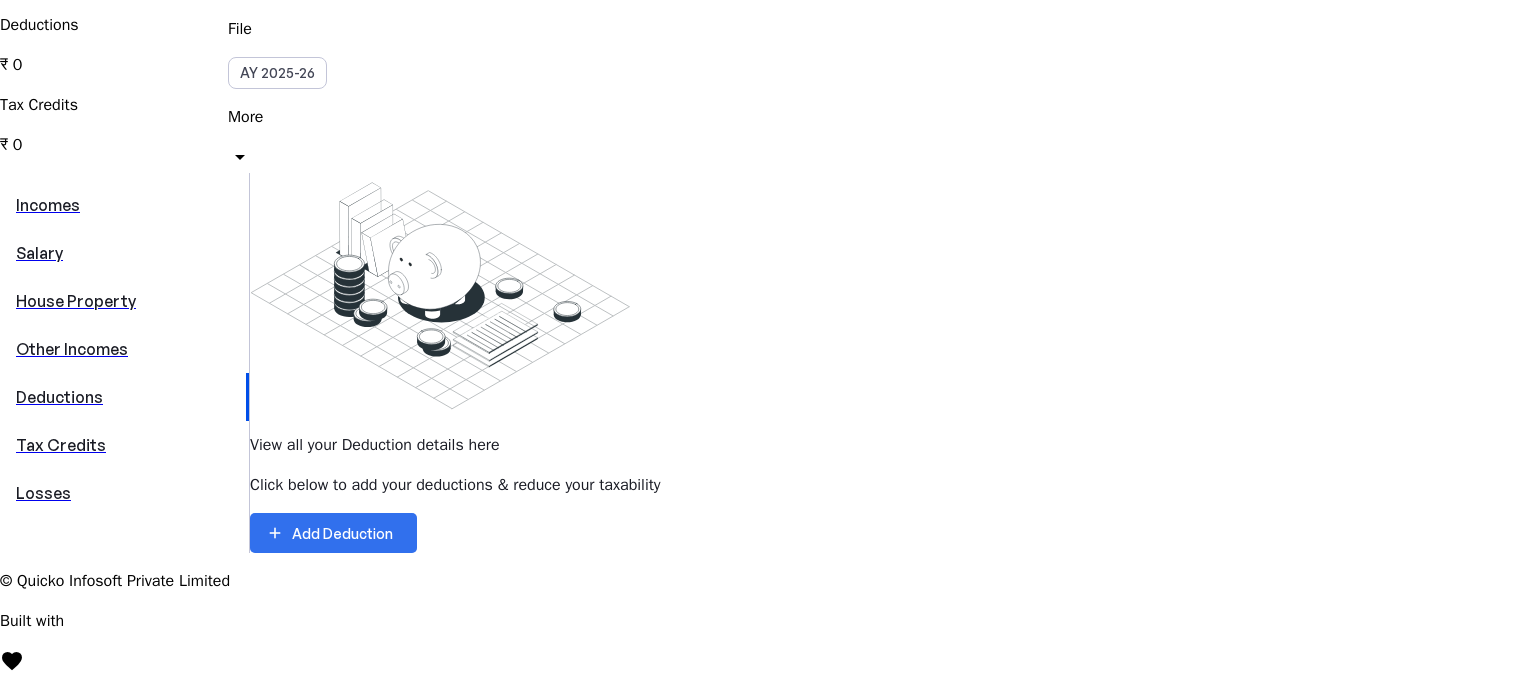 click at bounding box center [333, 533] 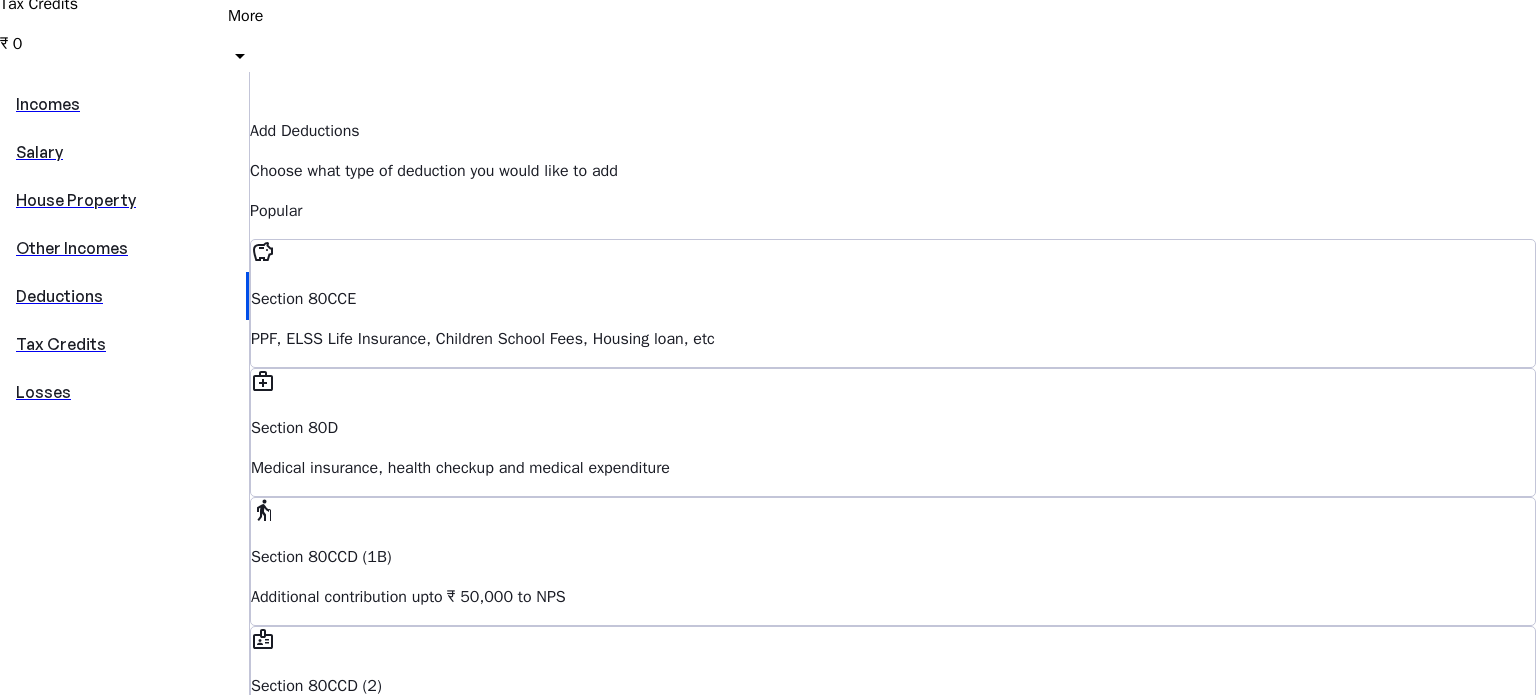 scroll, scrollTop: 484, scrollLeft: 0, axis: vertical 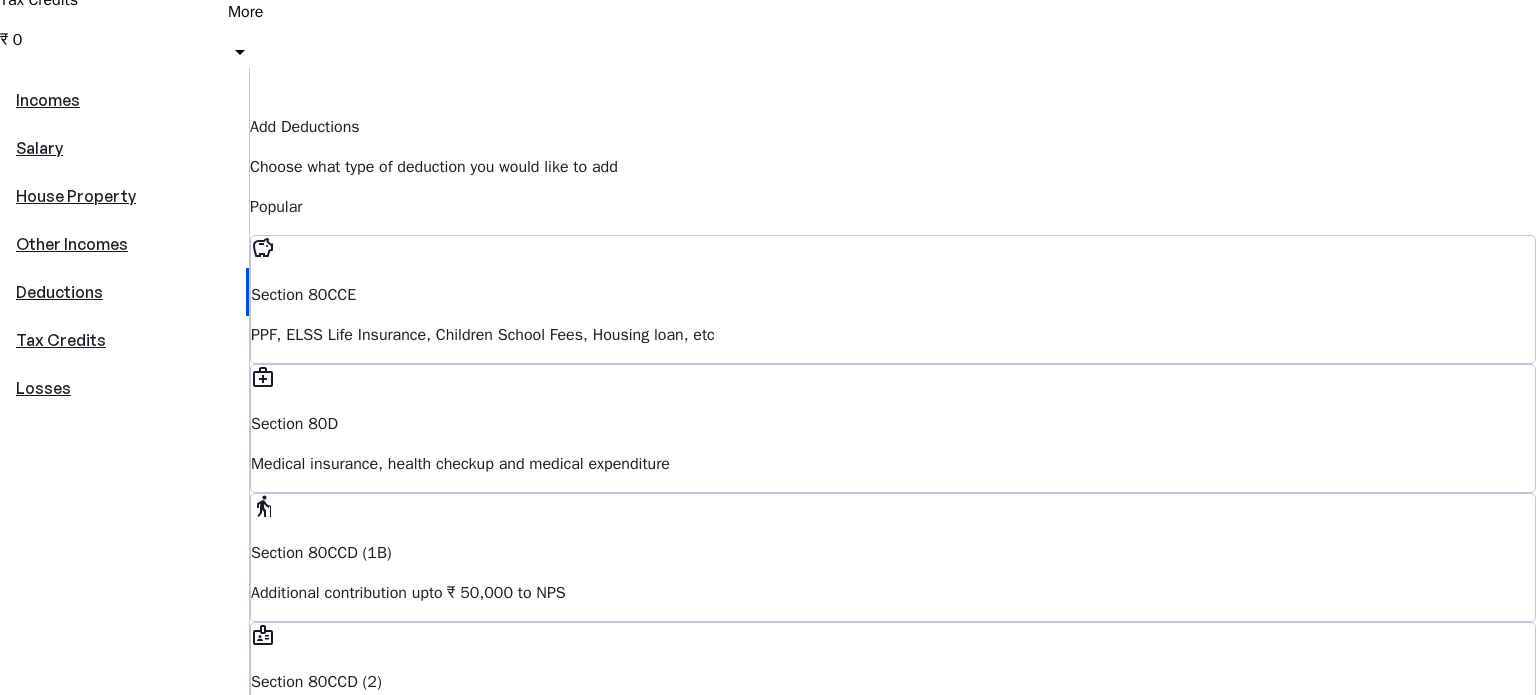 click on "Interest Paid to banks on loans taken for House Property" at bounding box center (893, 335) 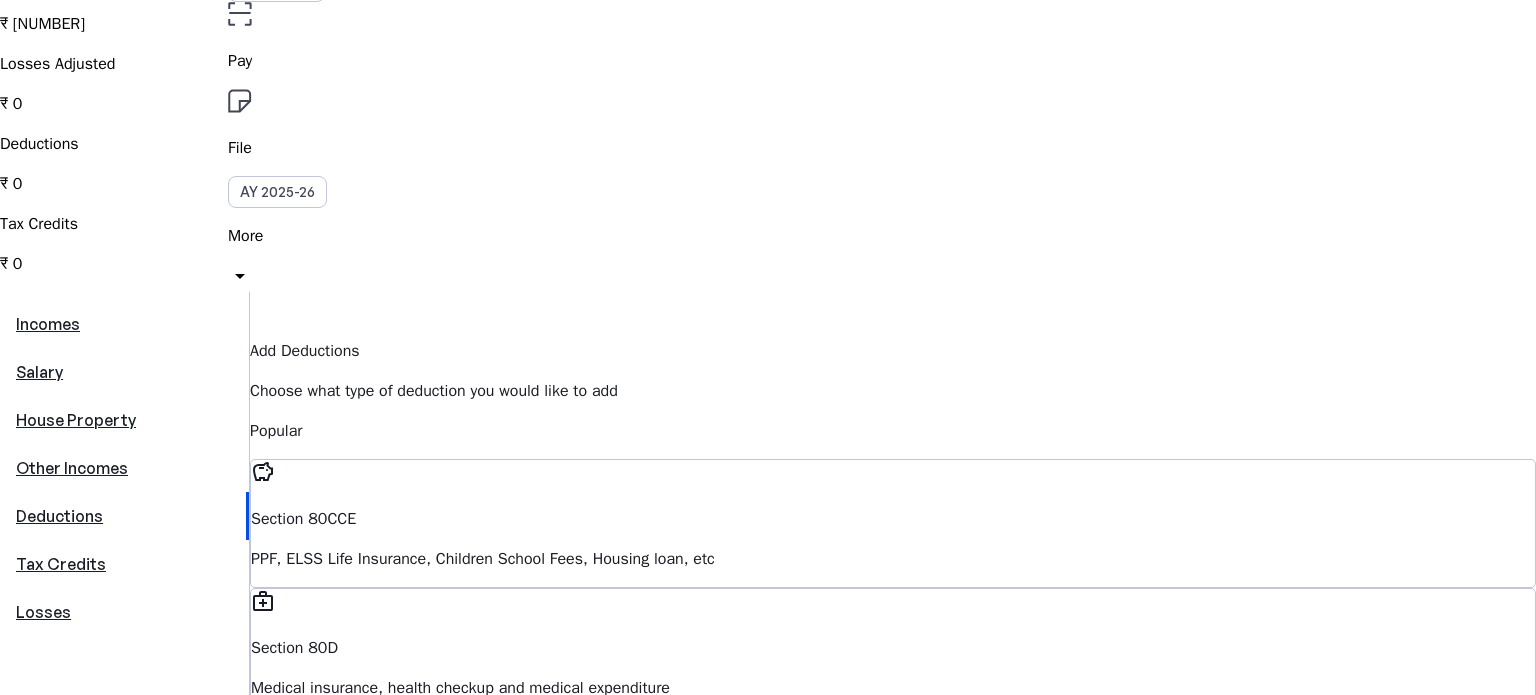scroll, scrollTop: 260, scrollLeft: 0, axis: vertical 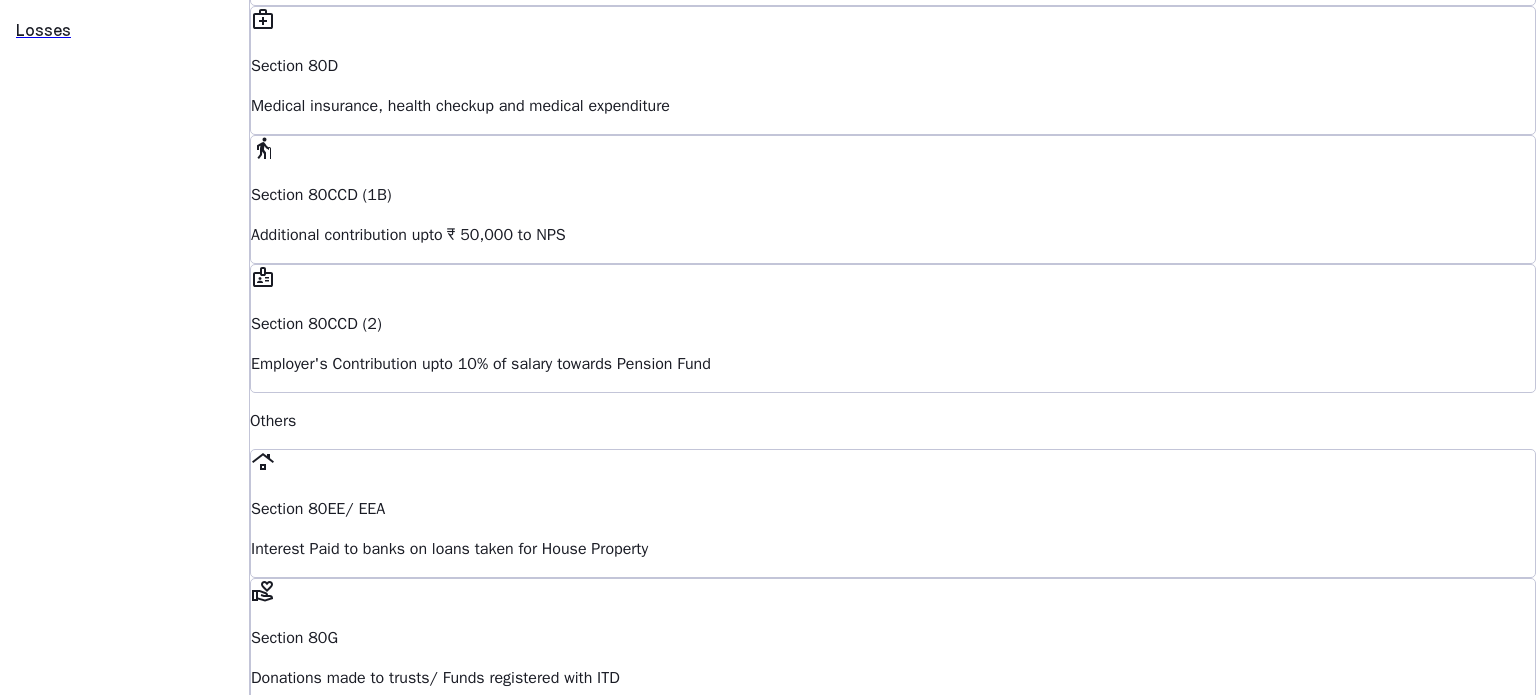 click at bounding box center [303, 1372] 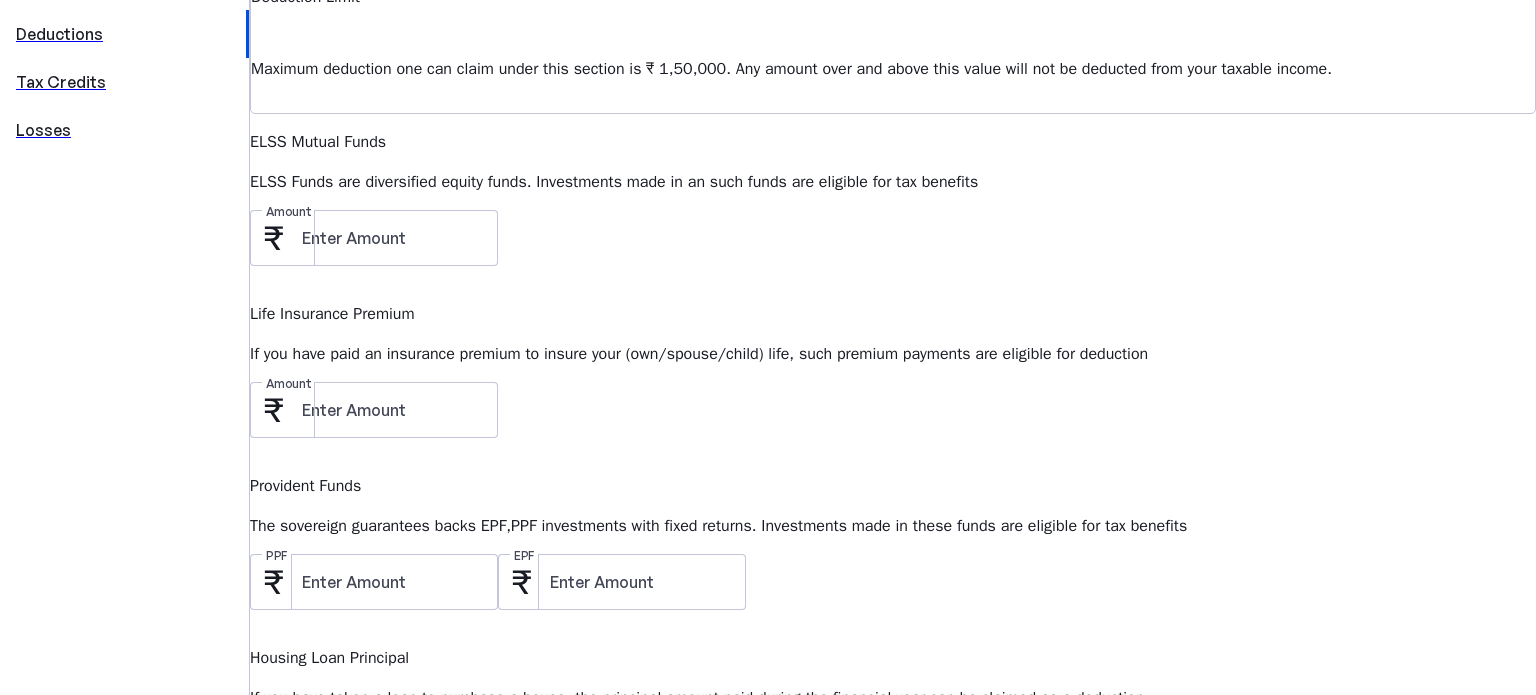 scroll, scrollTop: 743, scrollLeft: 0, axis: vertical 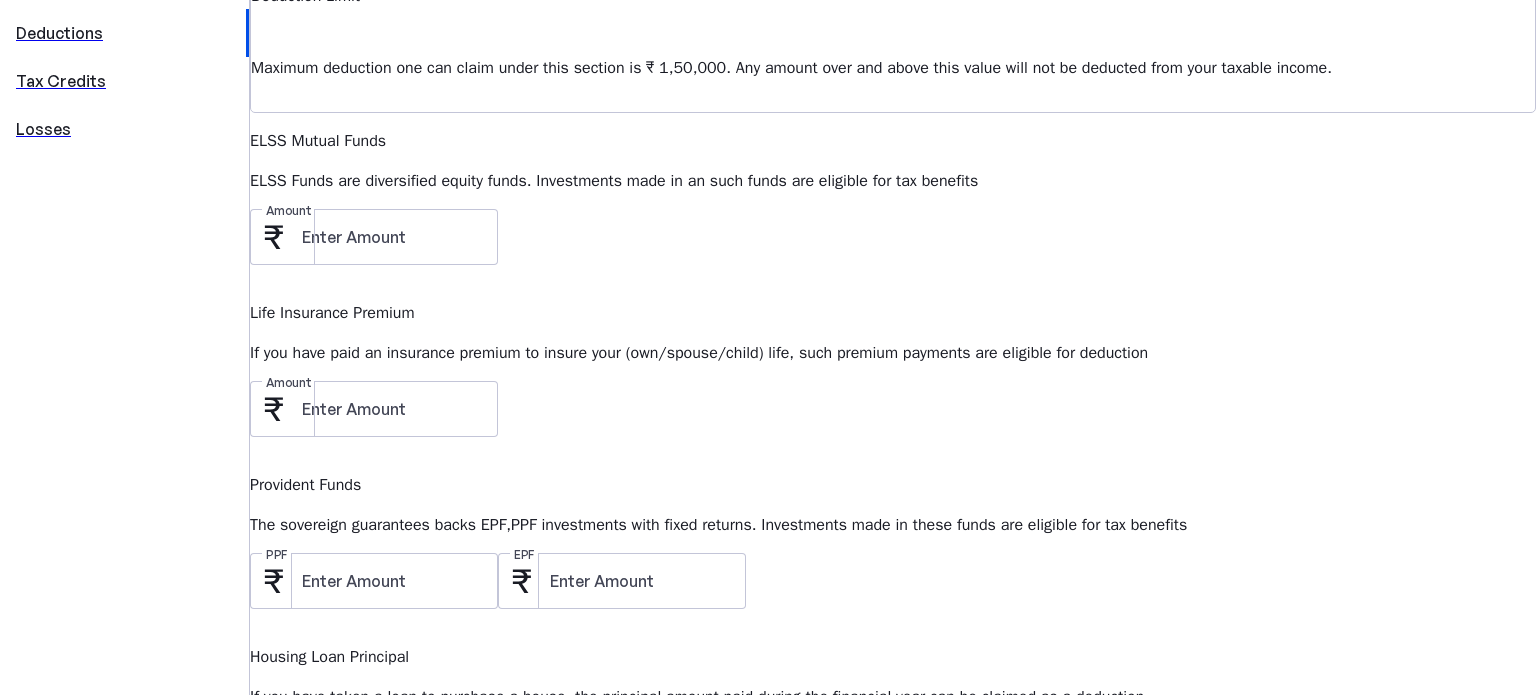 click on "Amount" at bounding box center (392, 753) 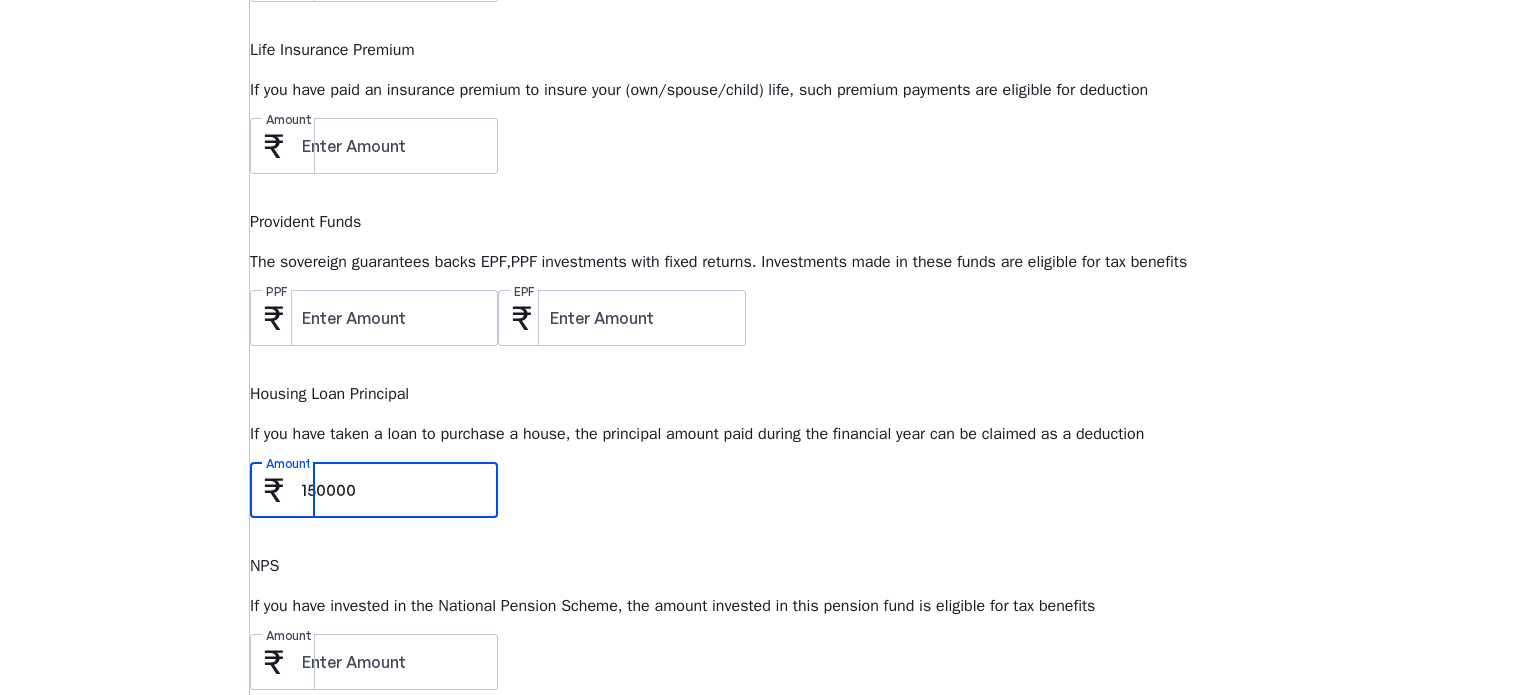 scroll, scrollTop: 1032, scrollLeft: 0, axis: vertical 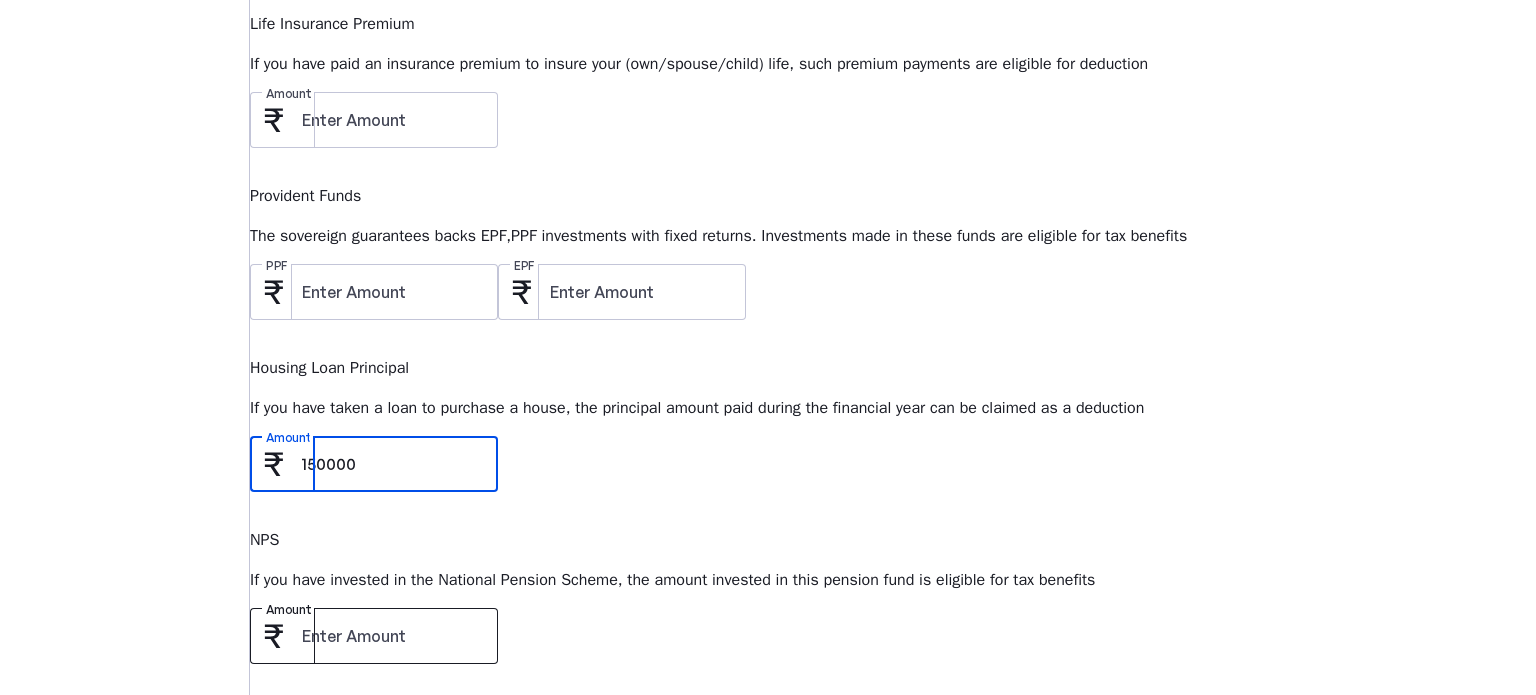 type on "150000" 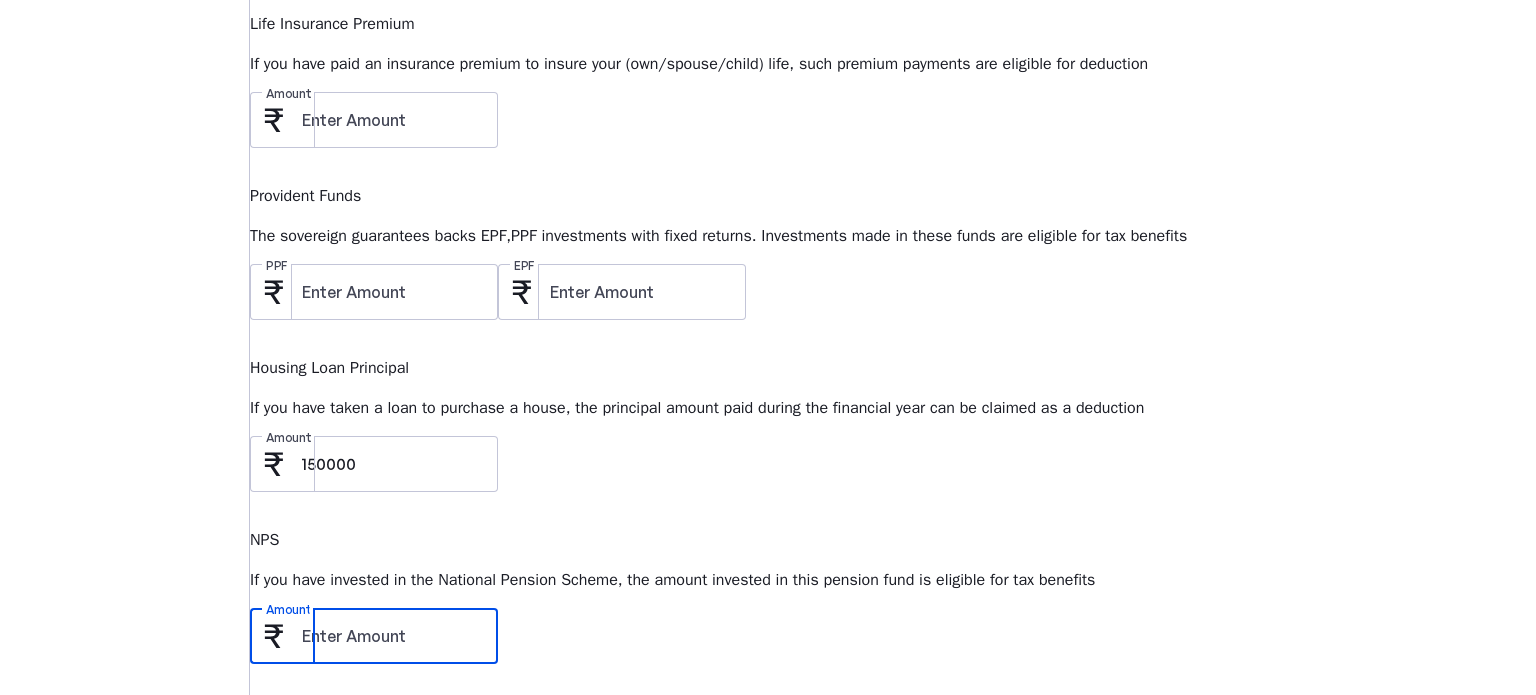 click on "Amount" at bounding box center [392, 636] 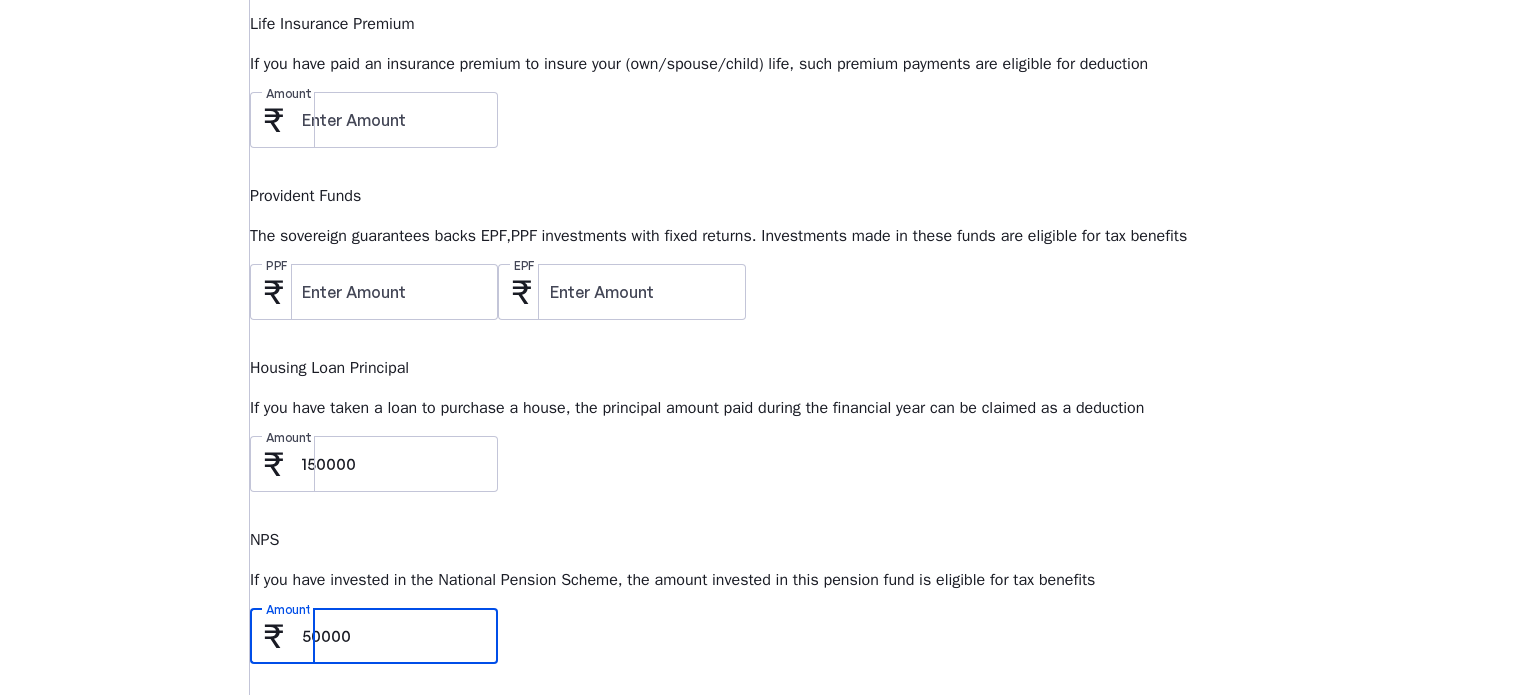 type on "50000" 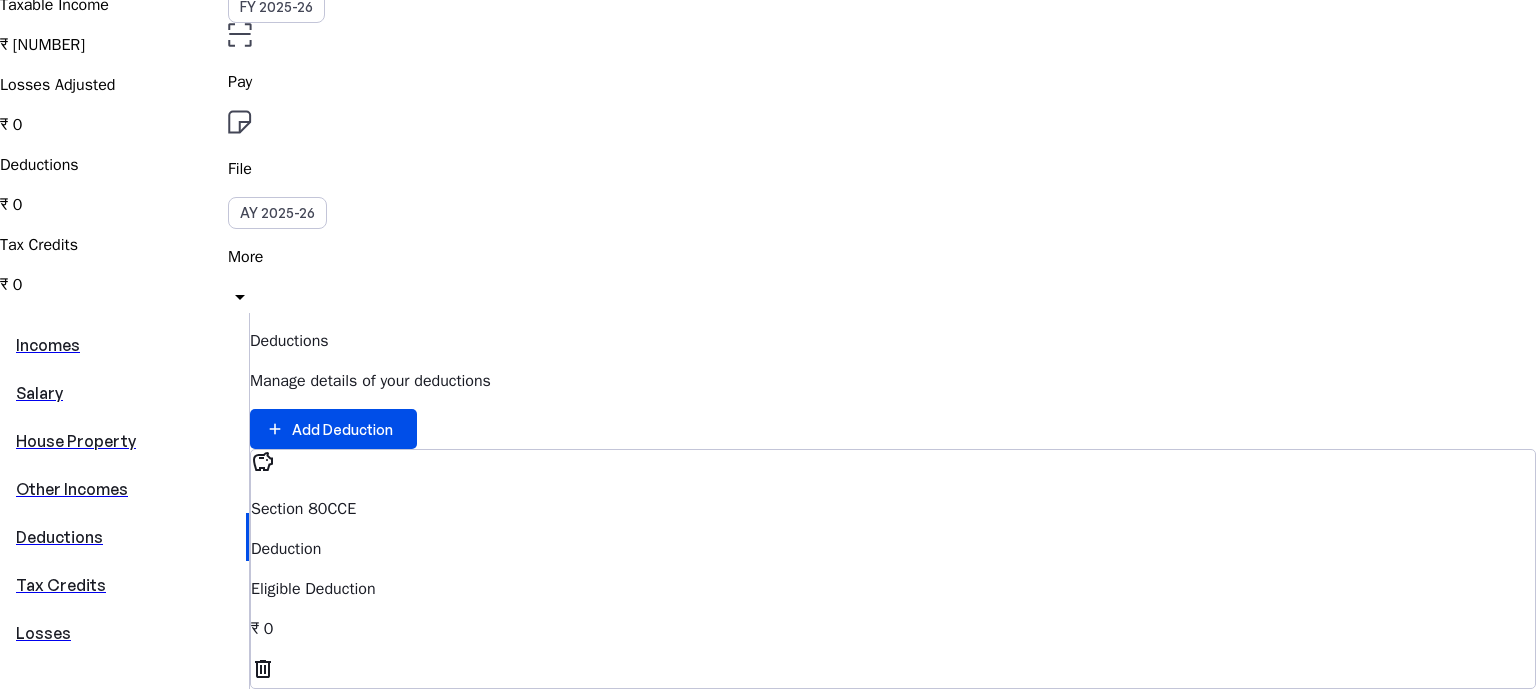 scroll, scrollTop: 240, scrollLeft: 0, axis: vertical 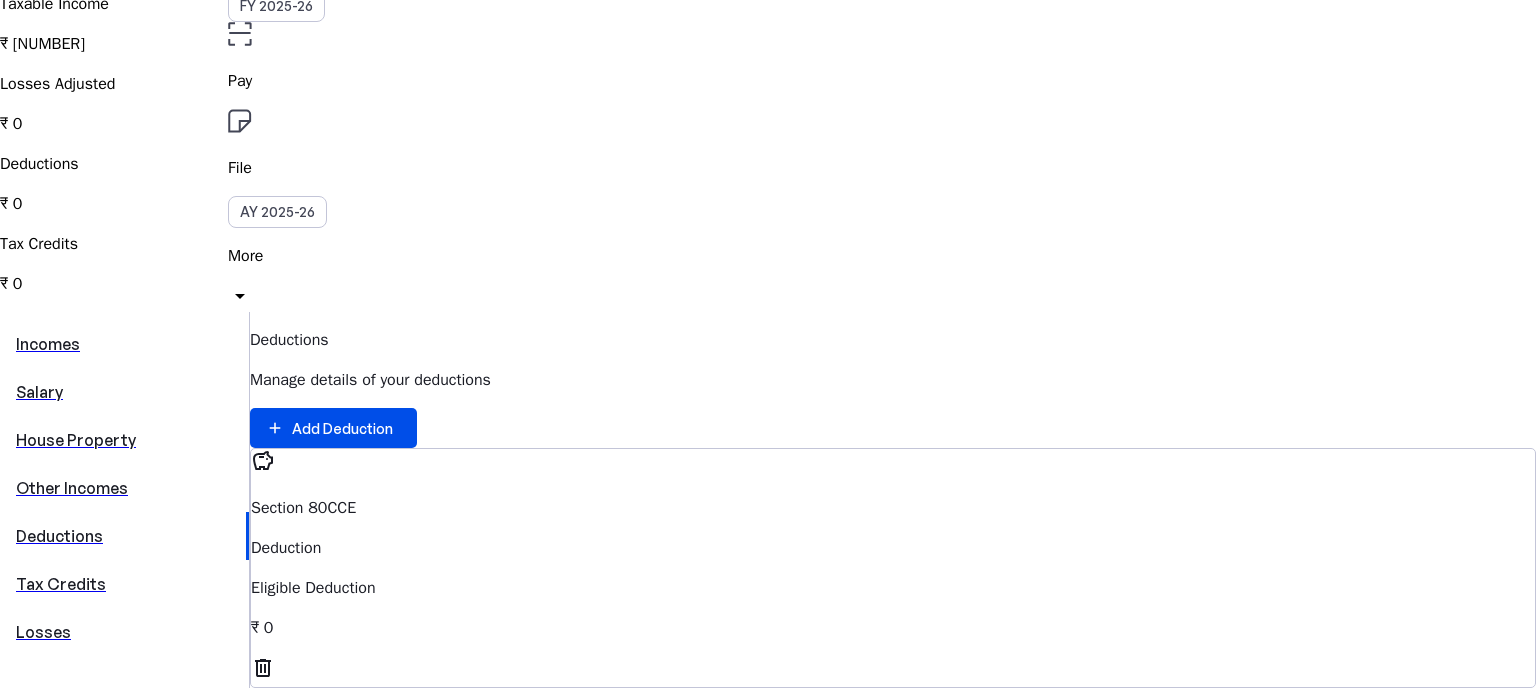 click on "Deductions" at bounding box center (123, 536) 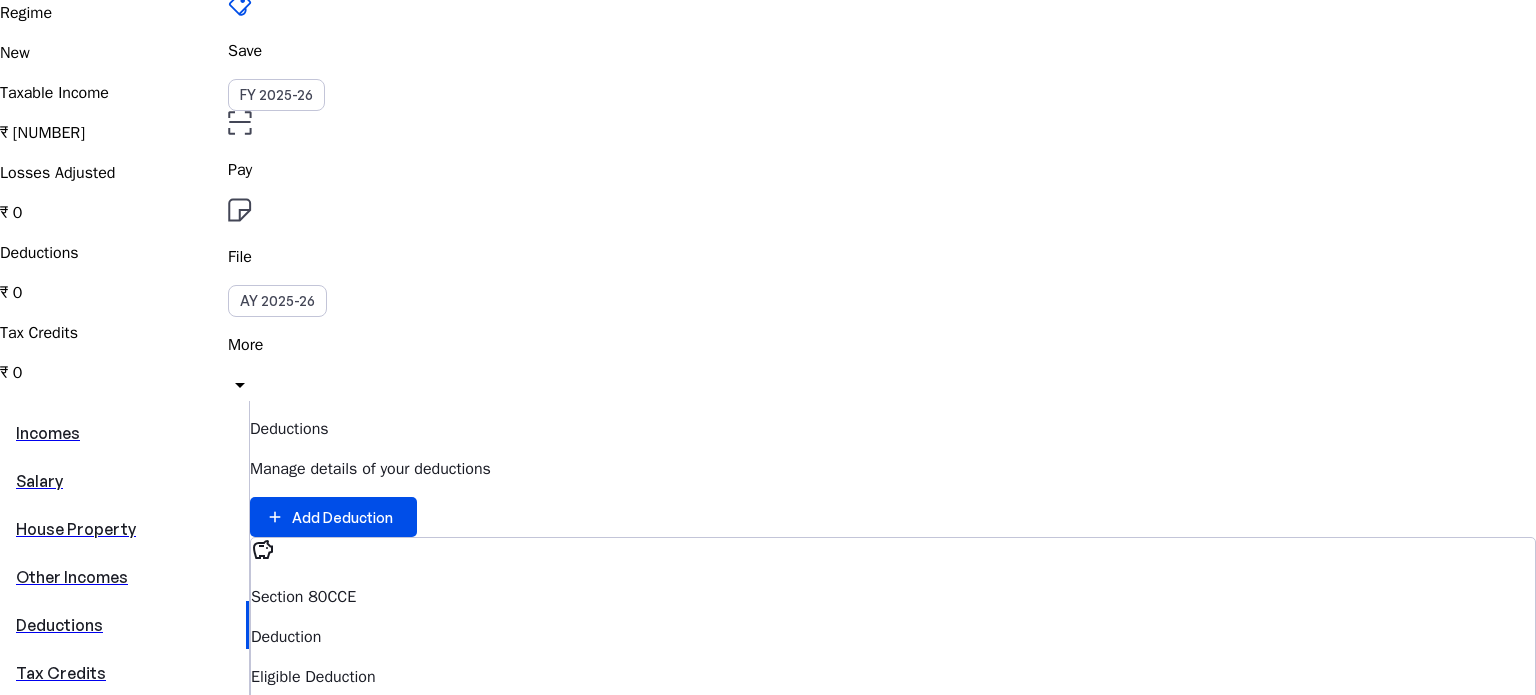 scroll, scrollTop: 180, scrollLeft: 0, axis: vertical 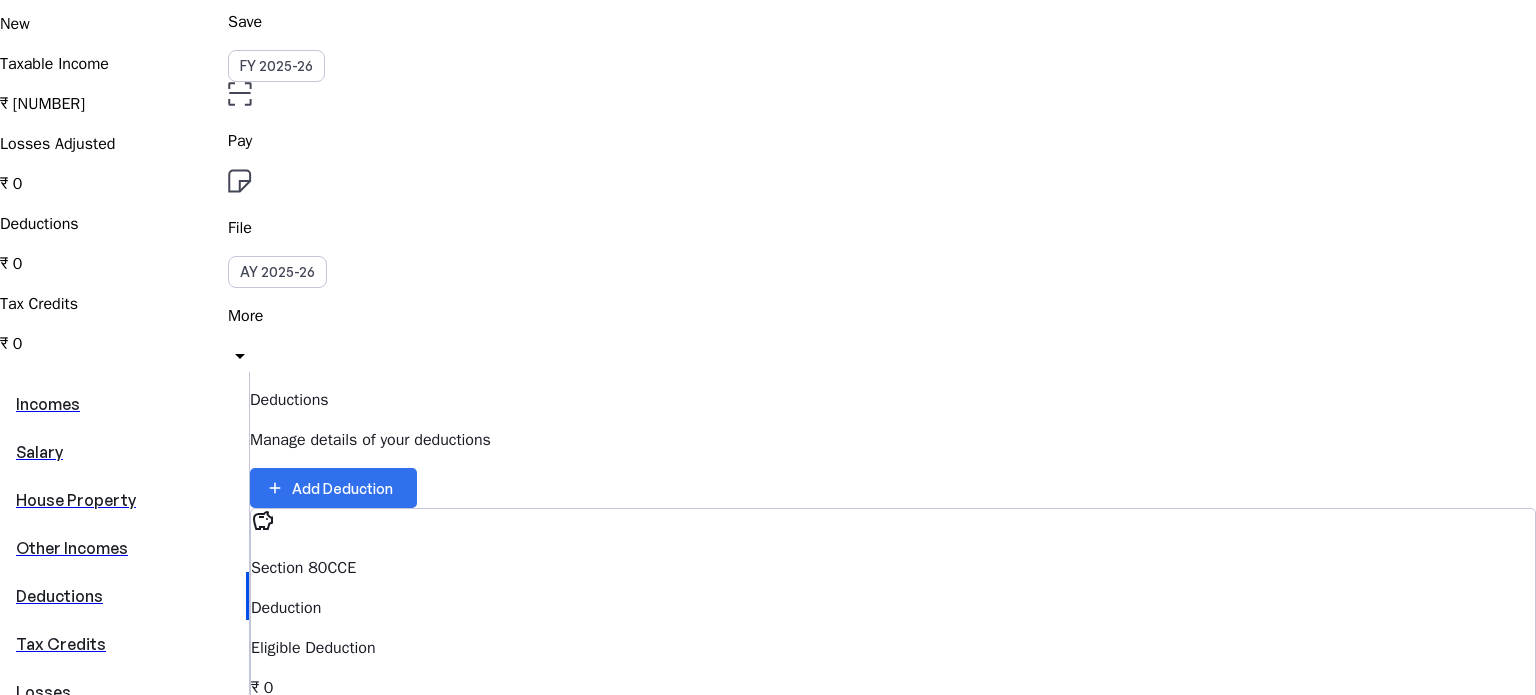 click at bounding box center [333, 488] 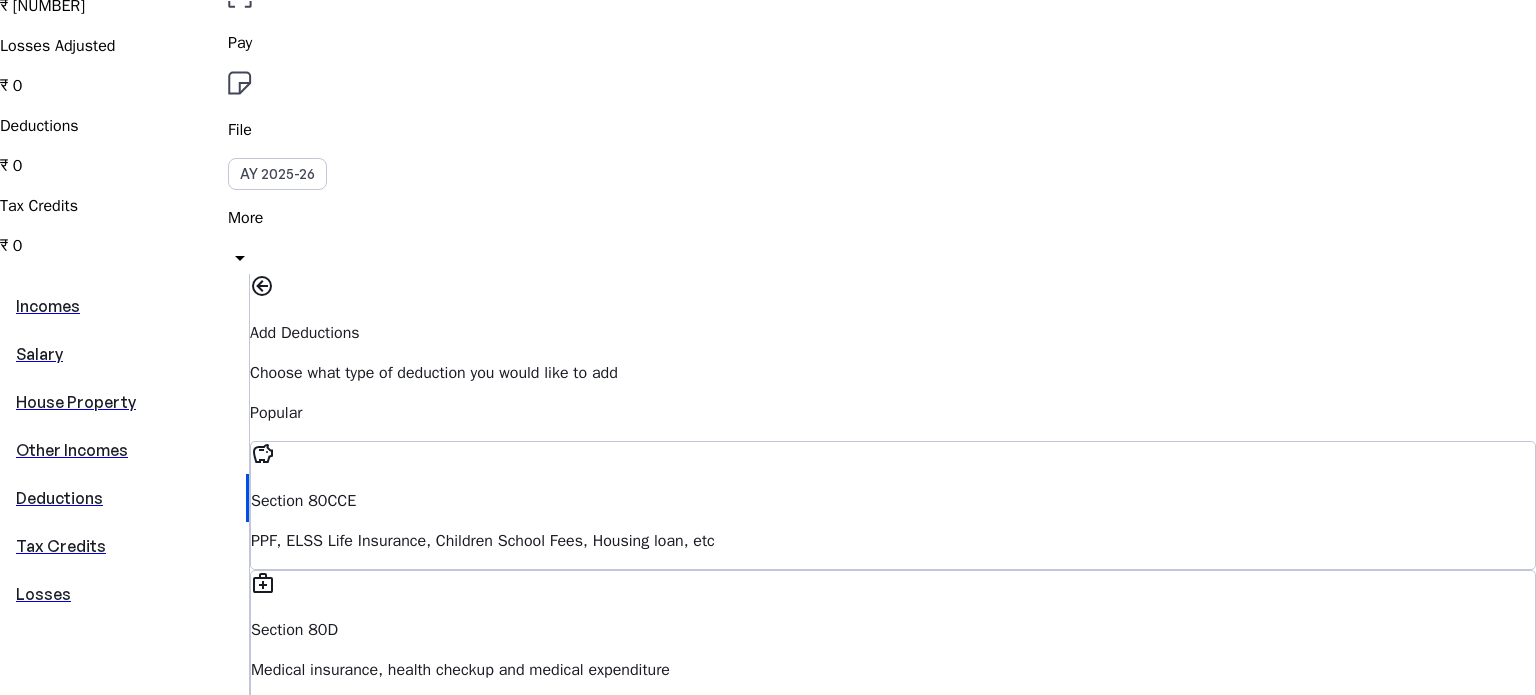 scroll, scrollTop: 281, scrollLeft: 0, axis: vertical 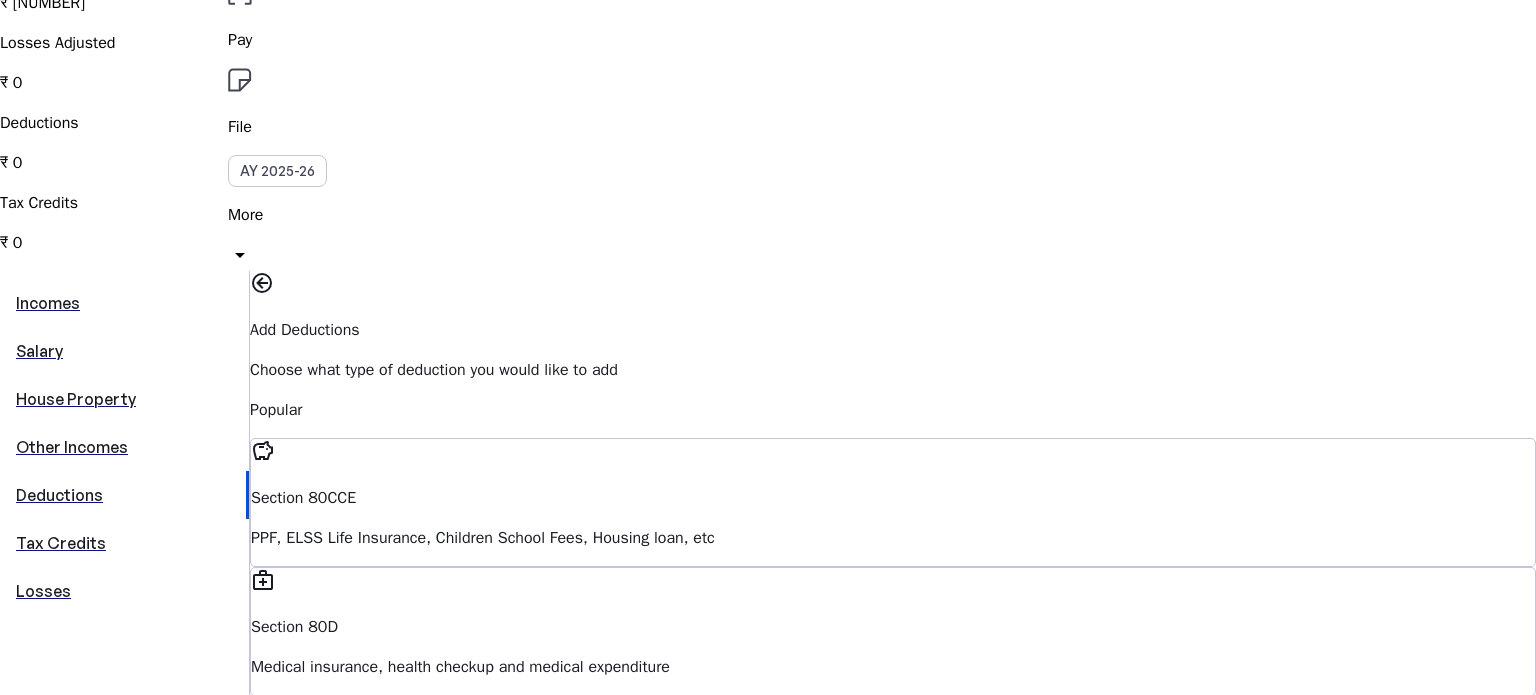 click on "Popular" at bounding box center (893, 410) 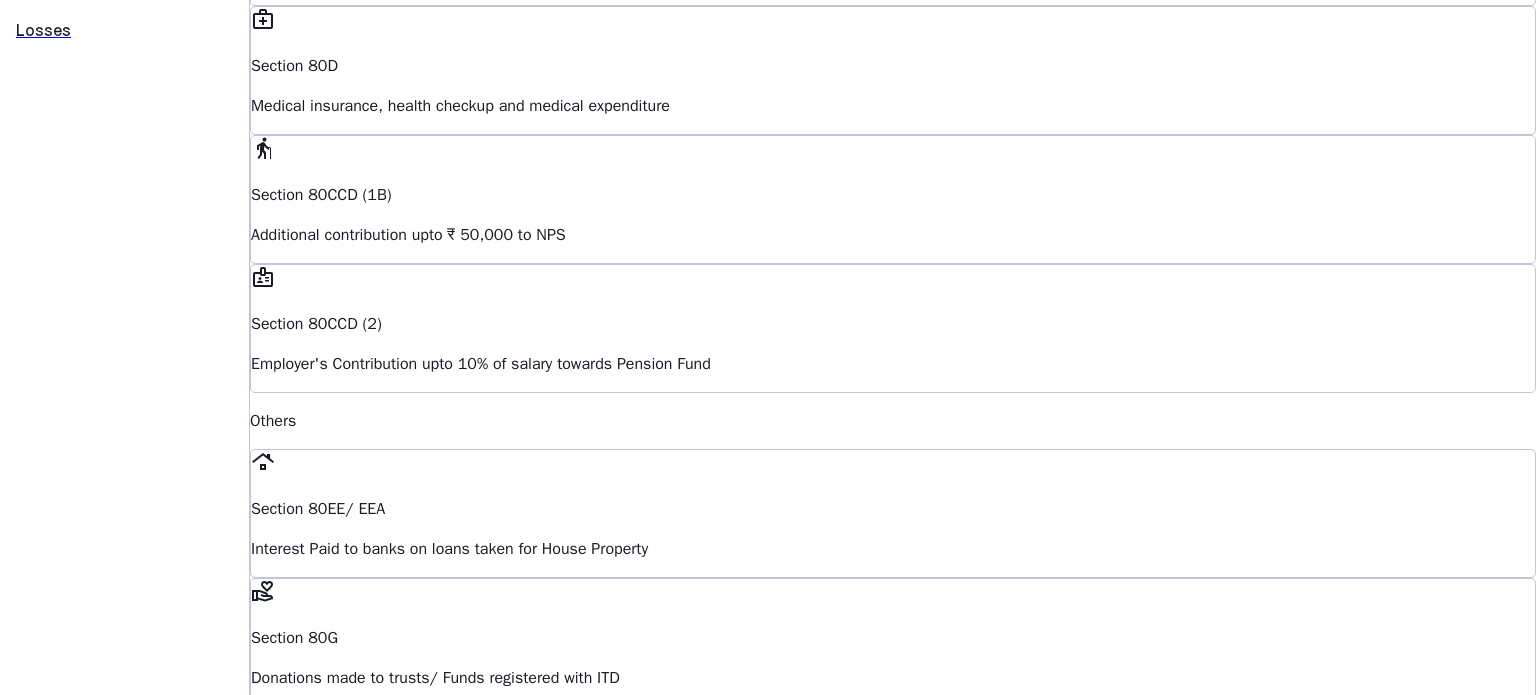 click on "Proceed" at bounding box center [303, 1372] 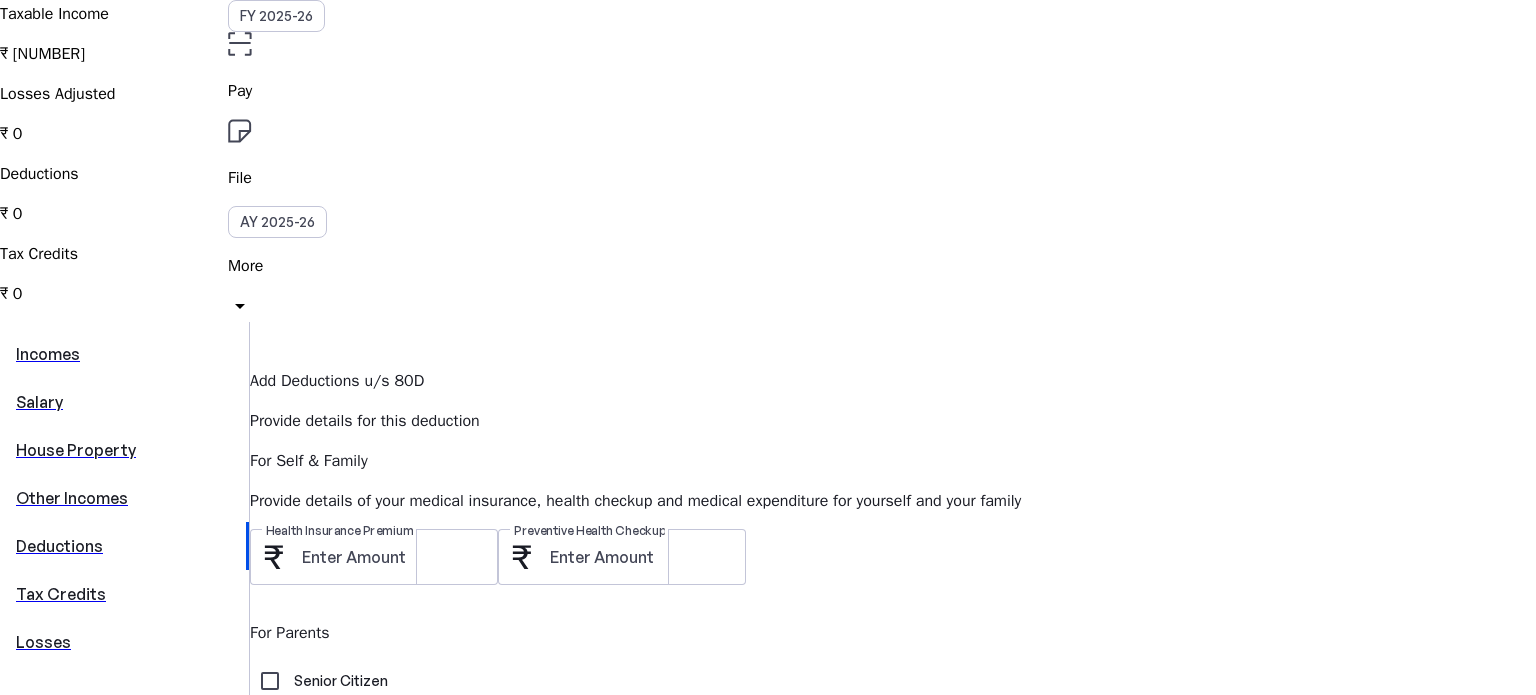 scroll, scrollTop: 227, scrollLeft: 0, axis: vertical 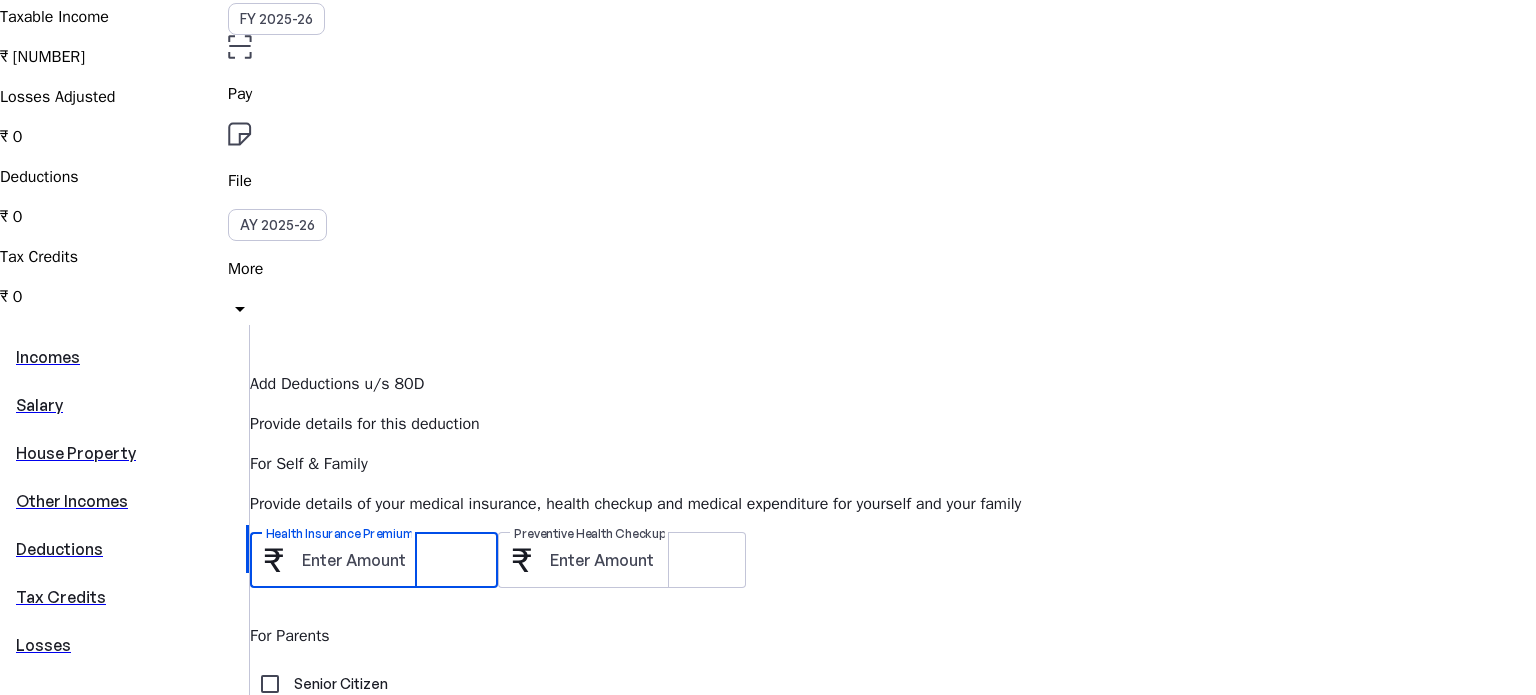 click on "Health Insurance Premium" at bounding box center (392, 560) 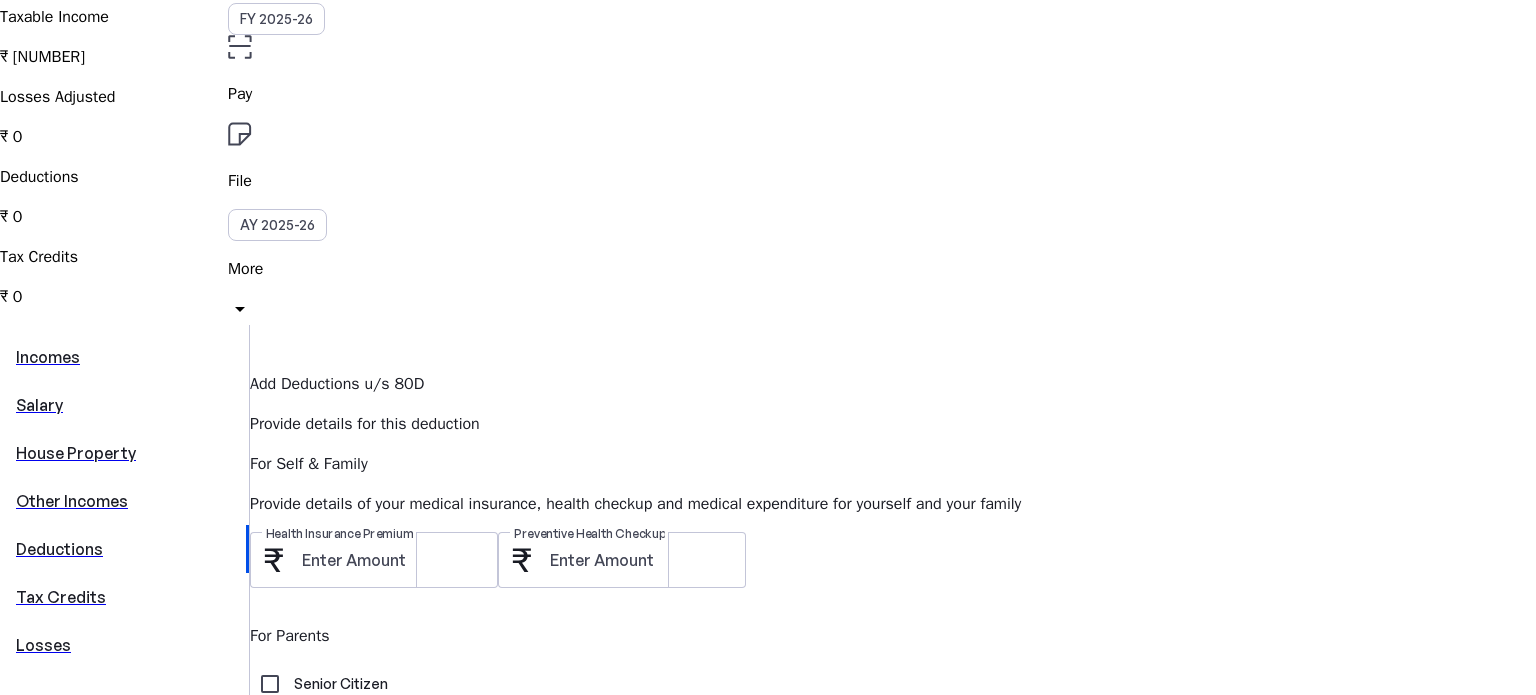 type on "[NUMBER]" 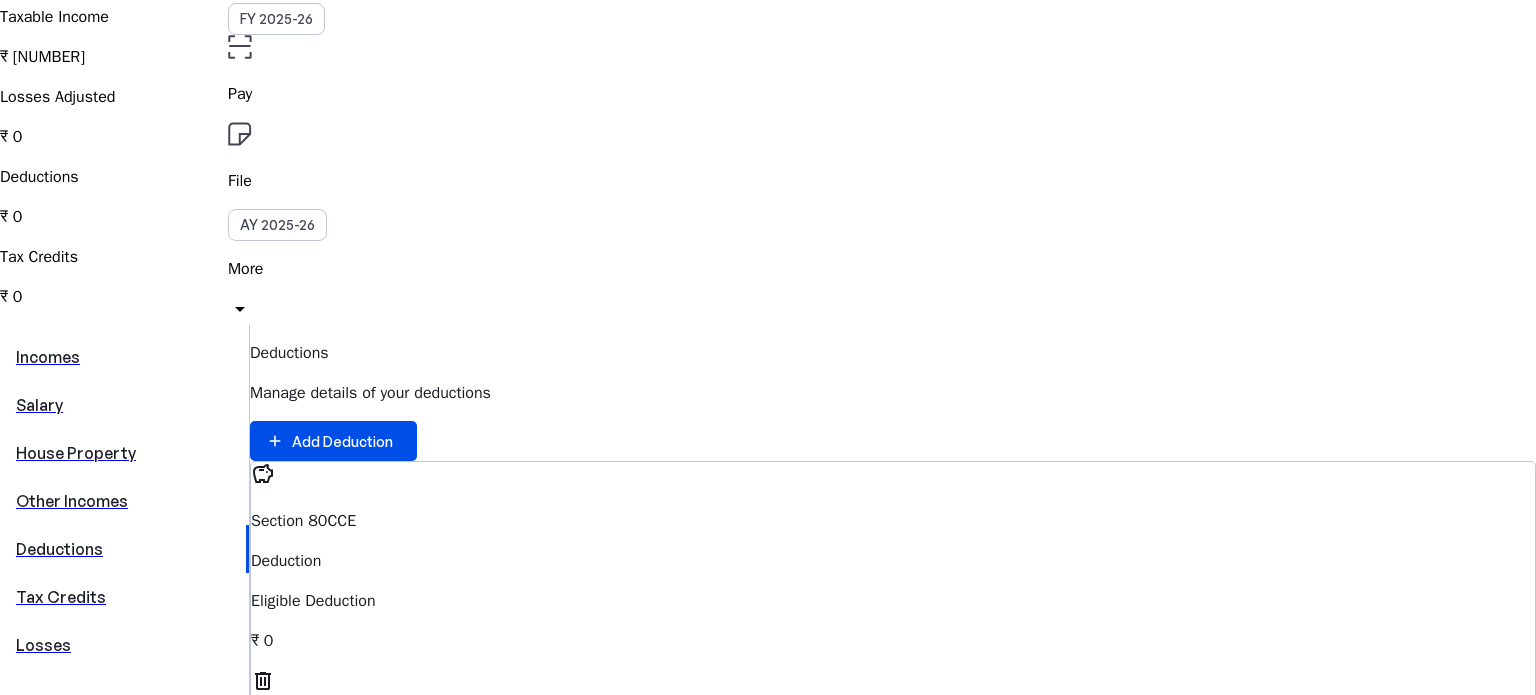 scroll, scrollTop: 228, scrollLeft: 0, axis: vertical 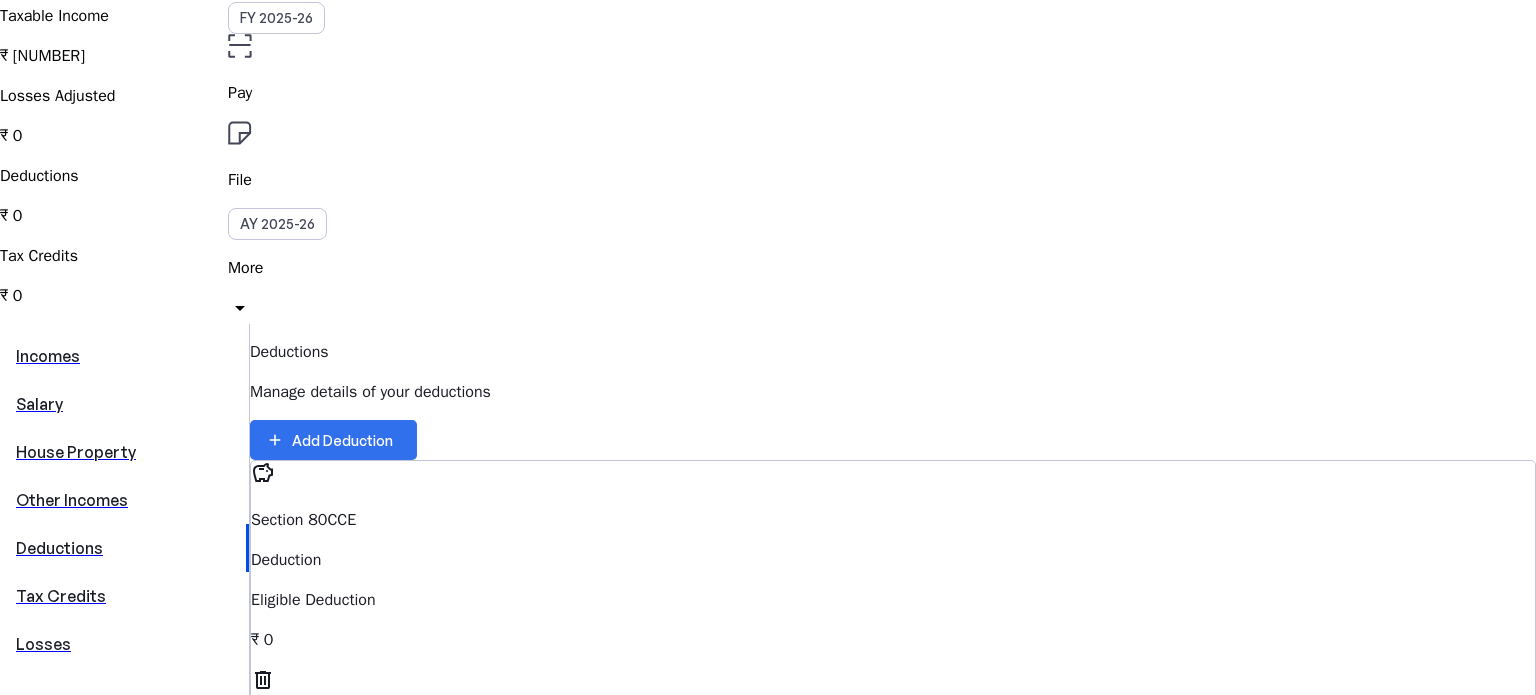 click on "Add Deduction" at bounding box center (342, 440) 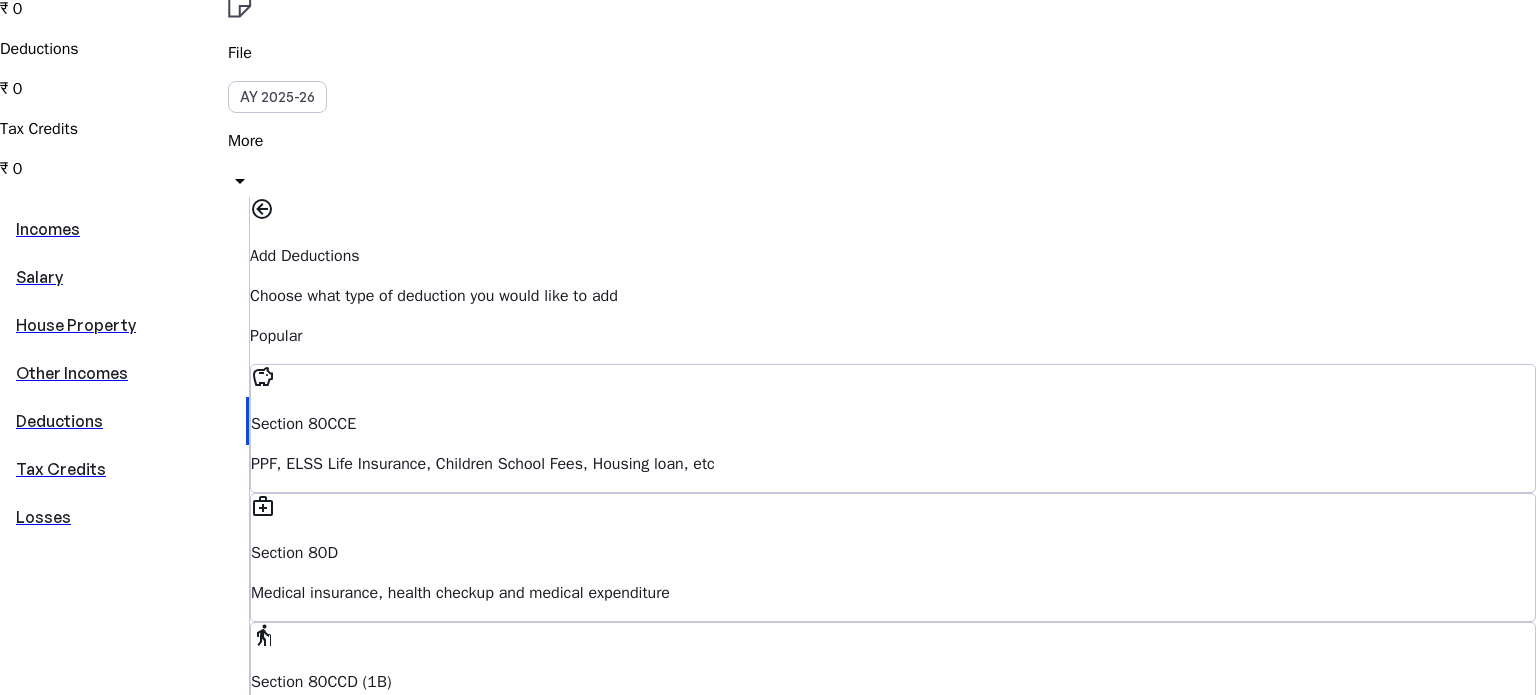 scroll, scrollTop: 356, scrollLeft: 0, axis: vertical 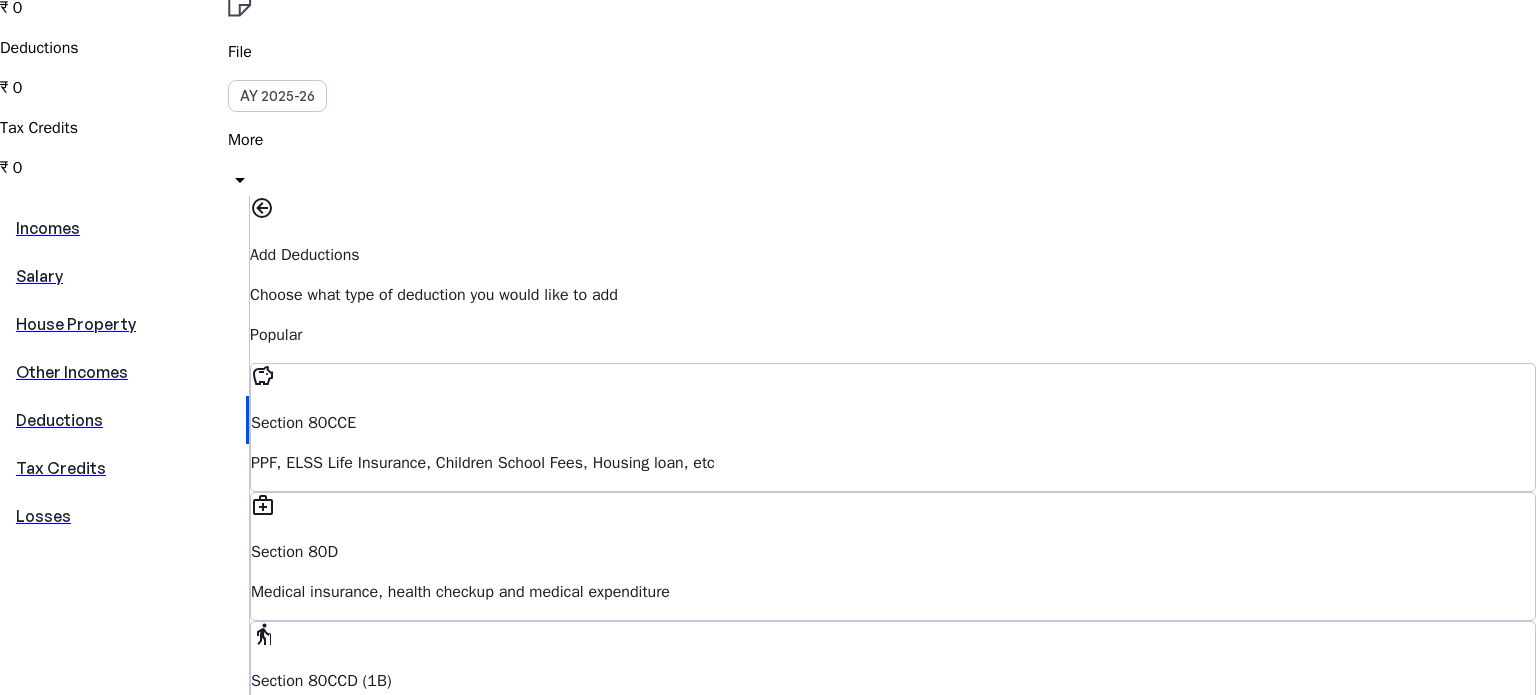 click on "Interest Paid to banks on loans taken for House Property" at bounding box center (893, 463) 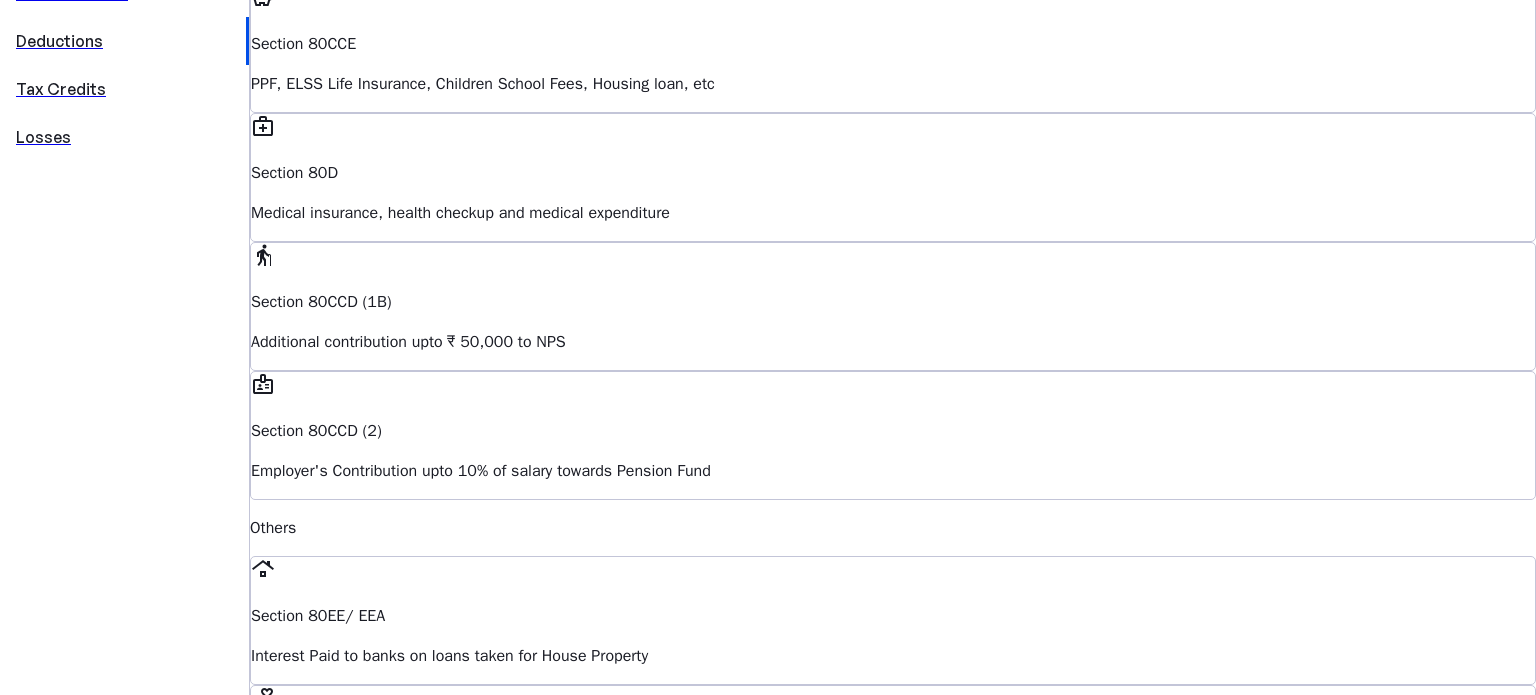 scroll, scrollTop: 736, scrollLeft: 0, axis: vertical 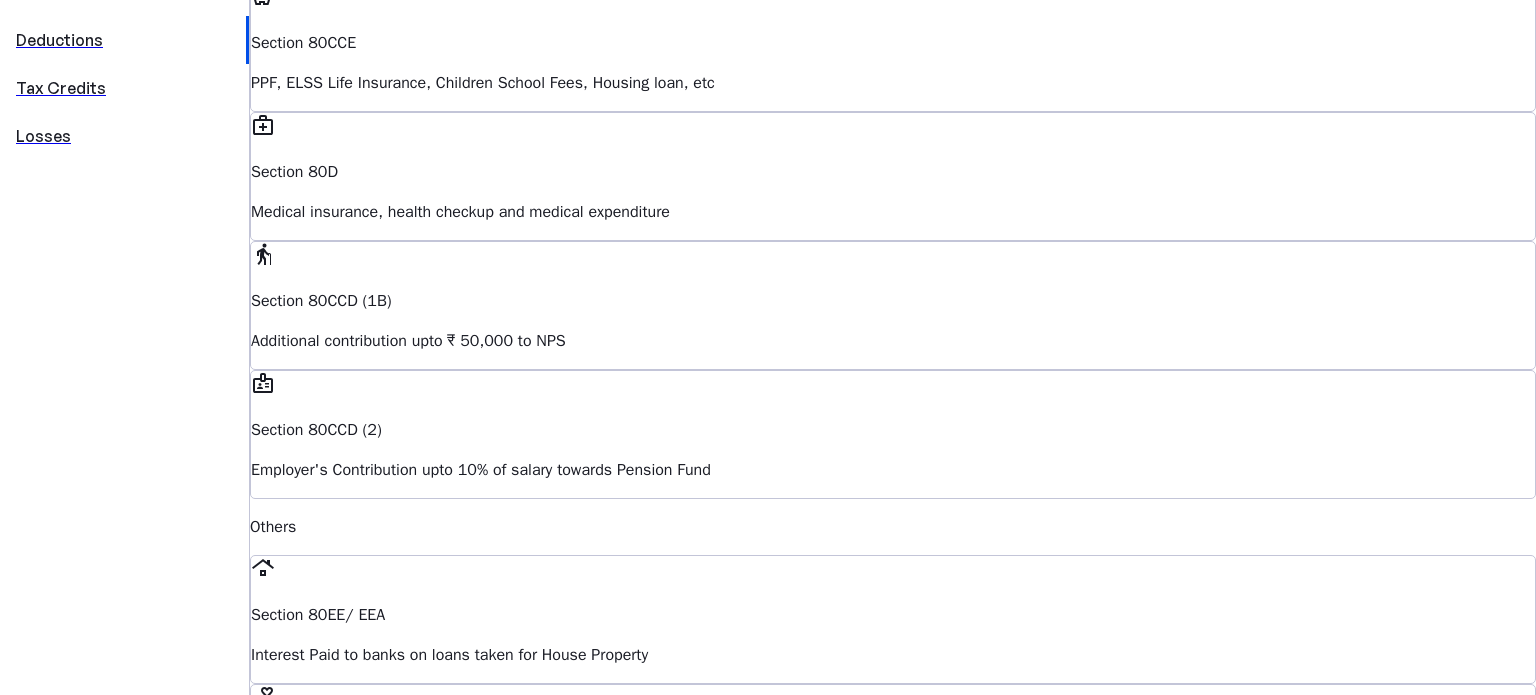 click at bounding box center [303, 1478] 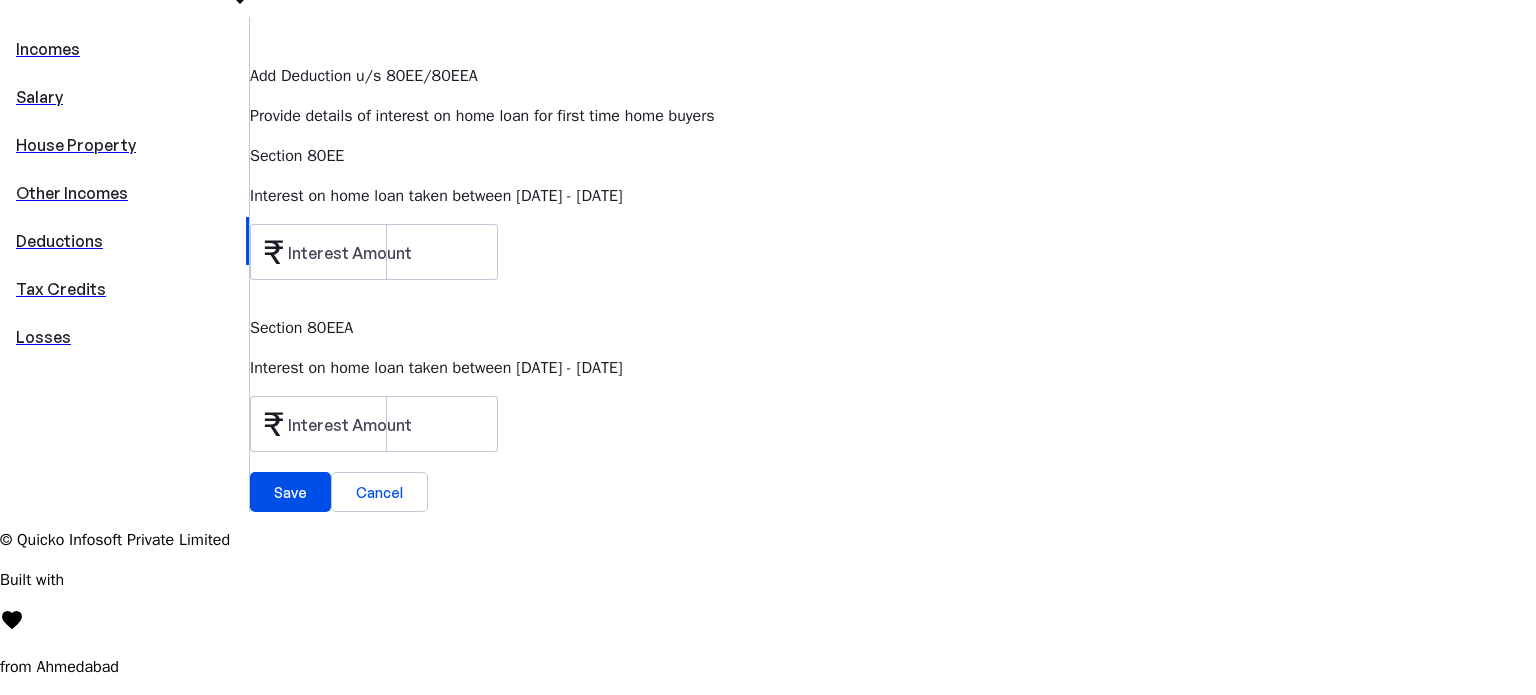 scroll, scrollTop: 0, scrollLeft: 0, axis: both 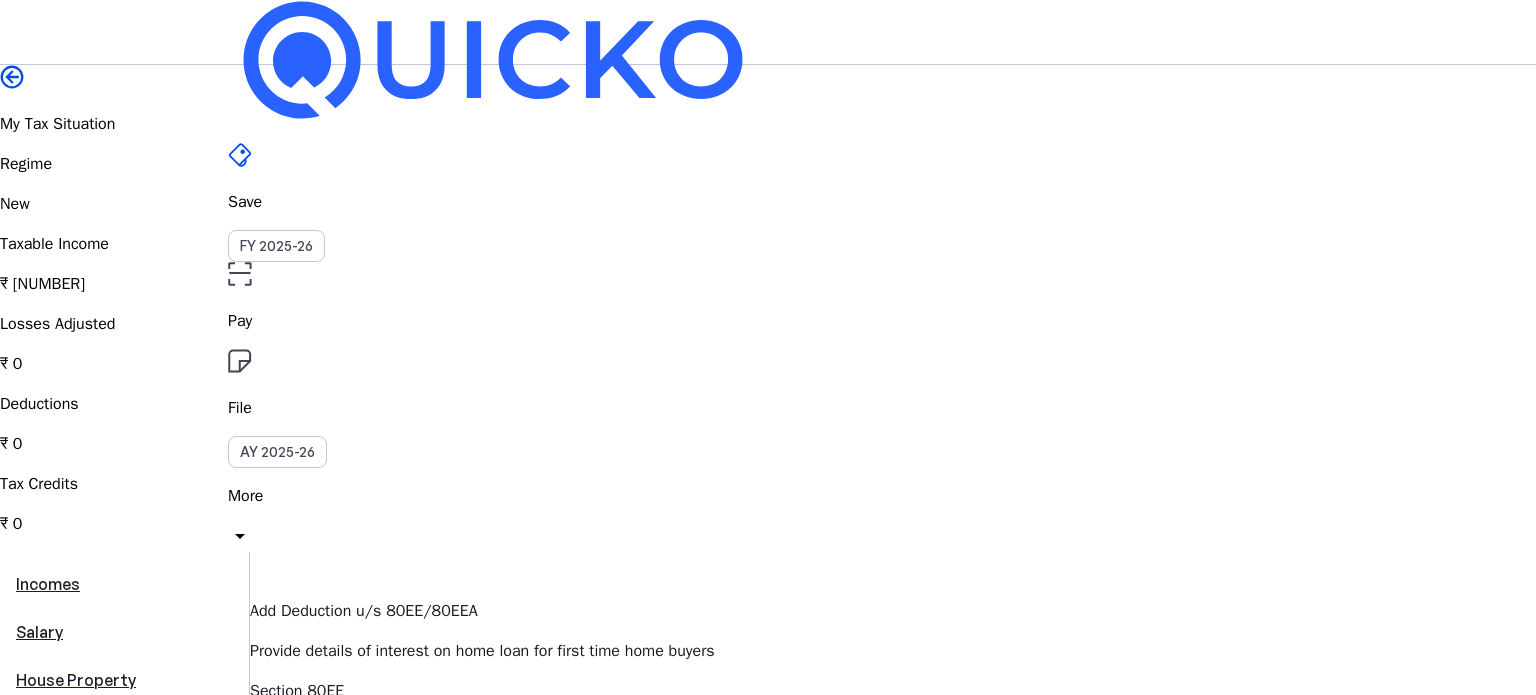 click on "Interest Amount" at bounding box center (350, 788) 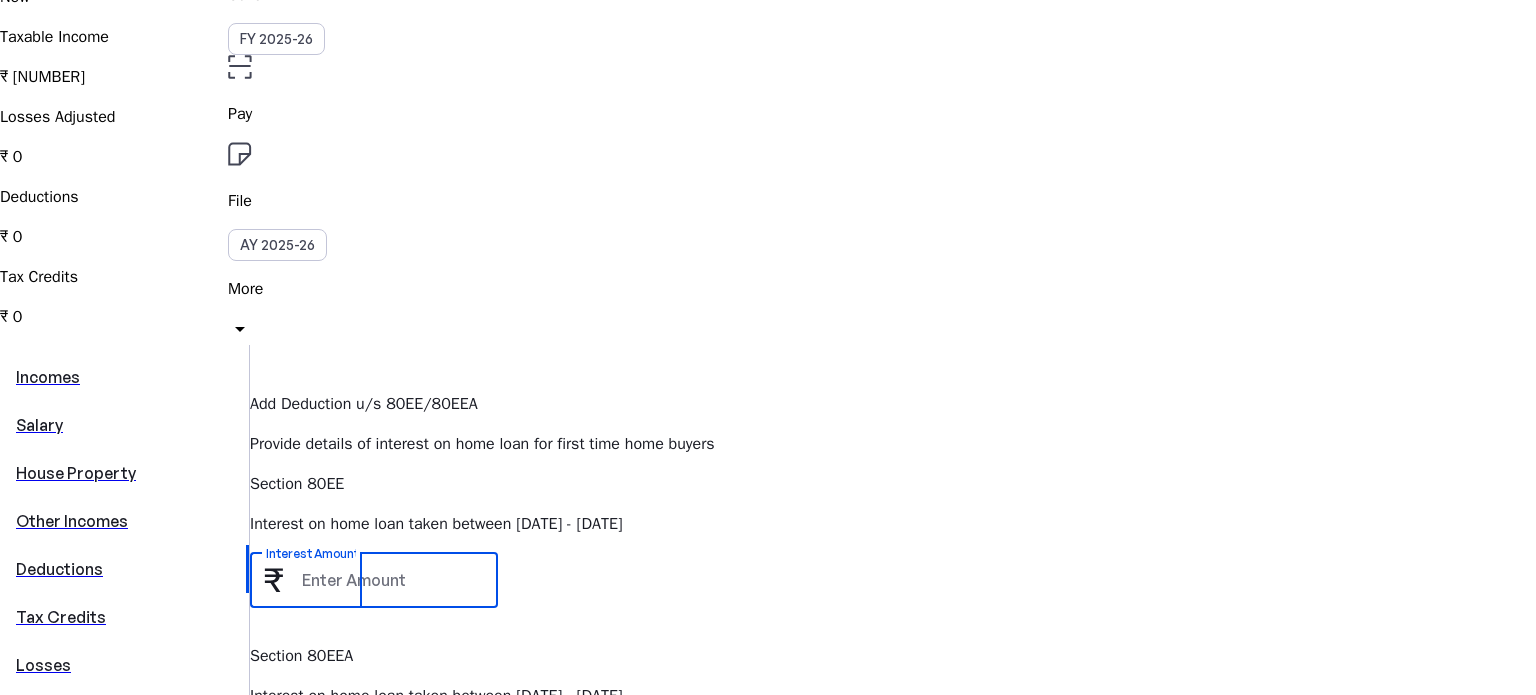scroll, scrollTop: 208, scrollLeft: 0, axis: vertical 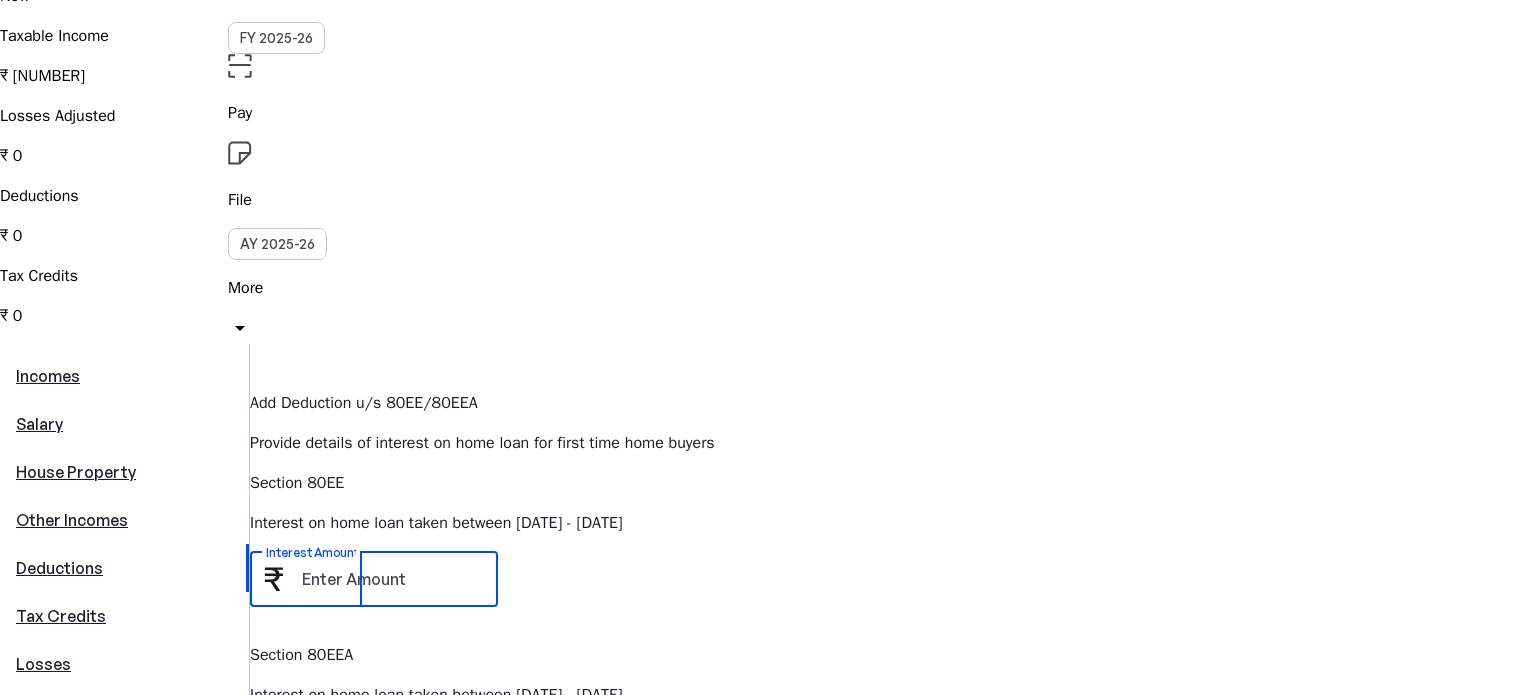 paste on "[NUMBER]" 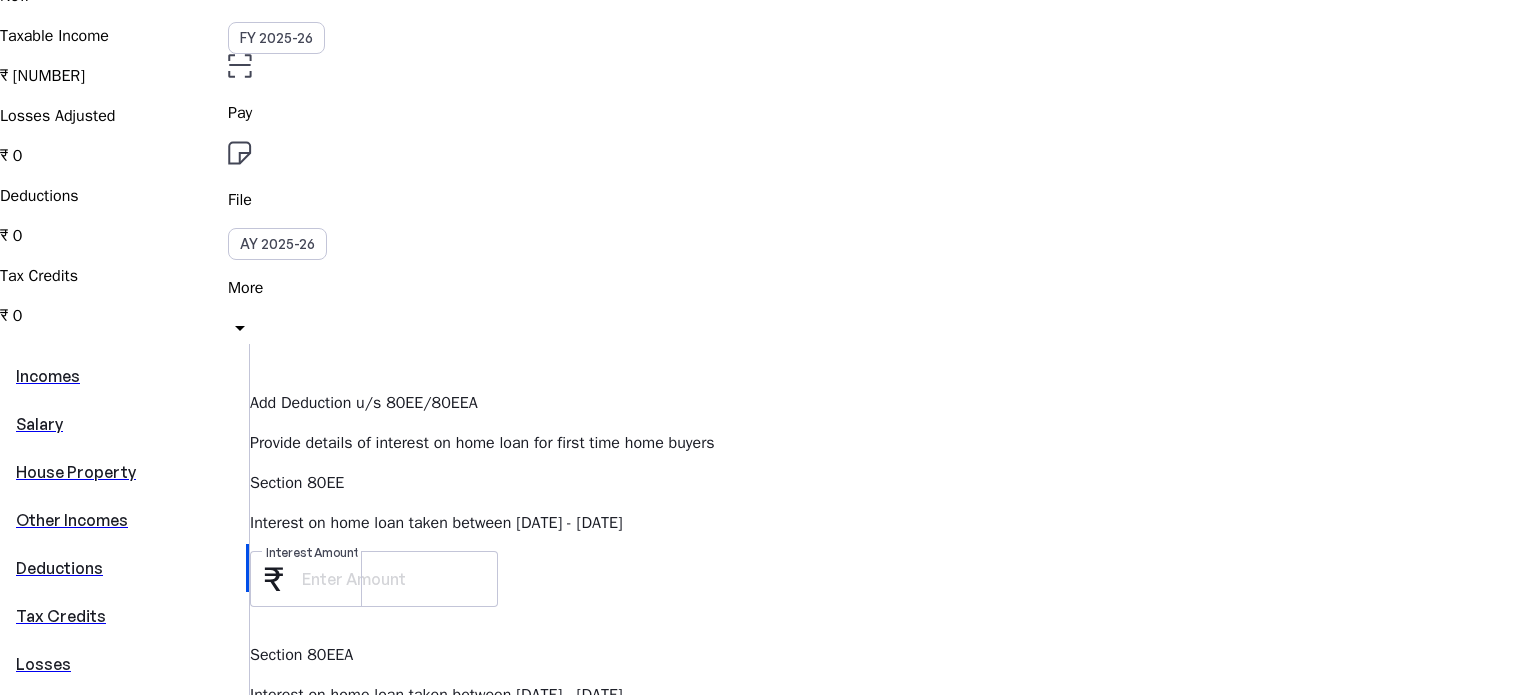 click at bounding box center [392, 751] 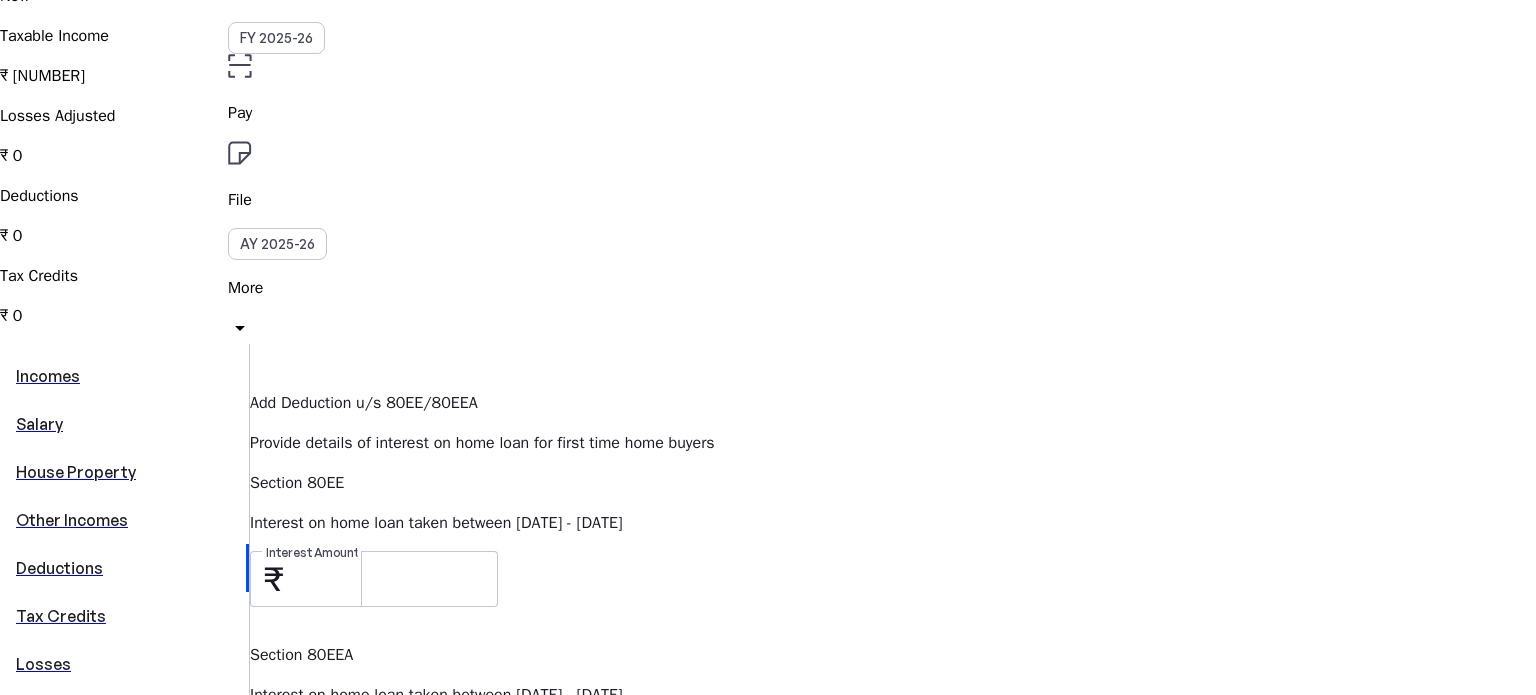 click on "Interest Amount" at bounding box center [350, 752] 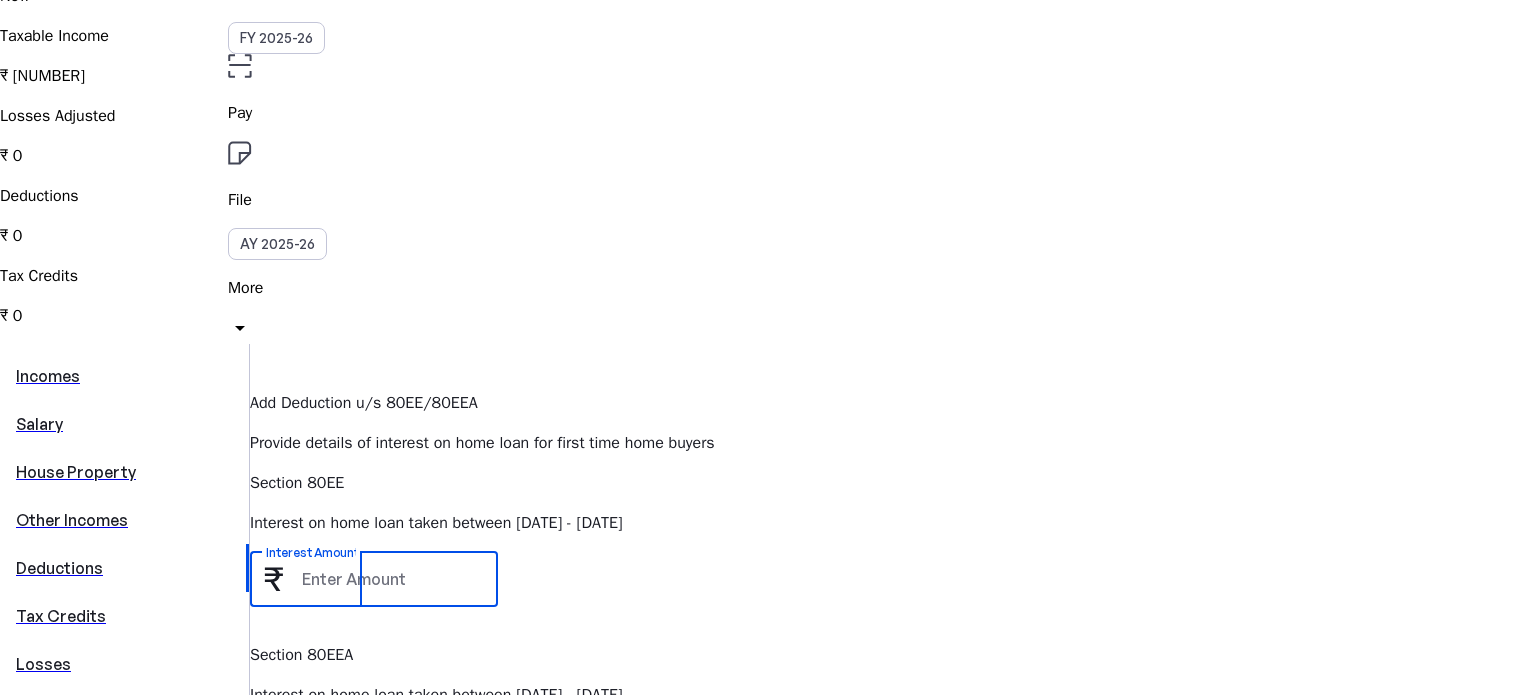 click on "[NUMBER]" at bounding box center [392, 579] 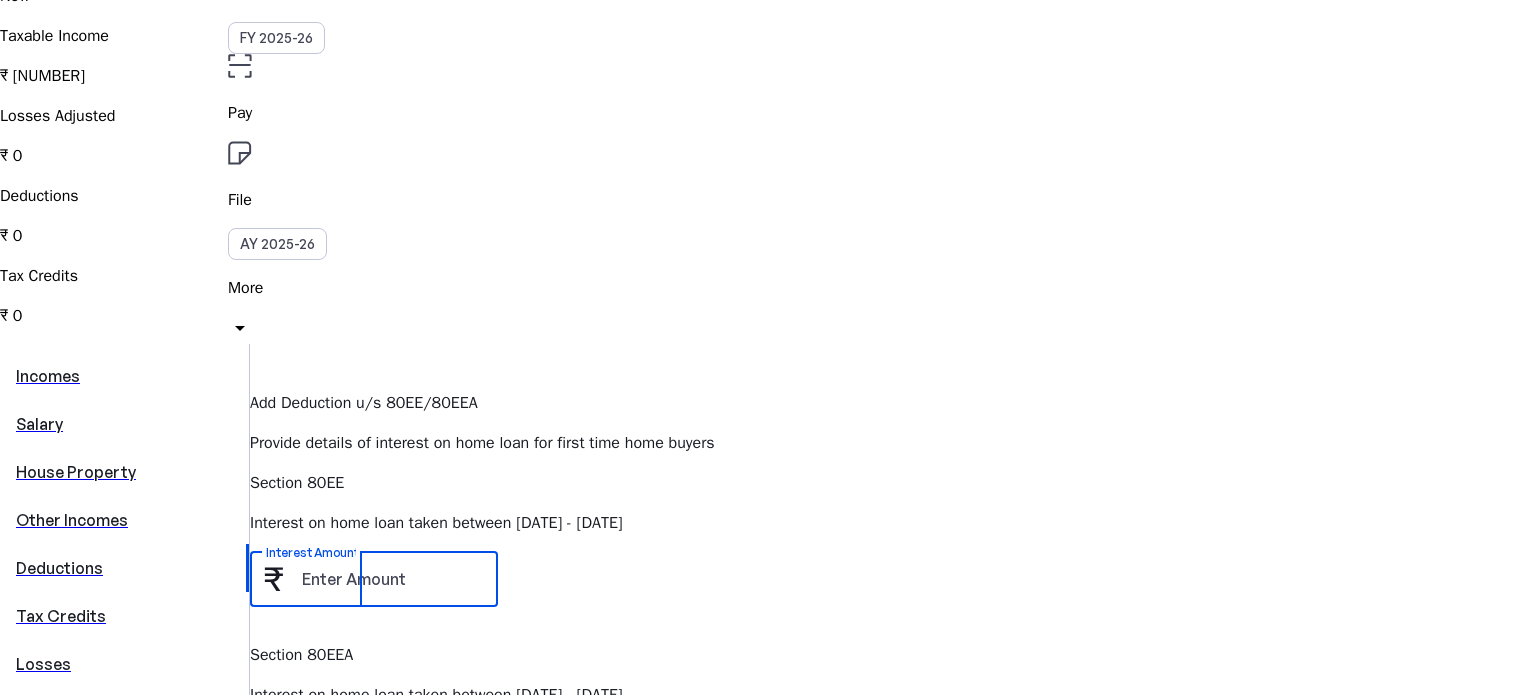 type 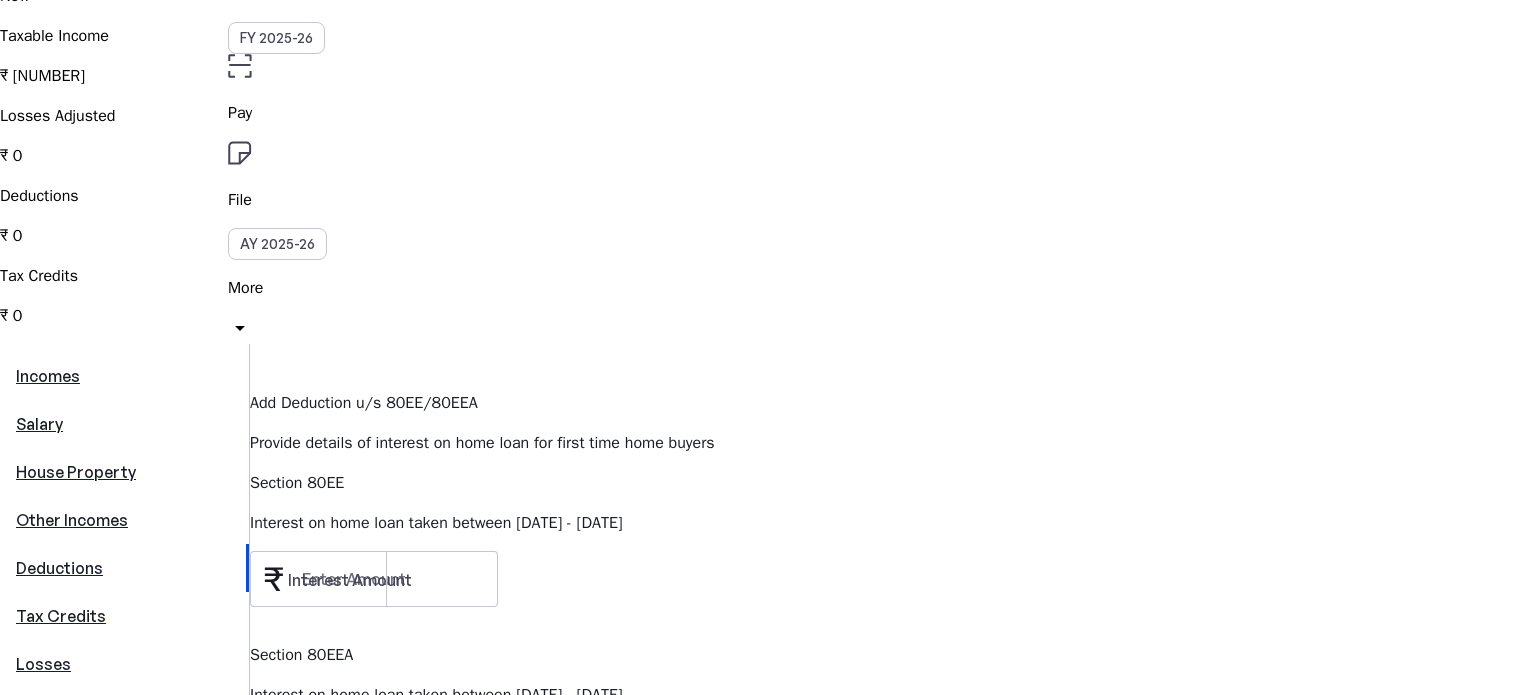 click on "Interest on home loan taken between [DATE] - [DATE]" at bounding box center (893, 695) 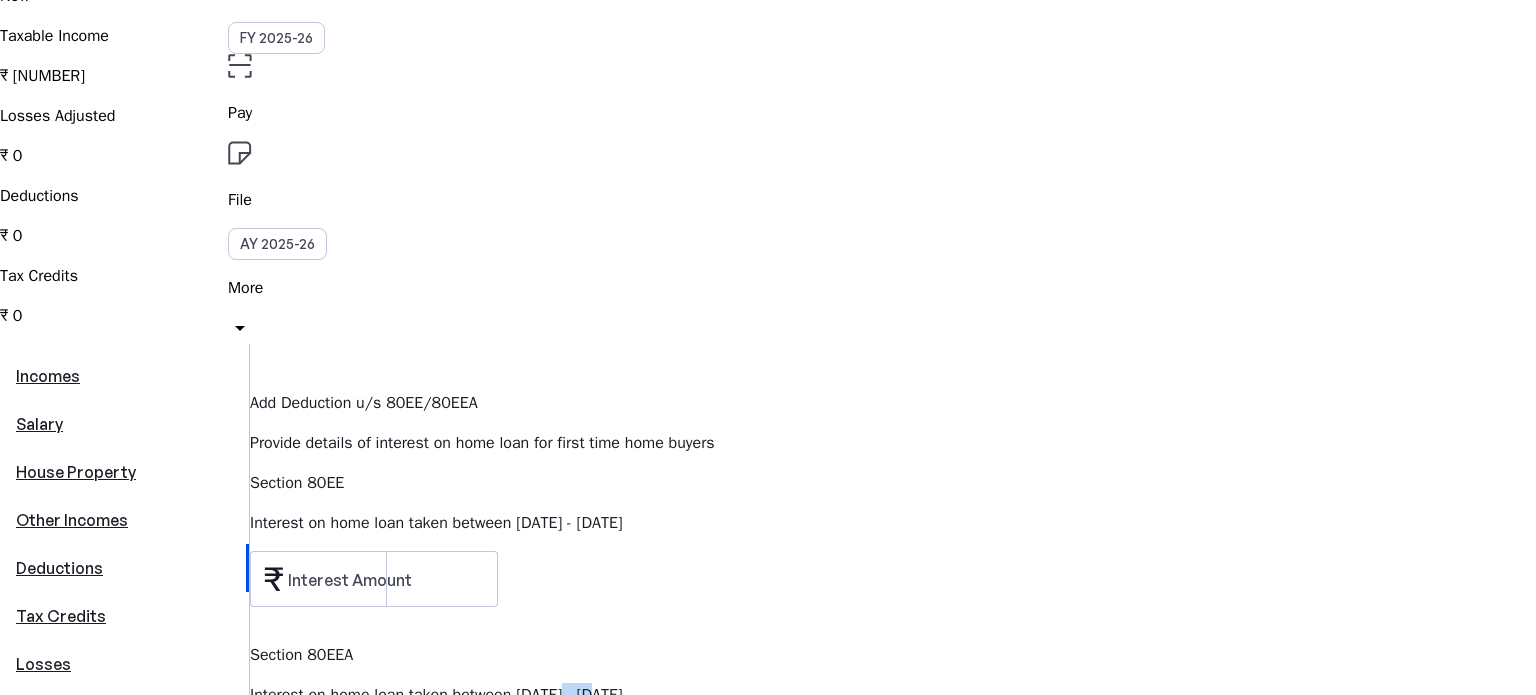 click on "Interest on home loan taken between [DATE] - [DATE]" at bounding box center (893, 695) 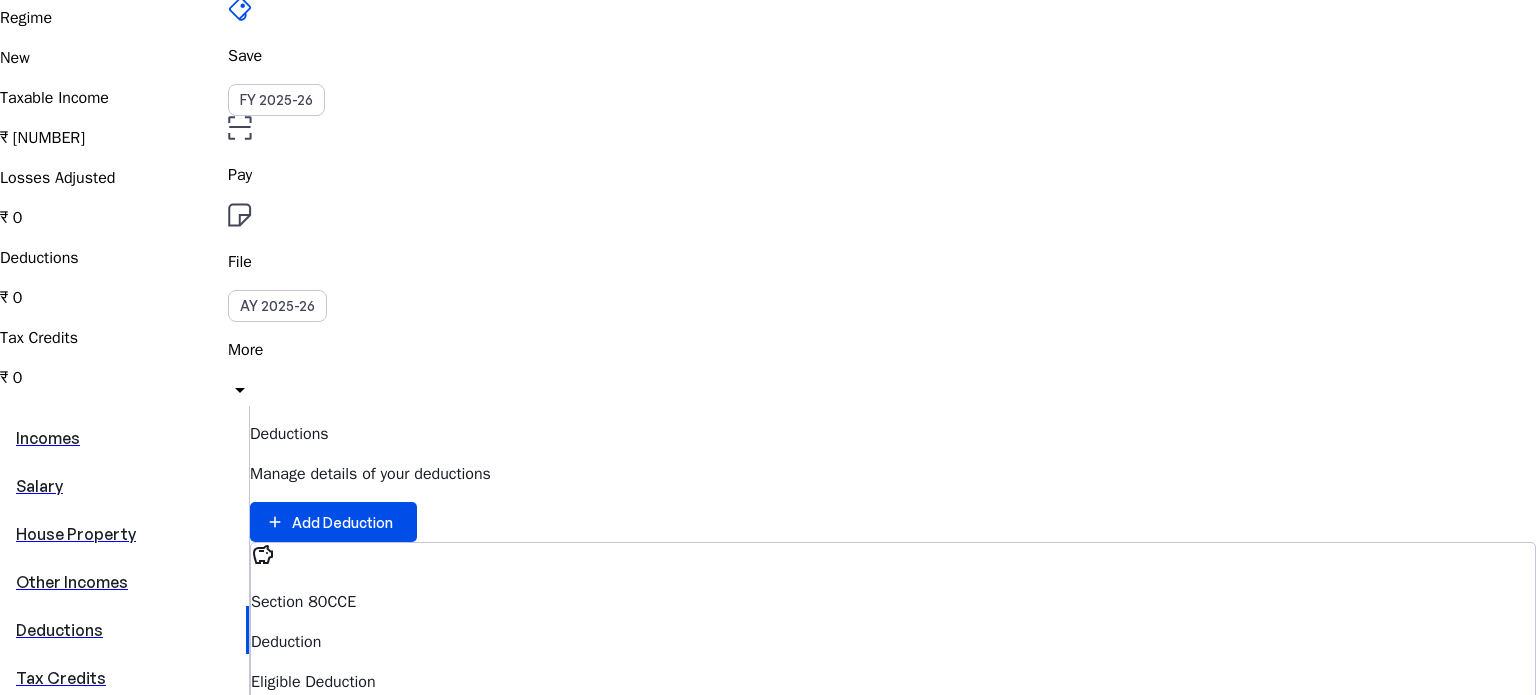 scroll, scrollTop: 142, scrollLeft: 0, axis: vertical 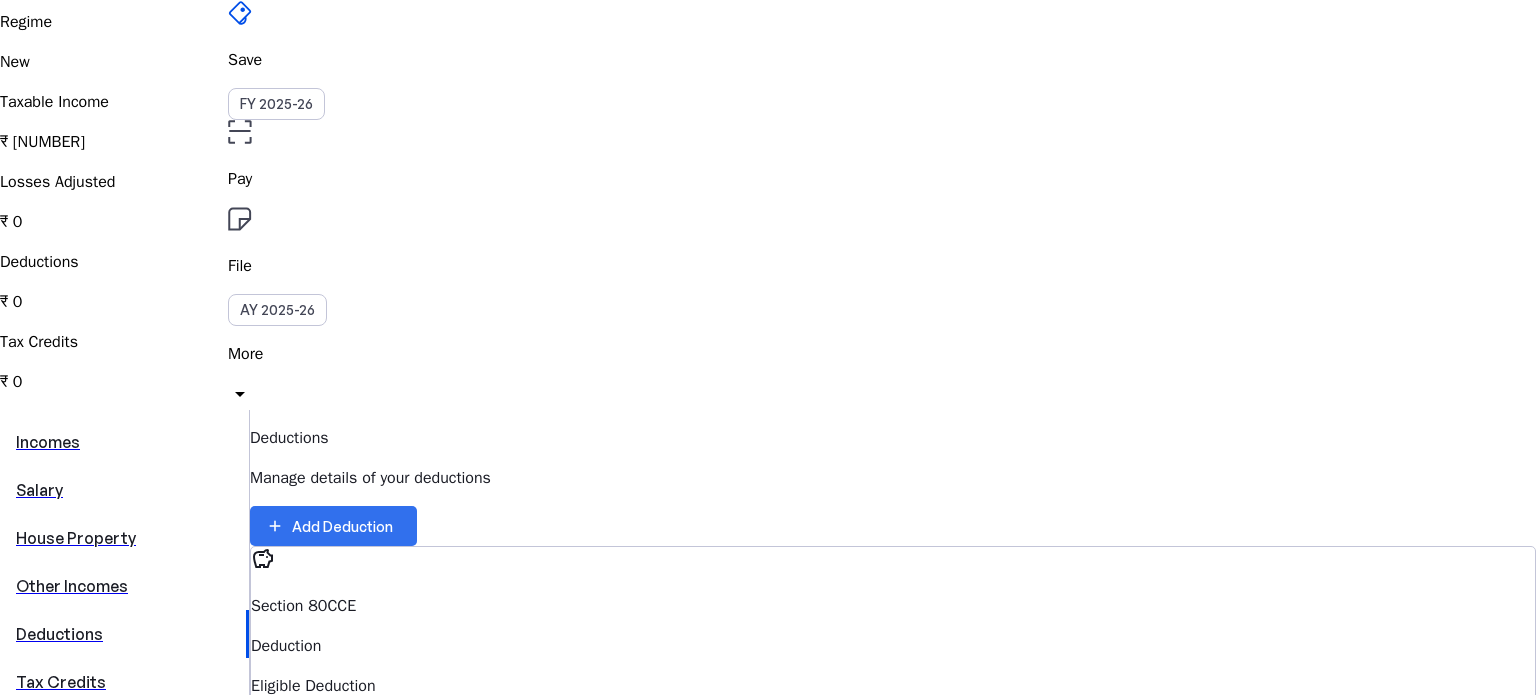 click at bounding box center (333, 526) 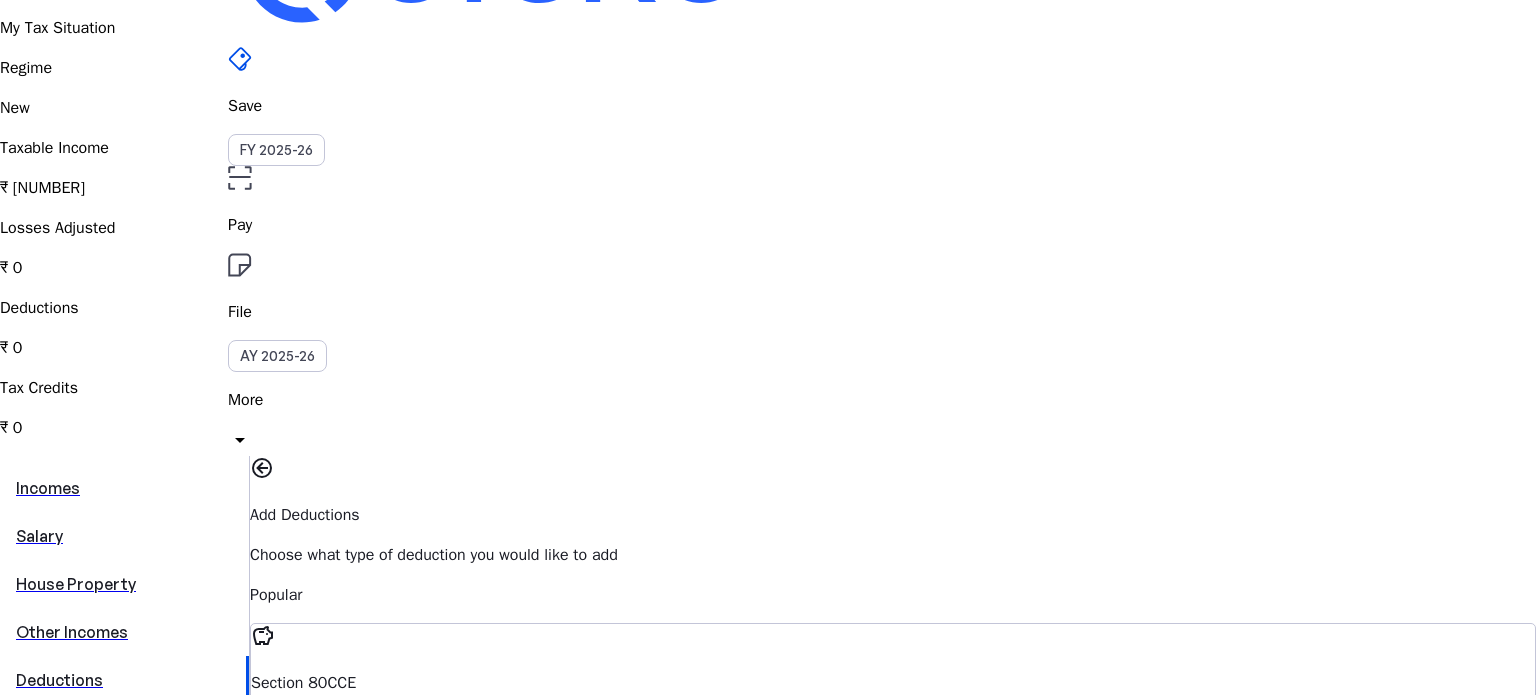 scroll, scrollTop: 96, scrollLeft: 0, axis: vertical 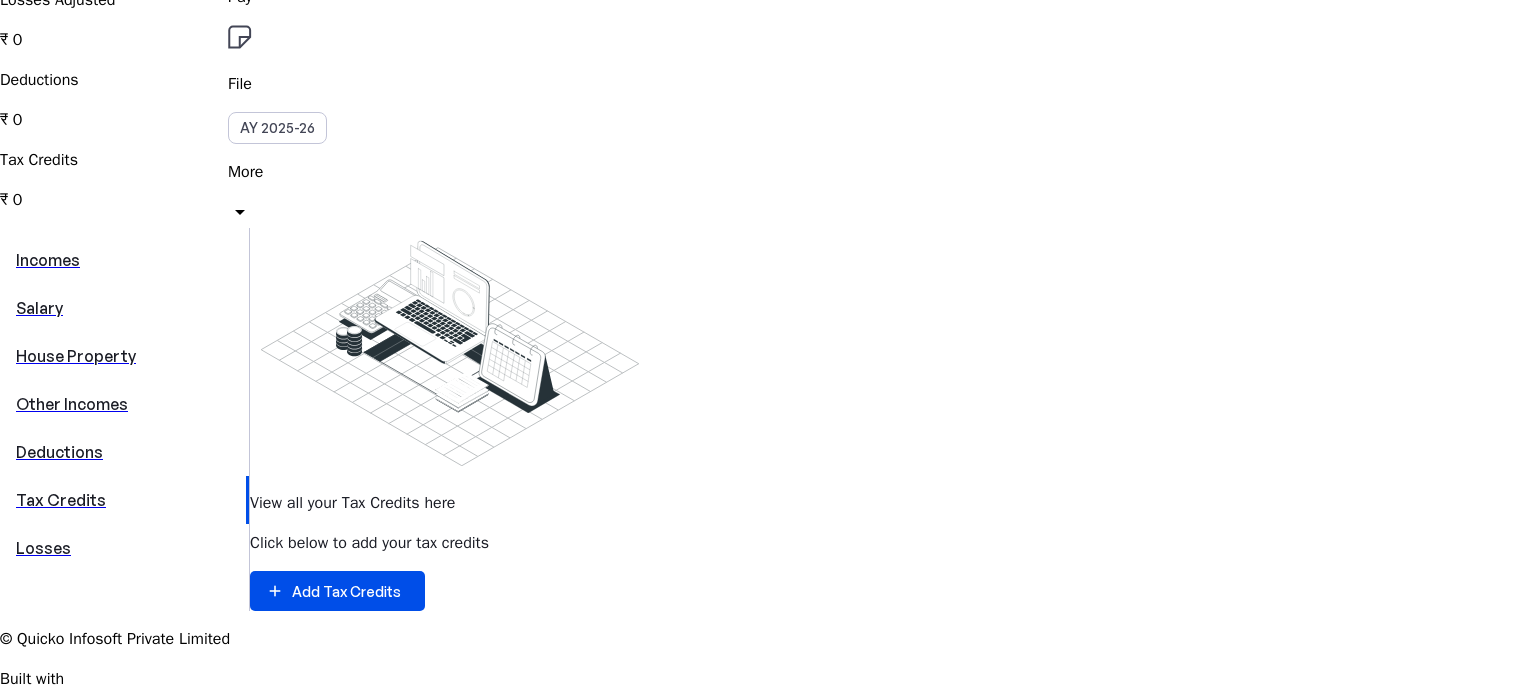 click on "Losses" at bounding box center [124, 548] 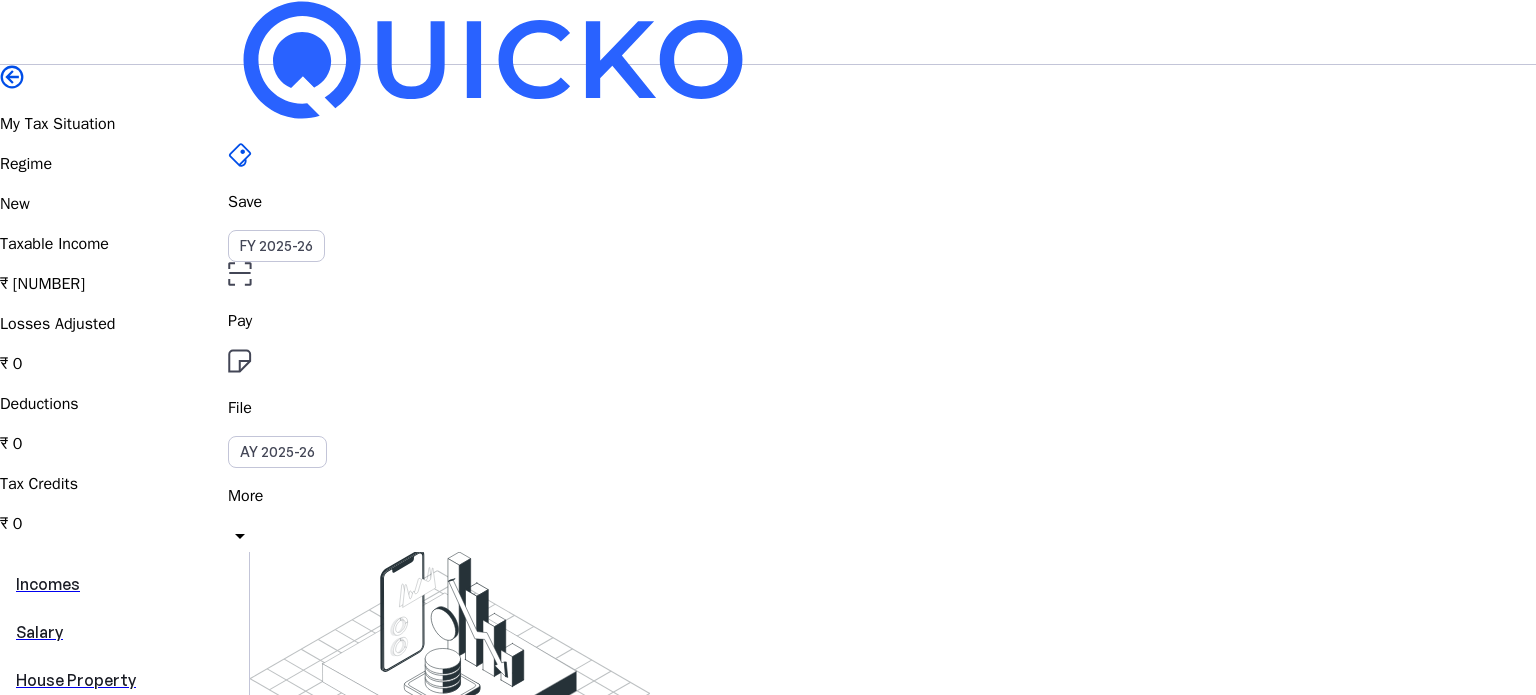 scroll, scrollTop: 0, scrollLeft: 0, axis: both 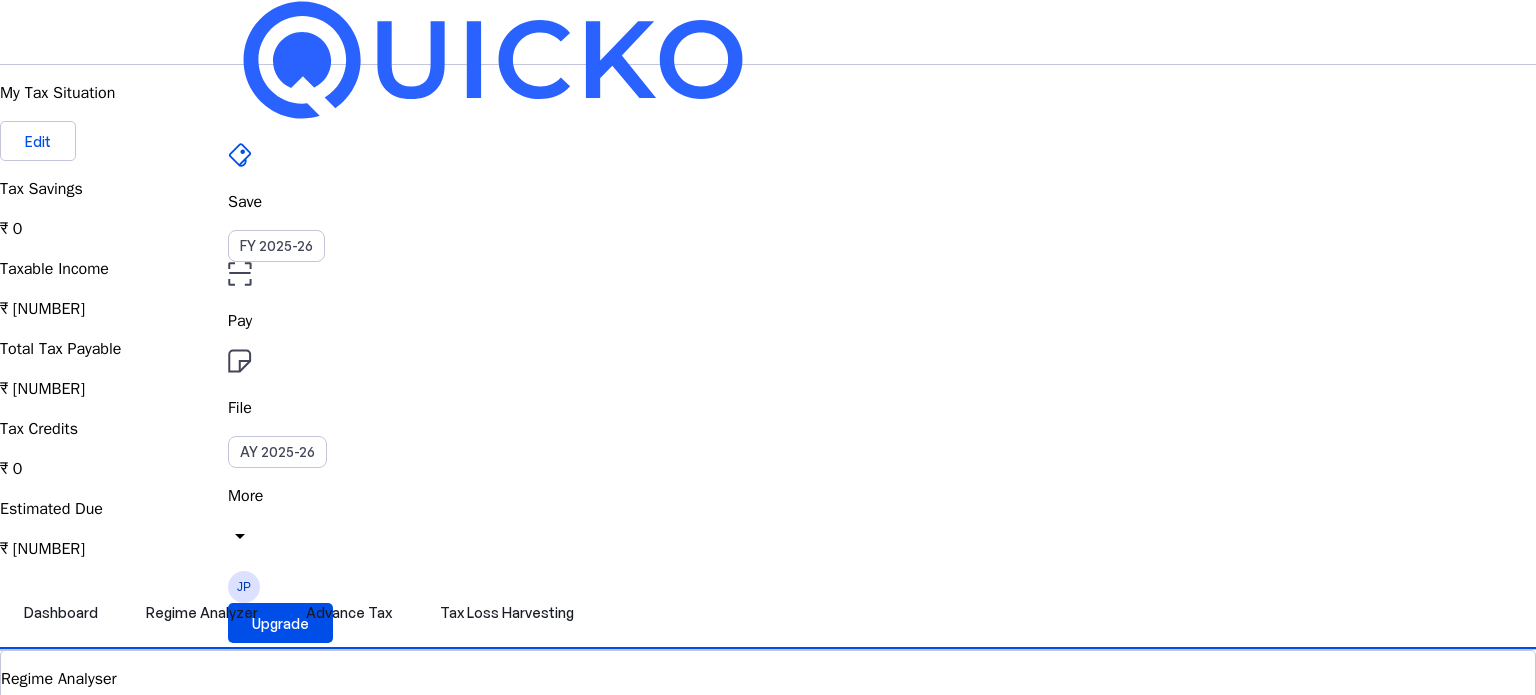 click on "₹ [NUMBER]" at bounding box center [768, 229] 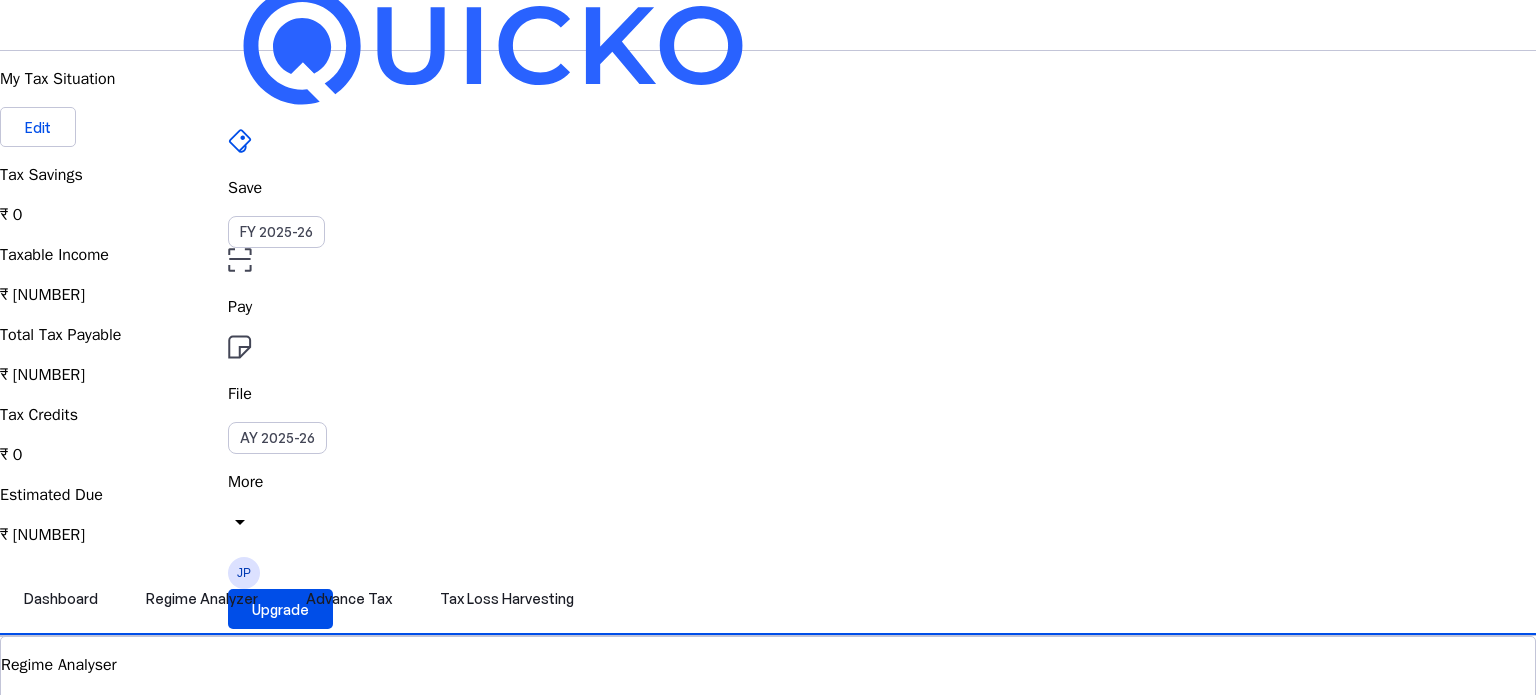 scroll, scrollTop: 8, scrollLeft: 0, axis: vertical 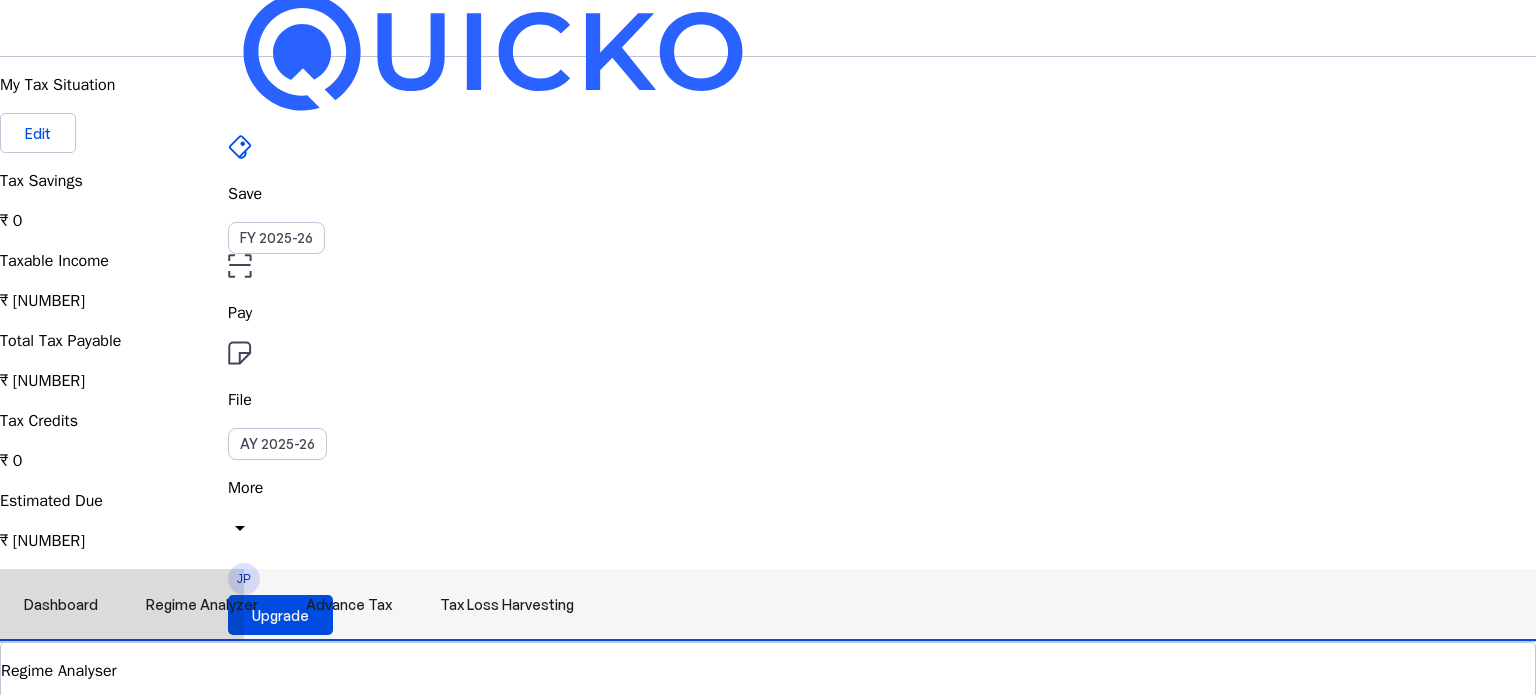click on "Regime Analyzer" at bounding box center (202, 605) 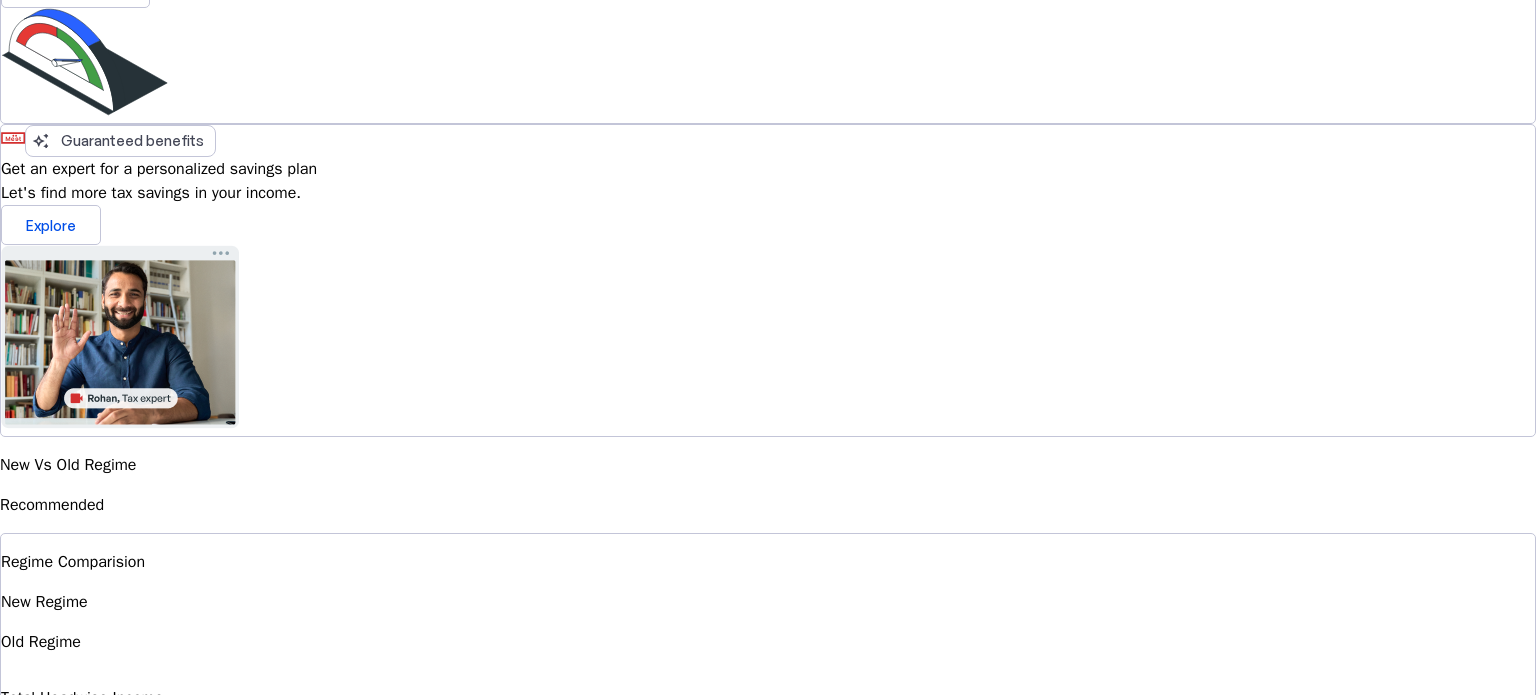 scroll, scrollTop: 876, scrollLeft: 0, axis: vertical 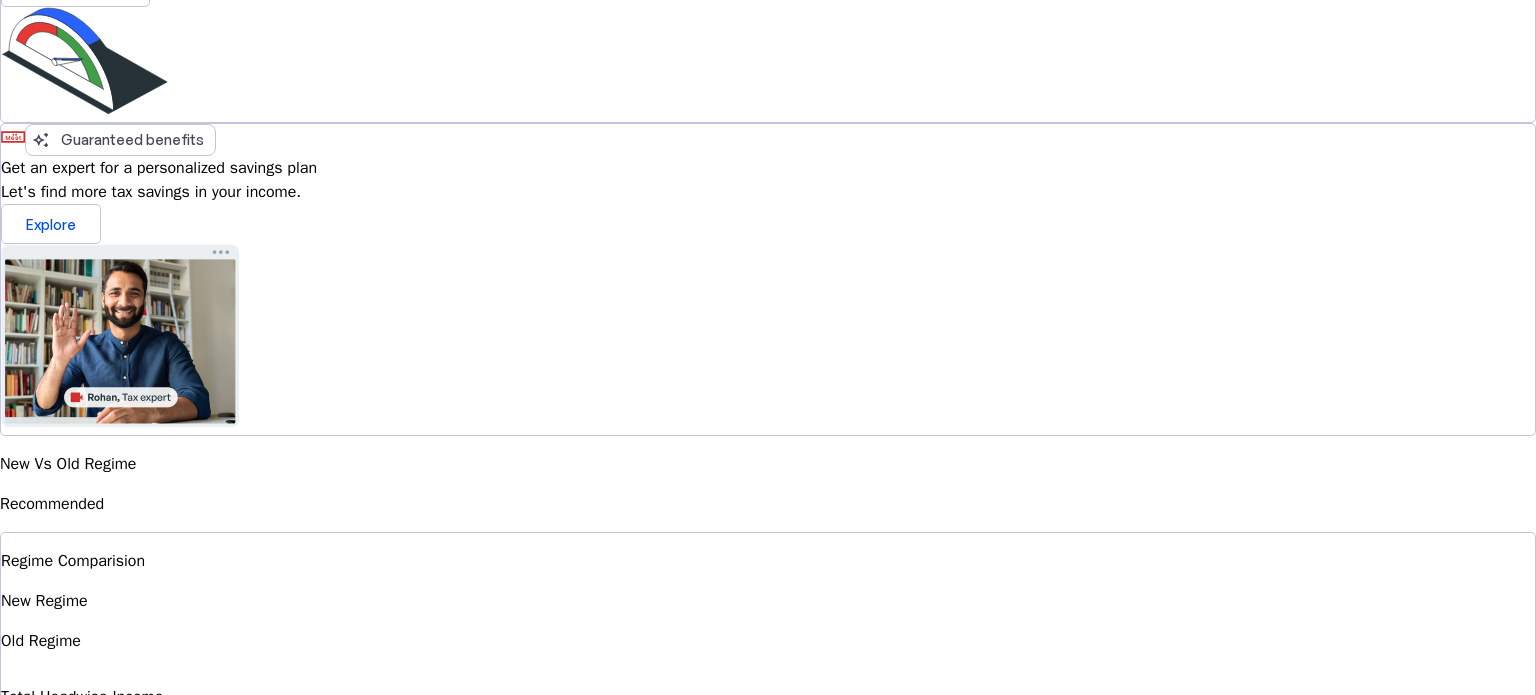 click on "₹ [NUMBER]" at bounding box center [768, 777] 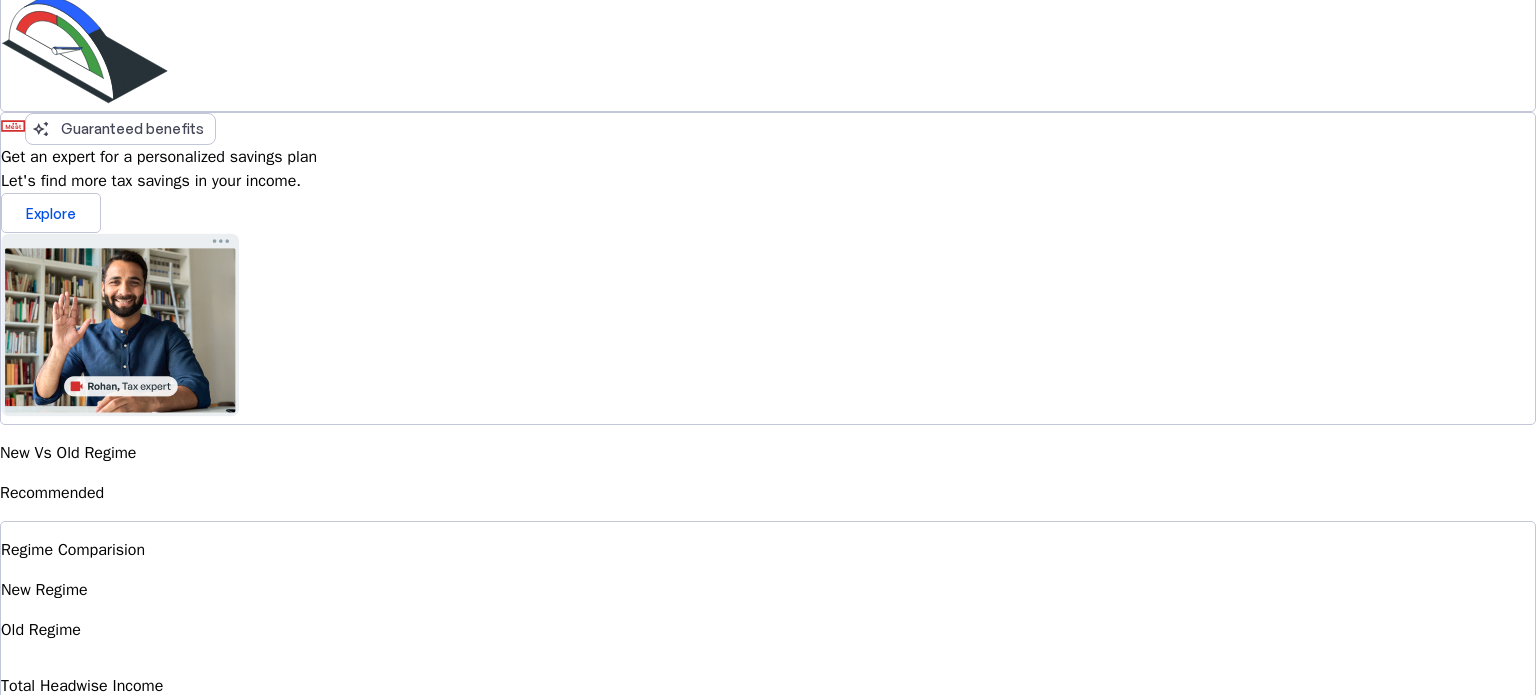 scroll, scrollTop: 993, scrollLeft: 0, axis: vertical 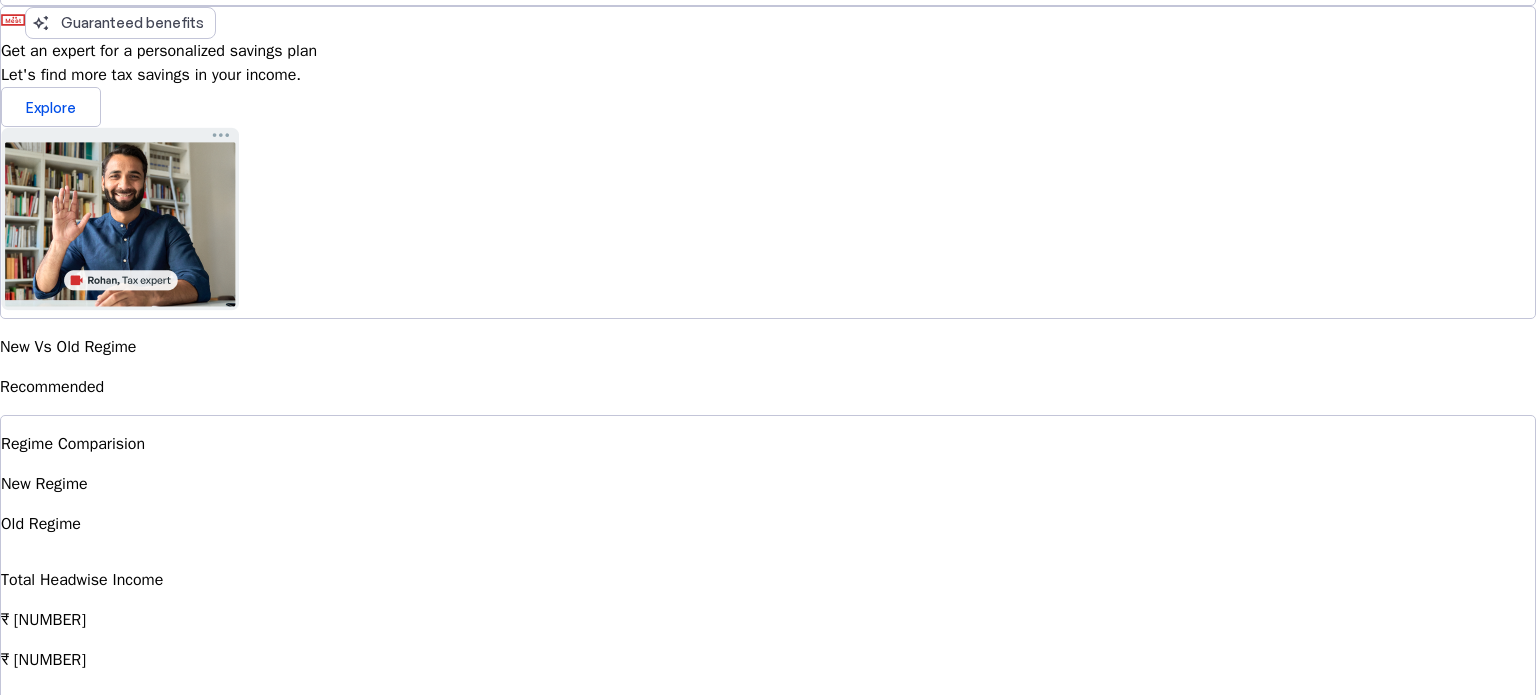 click on "Saving ₹ [NUMBER]" at bounding box center (768, 756) 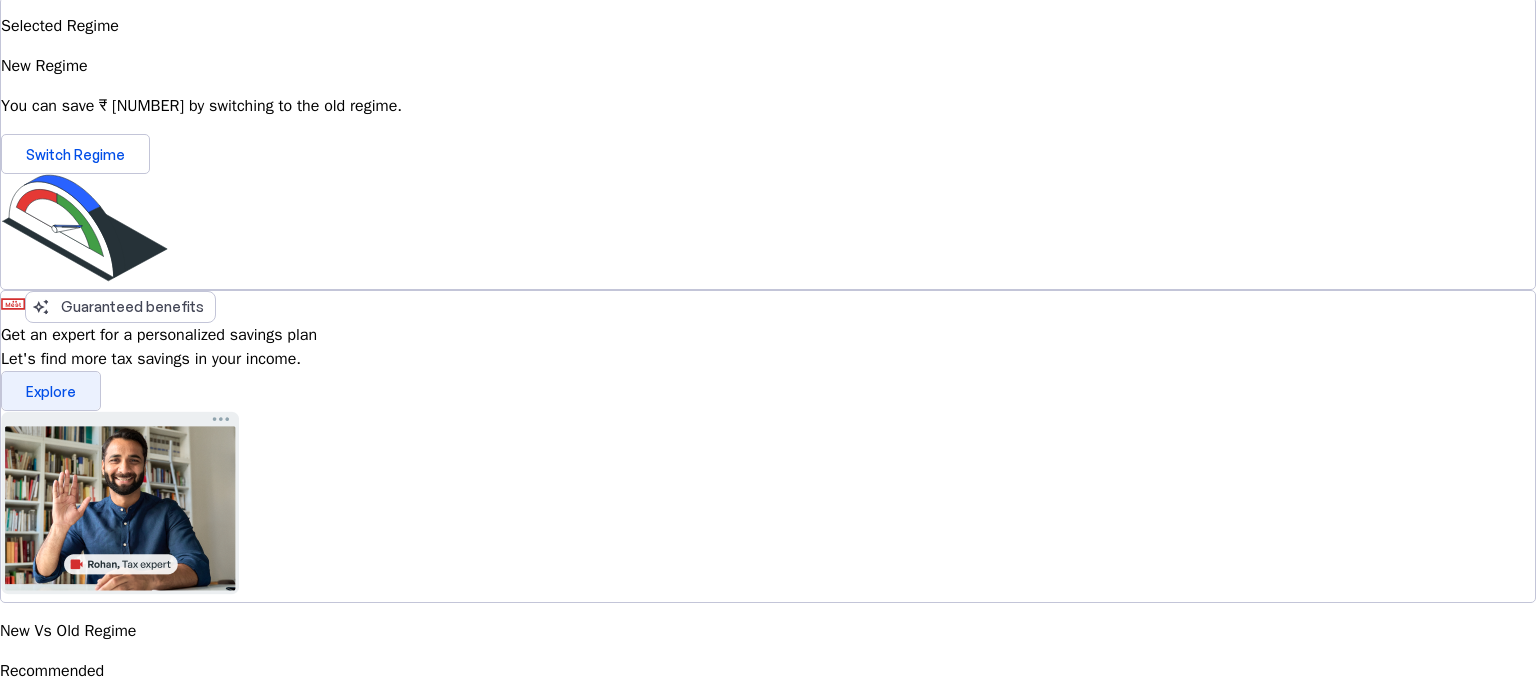 scroll, scrollTop: 793, scrollLeft: 0, axis: vertical 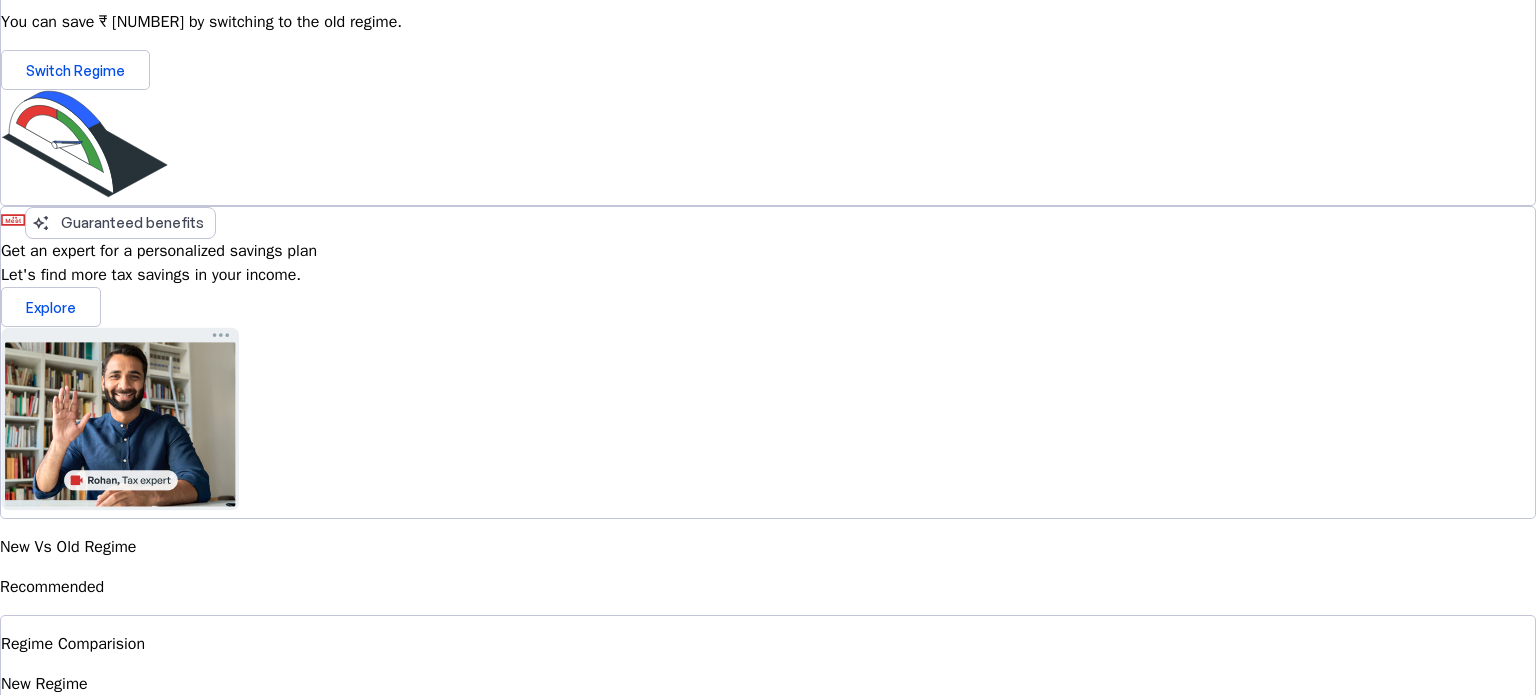 click on "₹ 2,00,000" at bounding box center (768, 996) 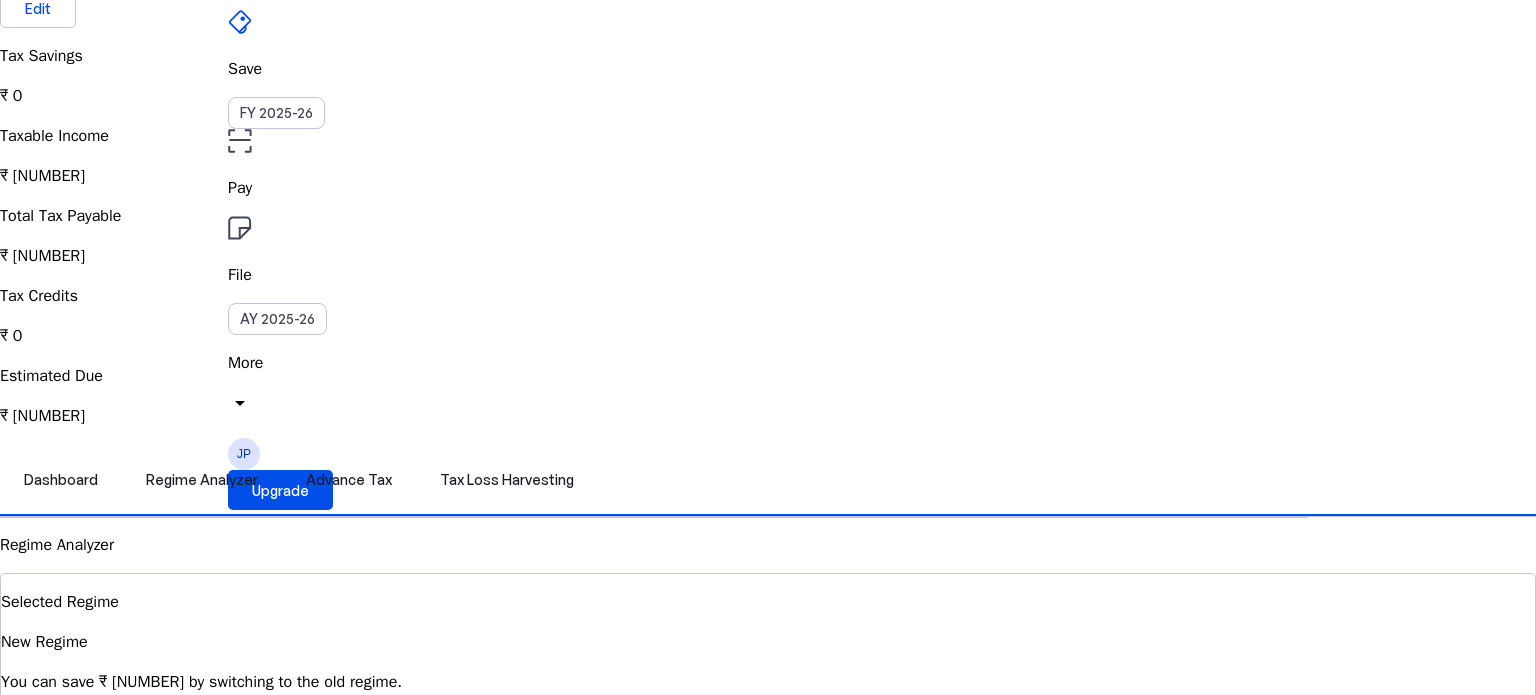 scroll, scrollTop: 132, scrollLeft: 0, axis: vertical 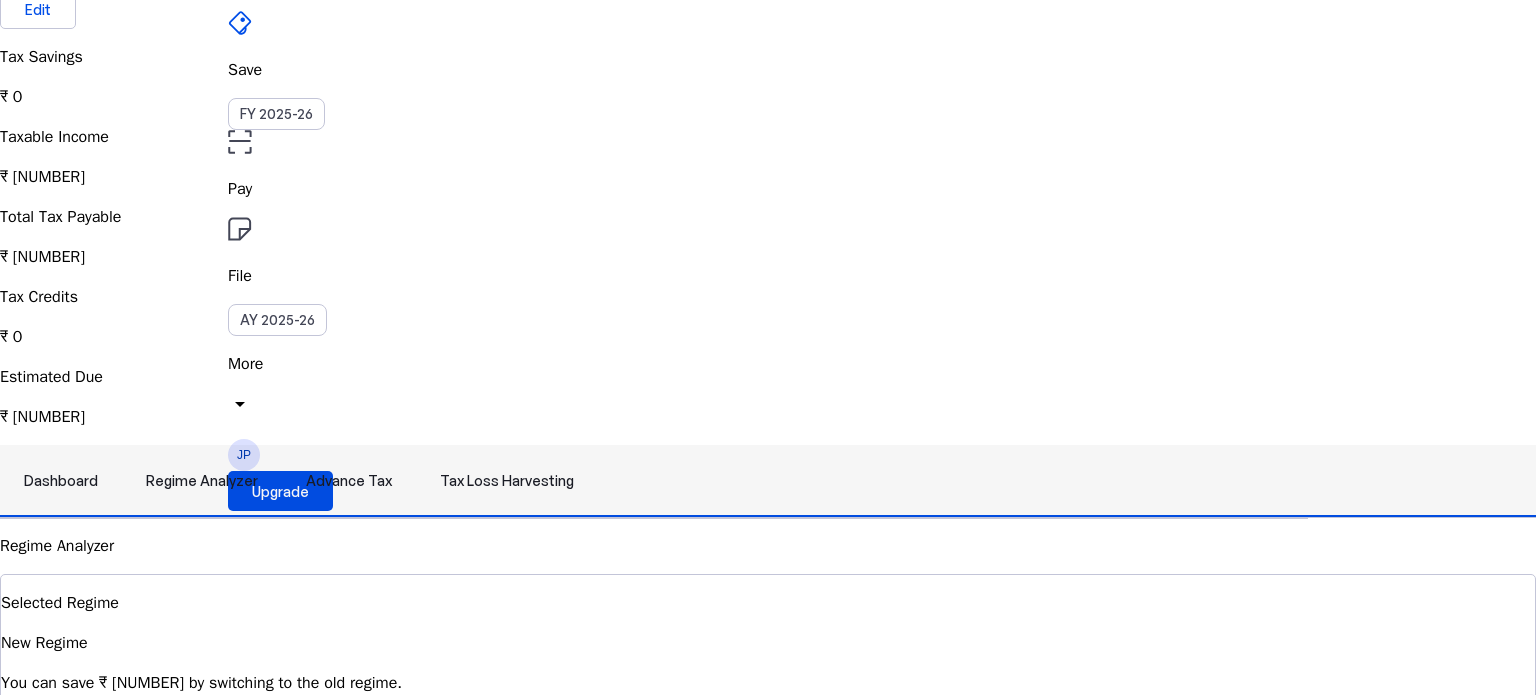 click on "Advance Tax" at bounding box center (349, 481) 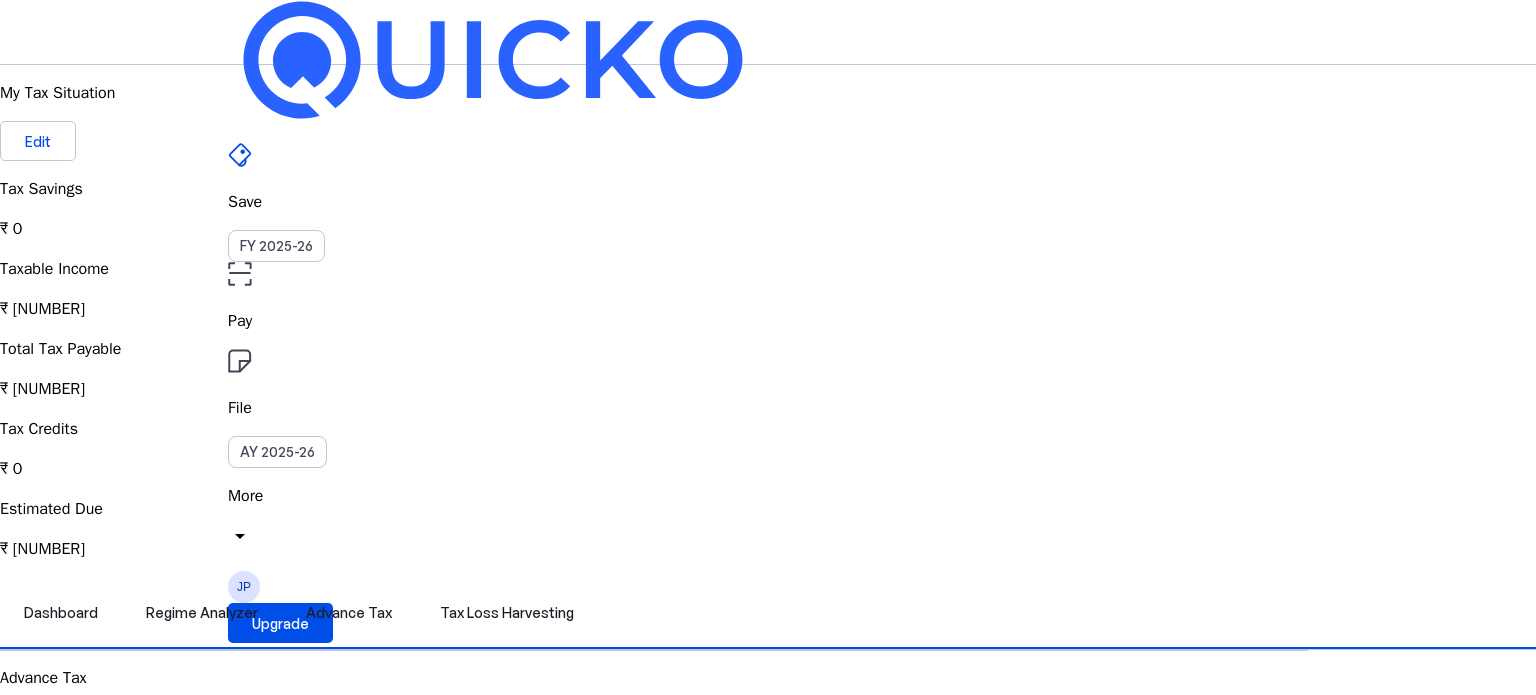 scroll, scrollTop: 396, scrollLeft: 0, axis: vertical 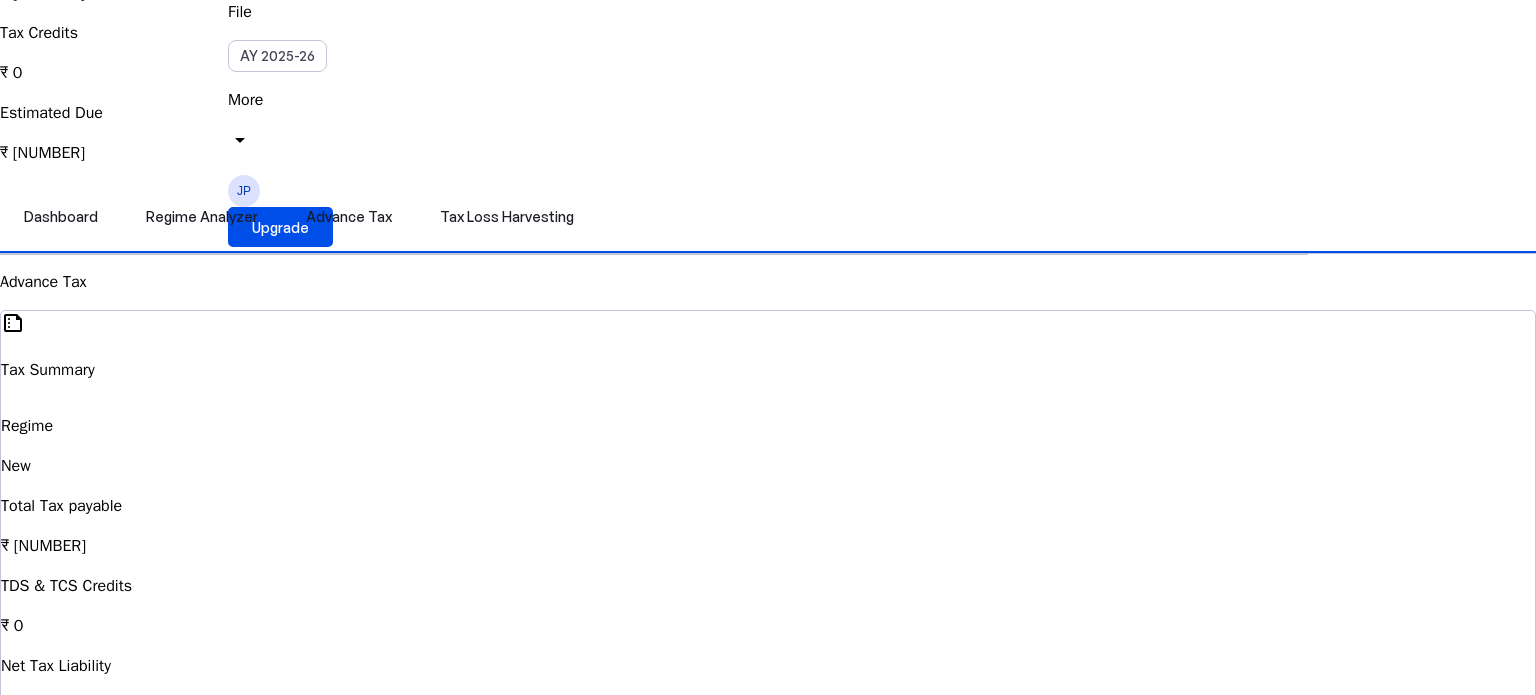 click on "Total Tax payable ₹ 1,10,061" at bounding box center (768, 526) 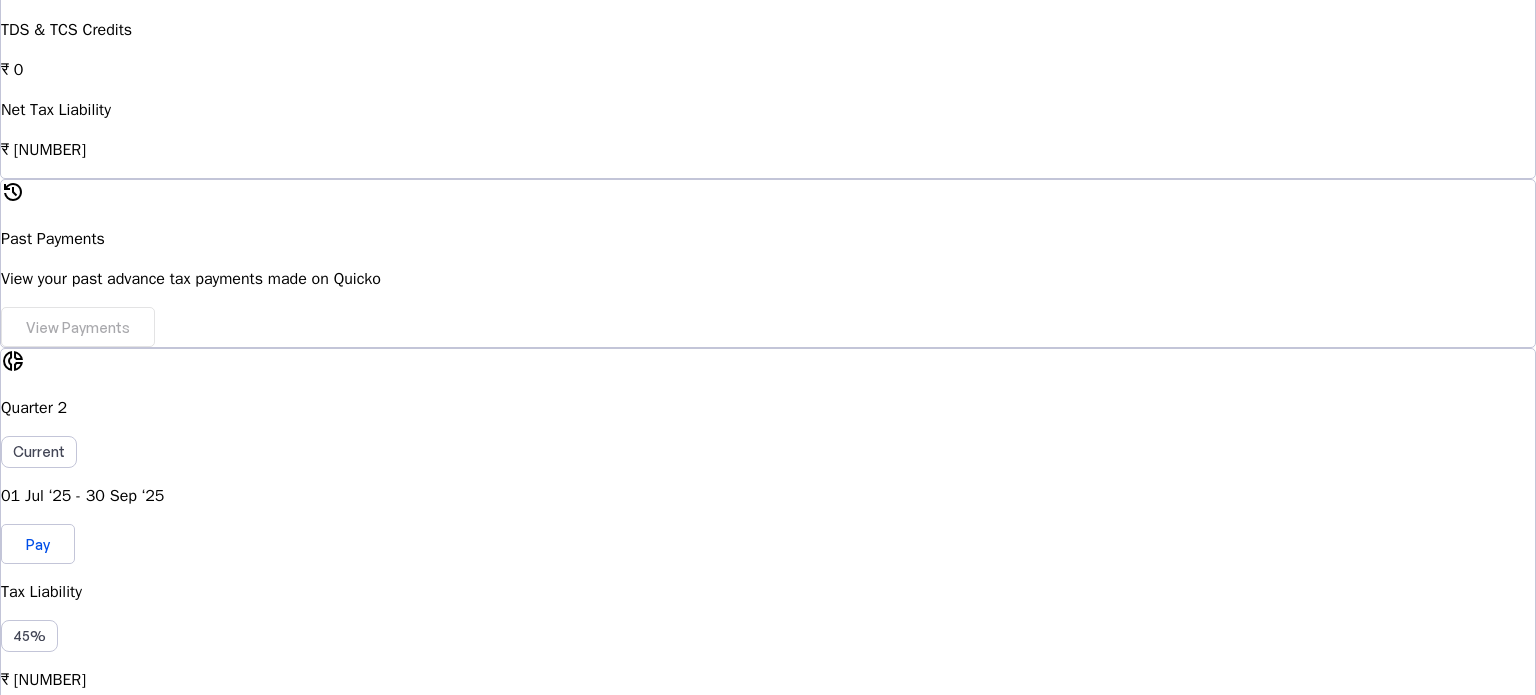 scroll, scrollTop: 1149, scrollLeft: 0, axis: vertical 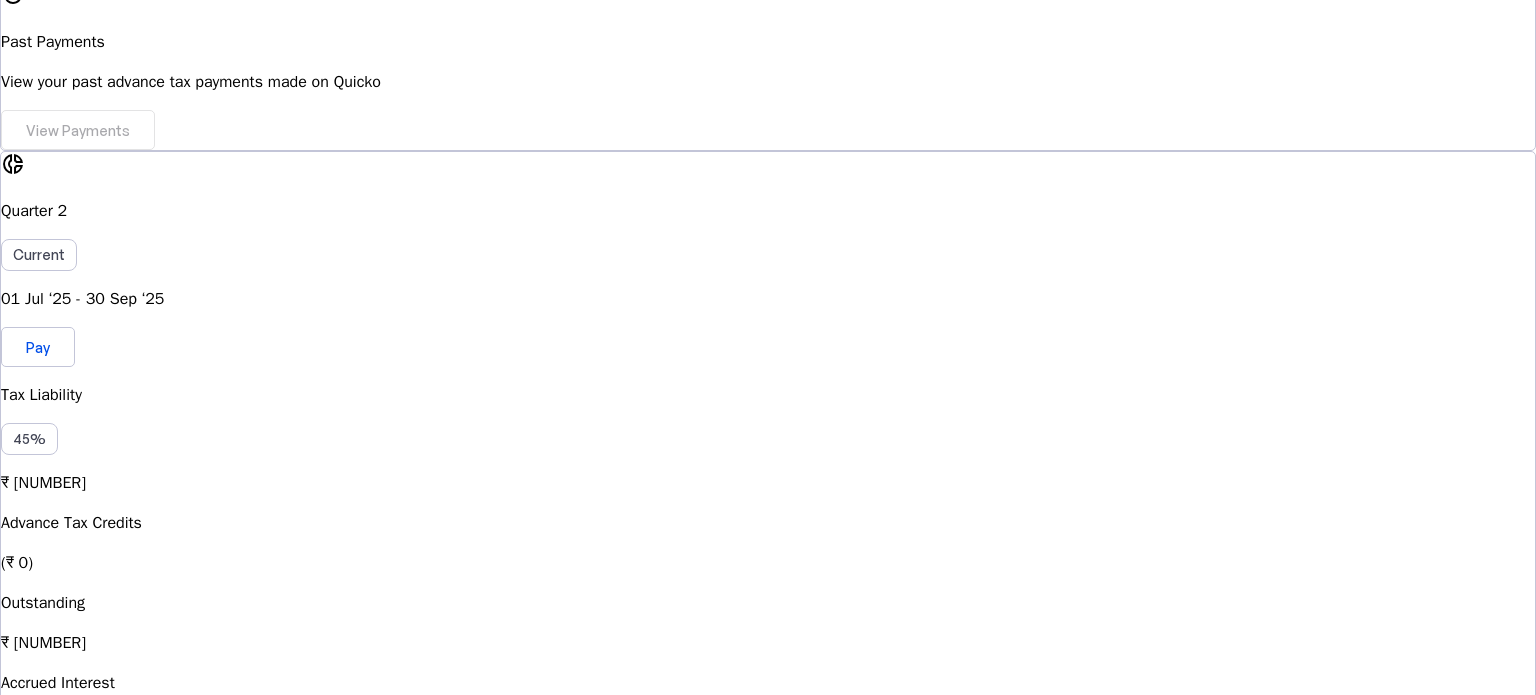 click on "₹ [NUMBER] 15%" at bounding box center (768, 1827) 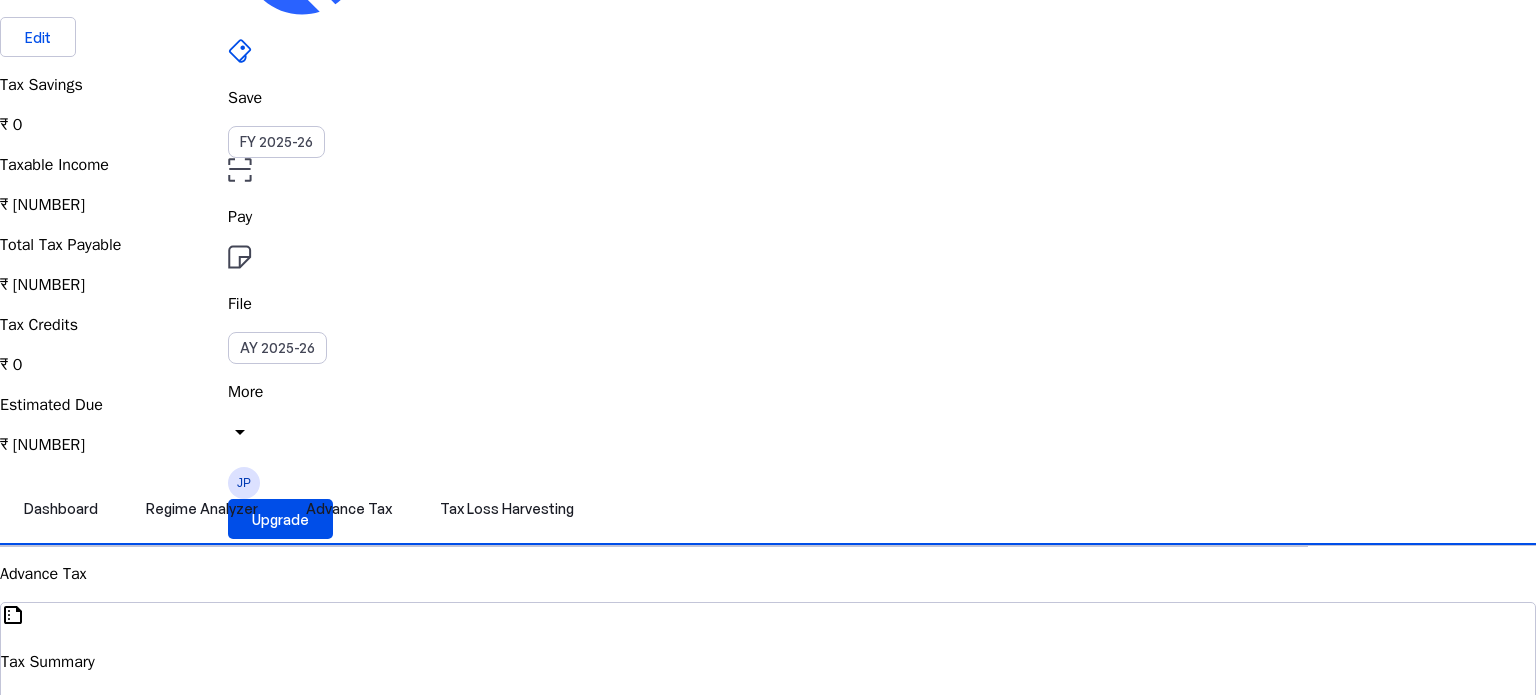 scroll, scrollTop: 0, scrollLeft: 0, axis: both 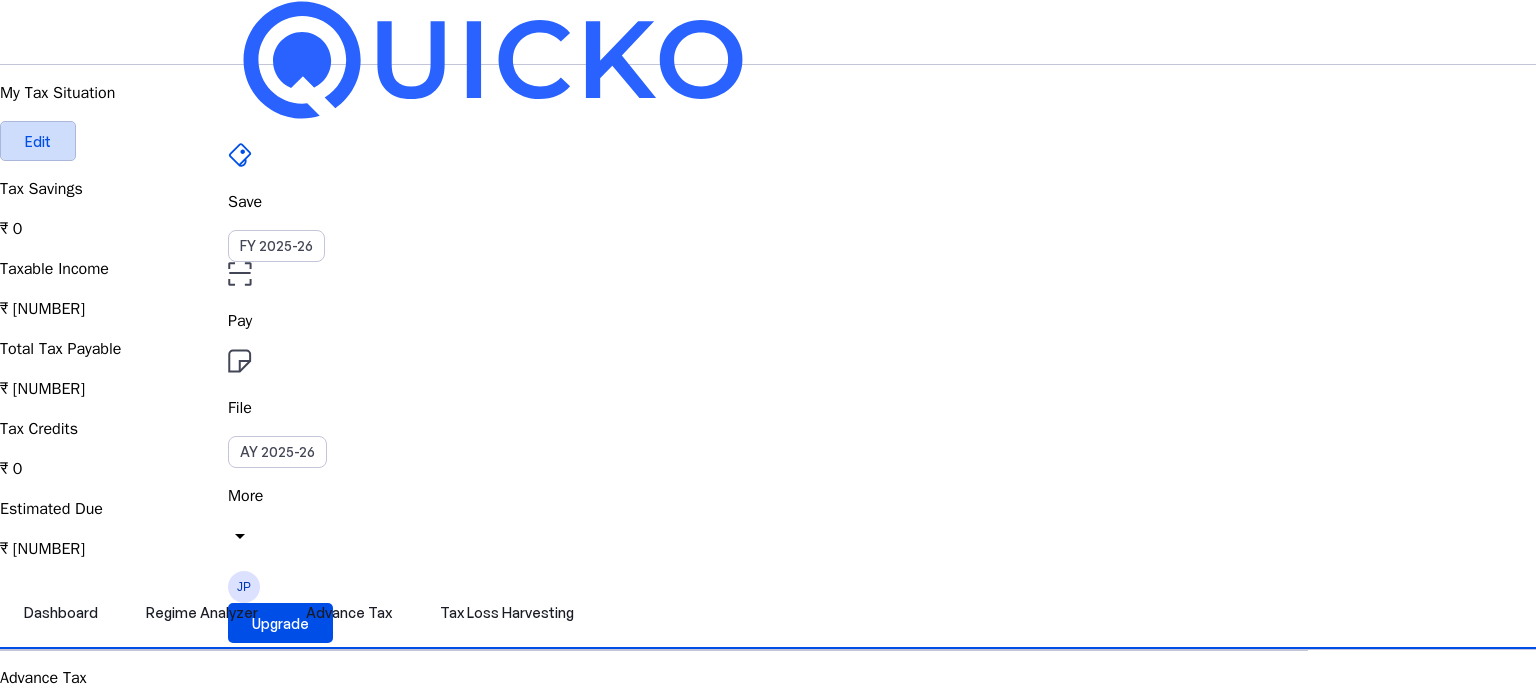 click at bounding box center [38, 141] 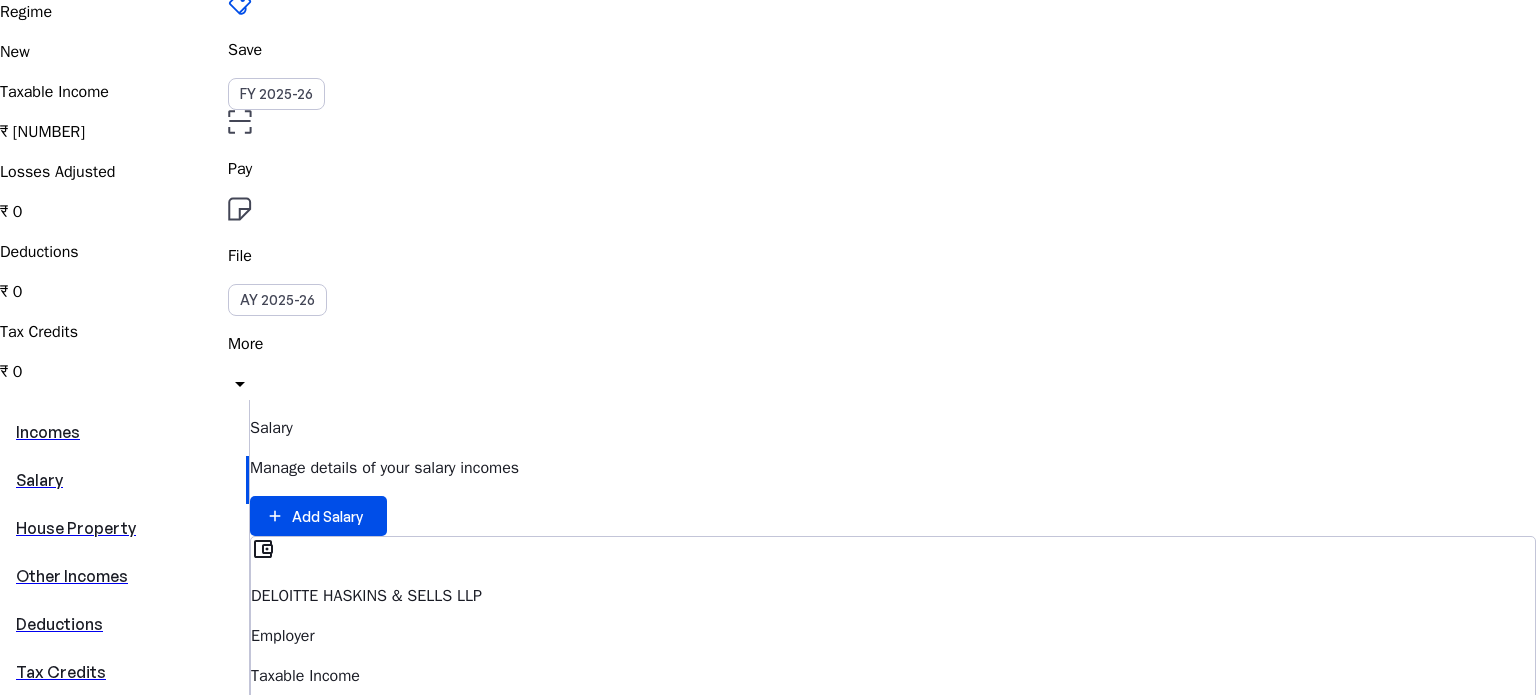scroll, scrollTop: 152, scrollLeft: 0, axis: vertical 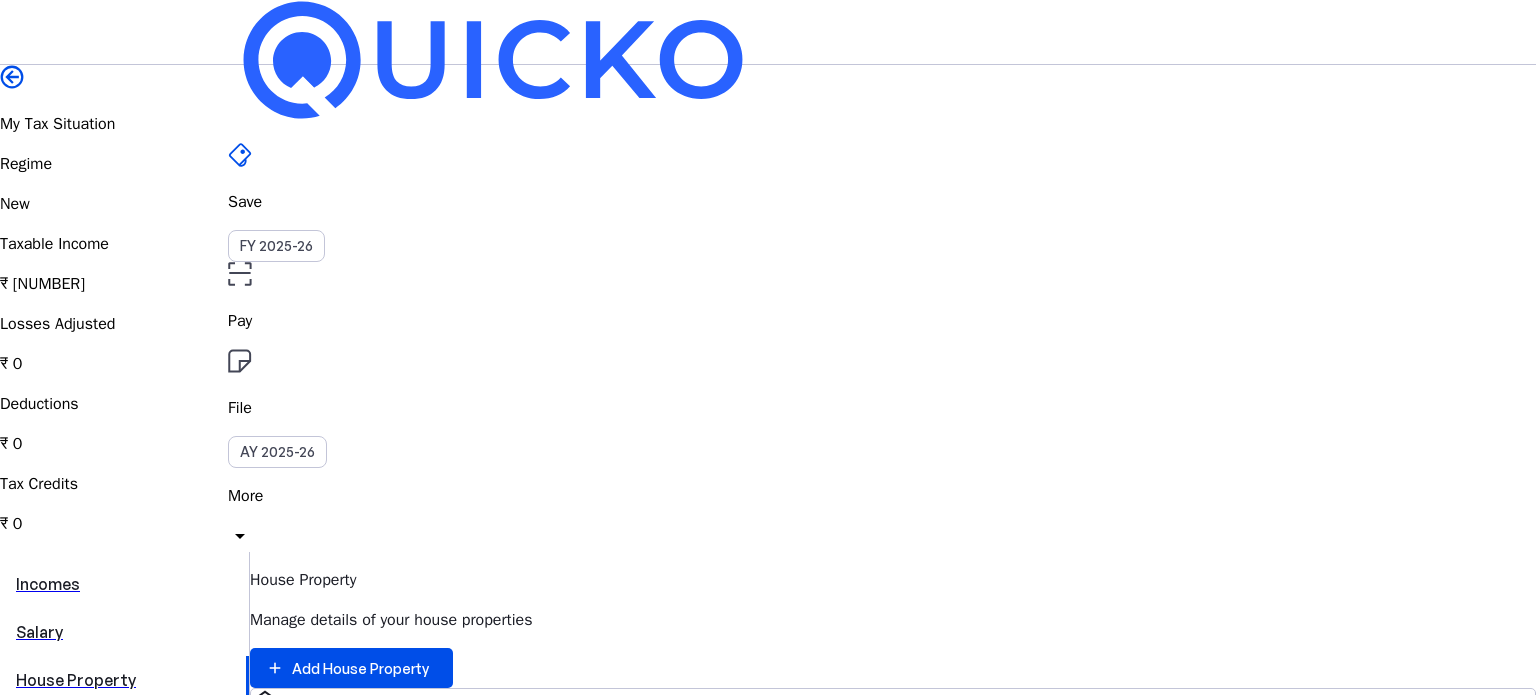 click on "Other Incomes" at bounding box center [124, 728] 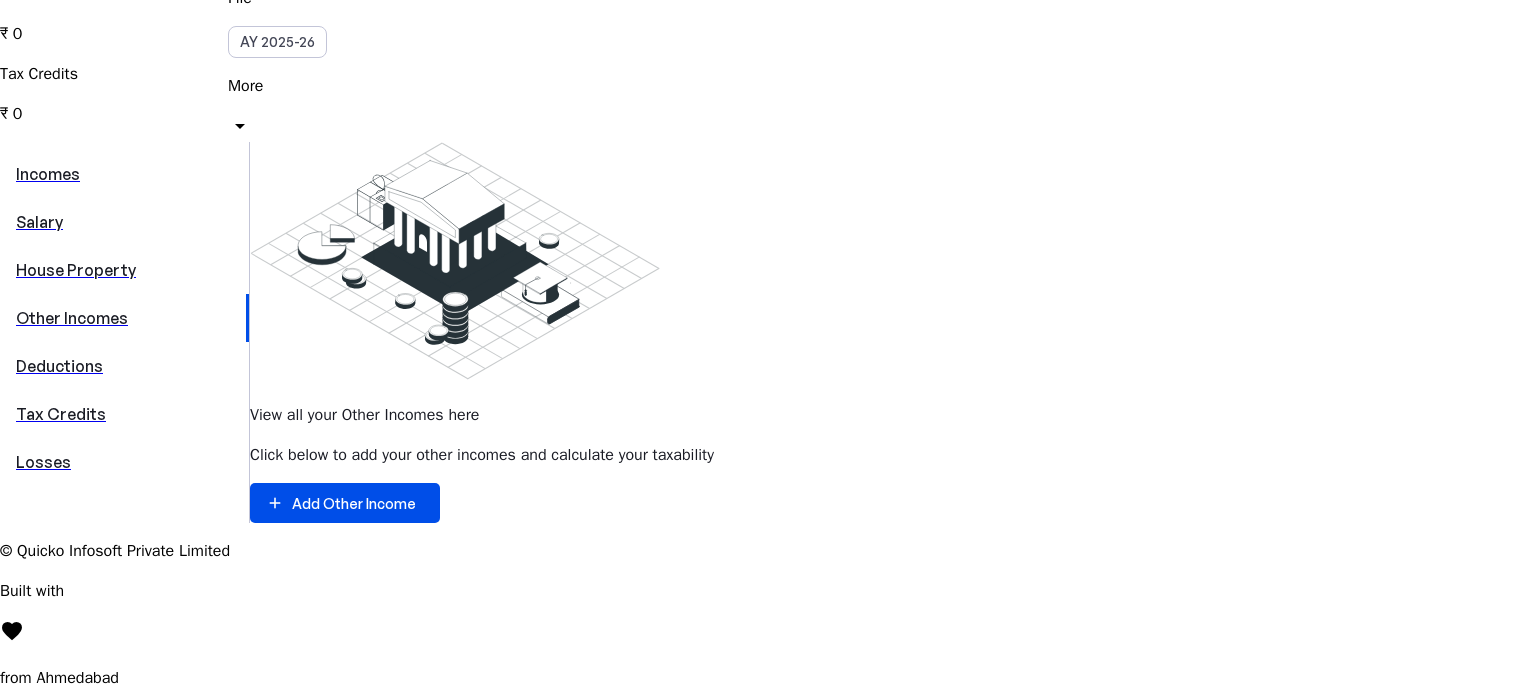 scroll, scrollTop: 0, scrollLeft: 0, axis: both 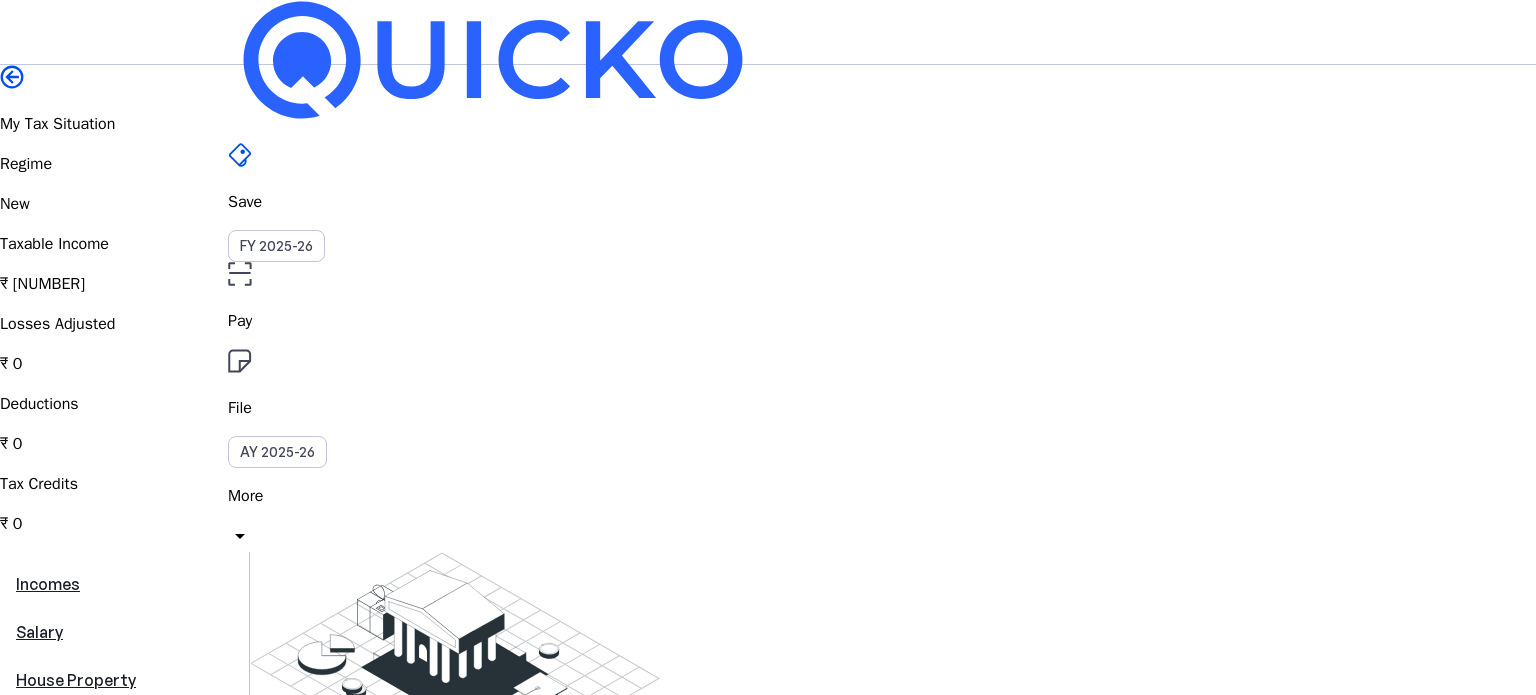 click on "Taxable Income ₹ [NUMBER]" at bounding box center [768, 264] 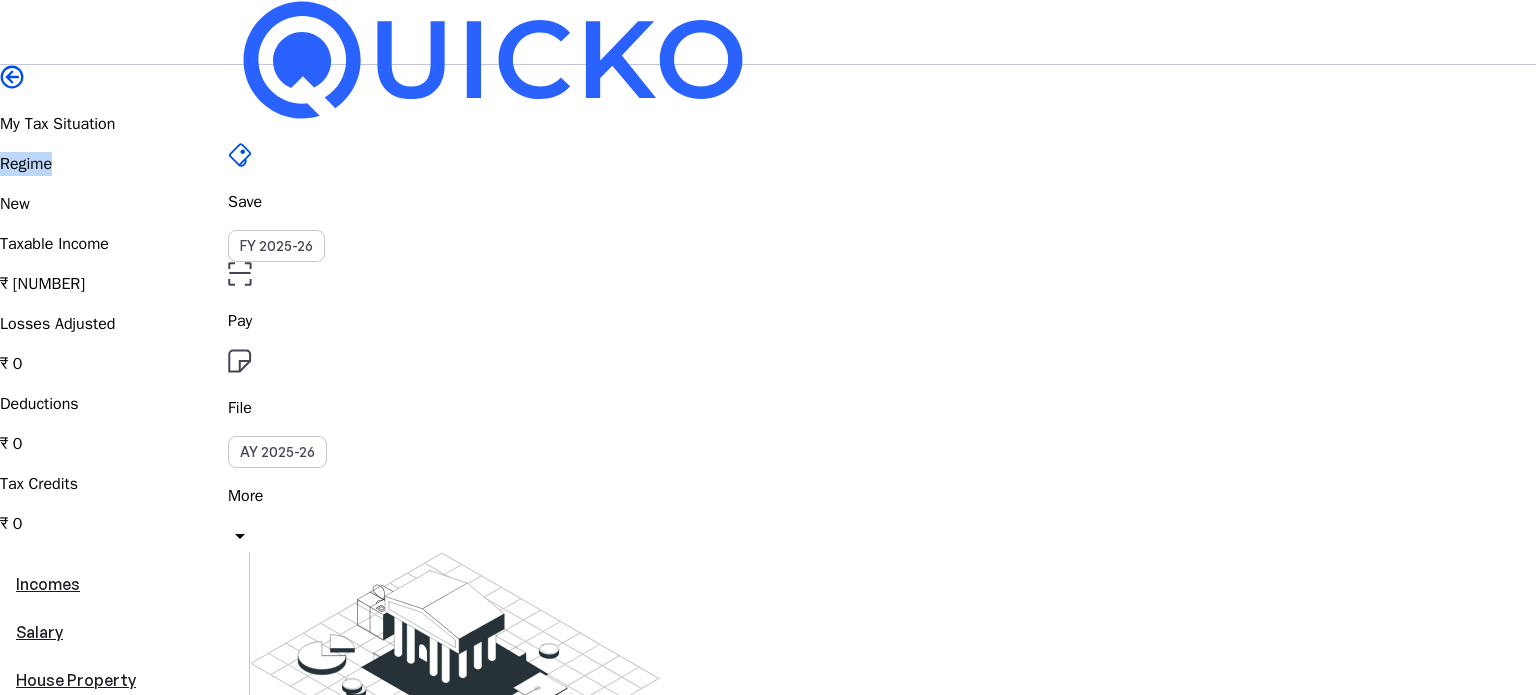 click on "Regime" at bounding box center [768, 164] 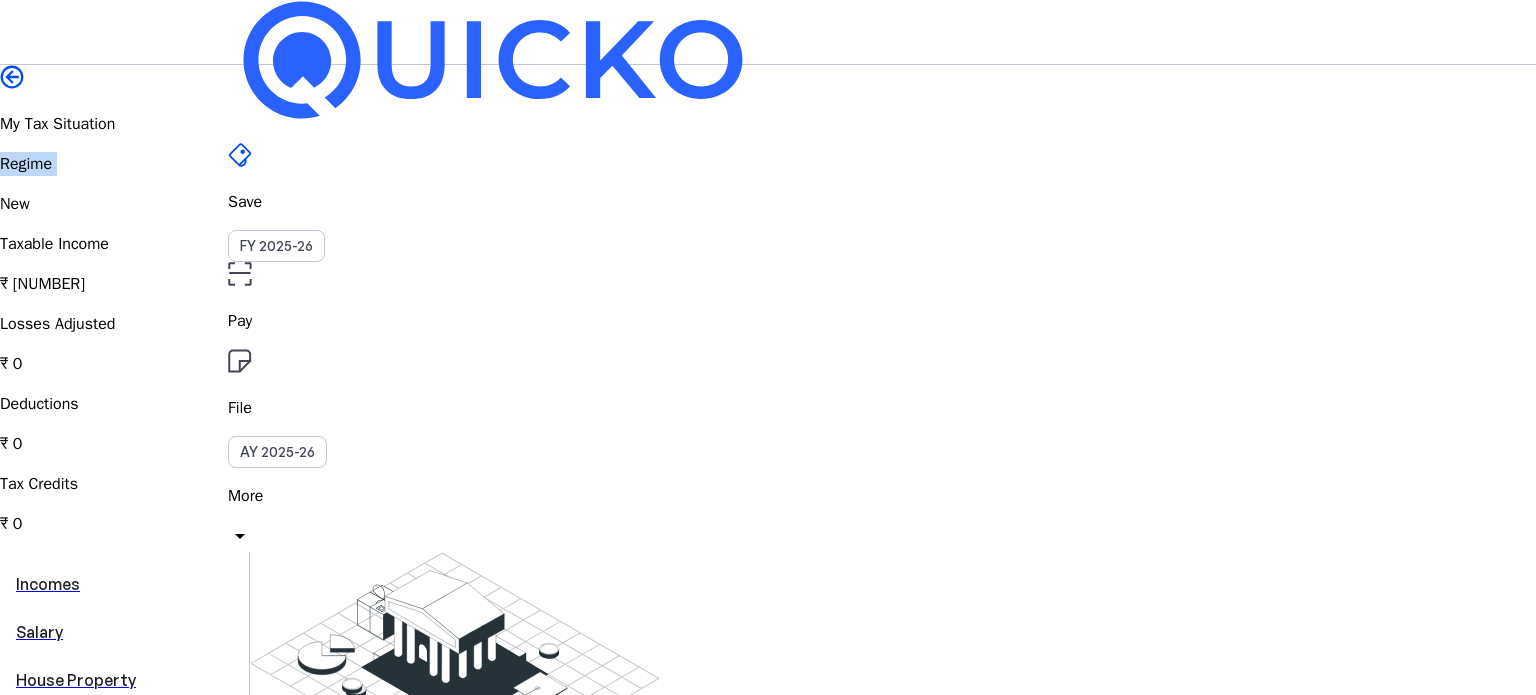 click on "Regime" at bounding box center [768, 164] 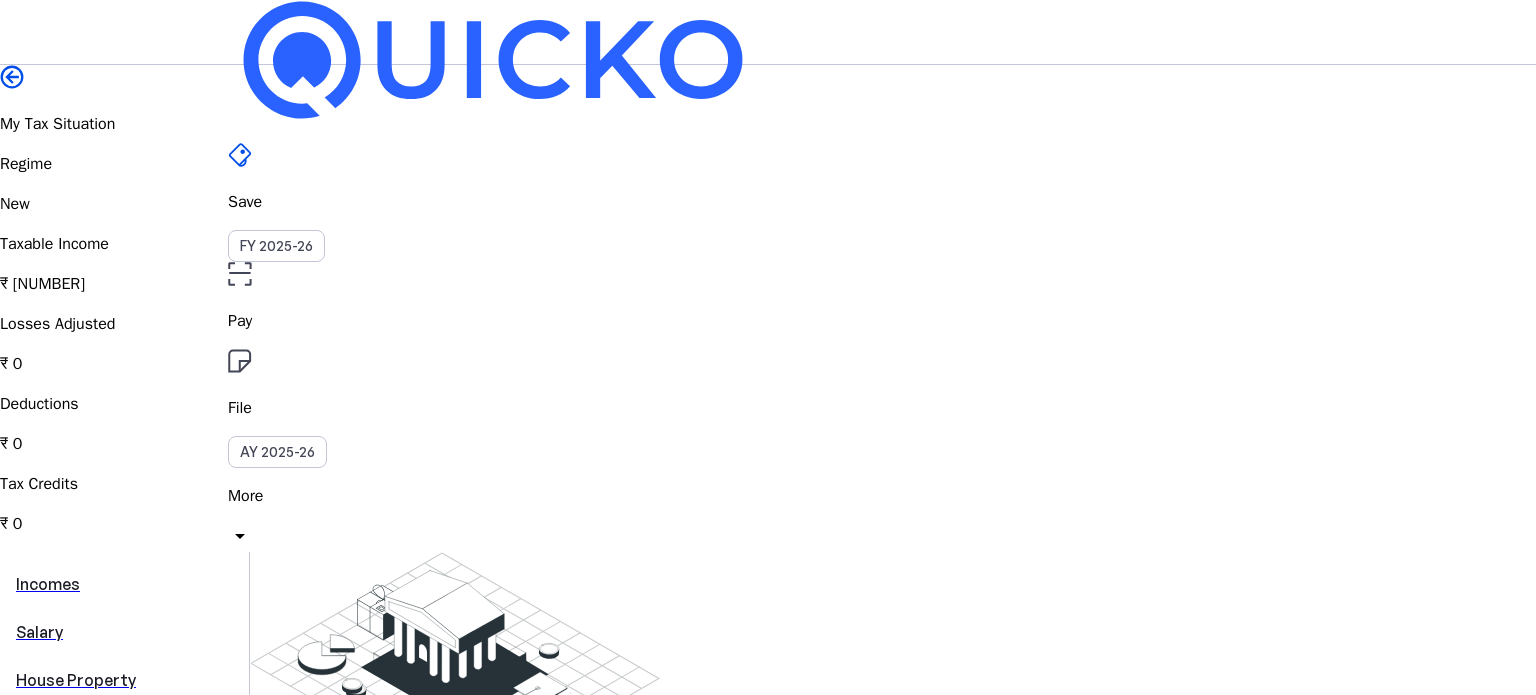 click on "Save FY [YEAR]  Pay   File AY [YEAR]  More  arrow_drop_down  JP   Upgrade" at bounding box center (768, 32) 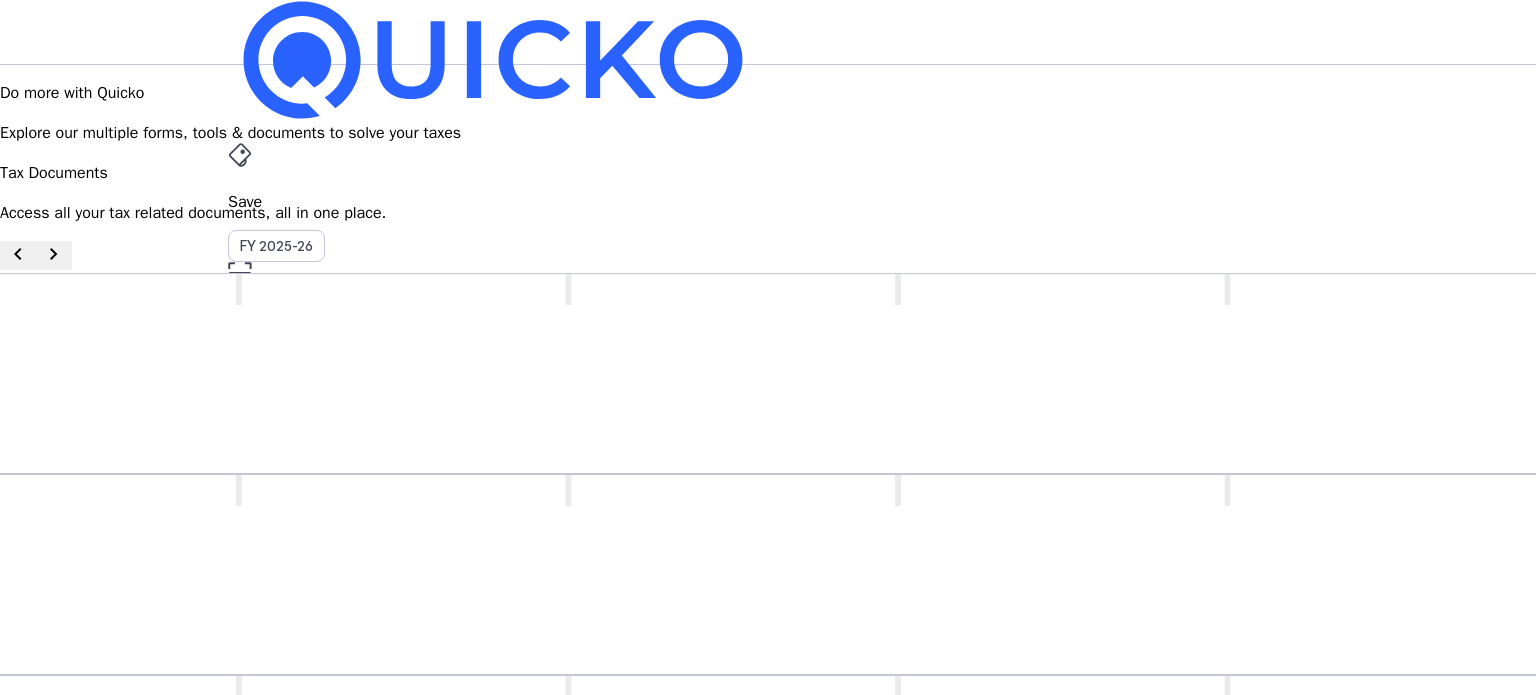 click on "Save FY [YEAR] Pay File AY [YEAR] Tax Documents arrow_drop_down JP Upgrade" at bounding box center [768, 32] 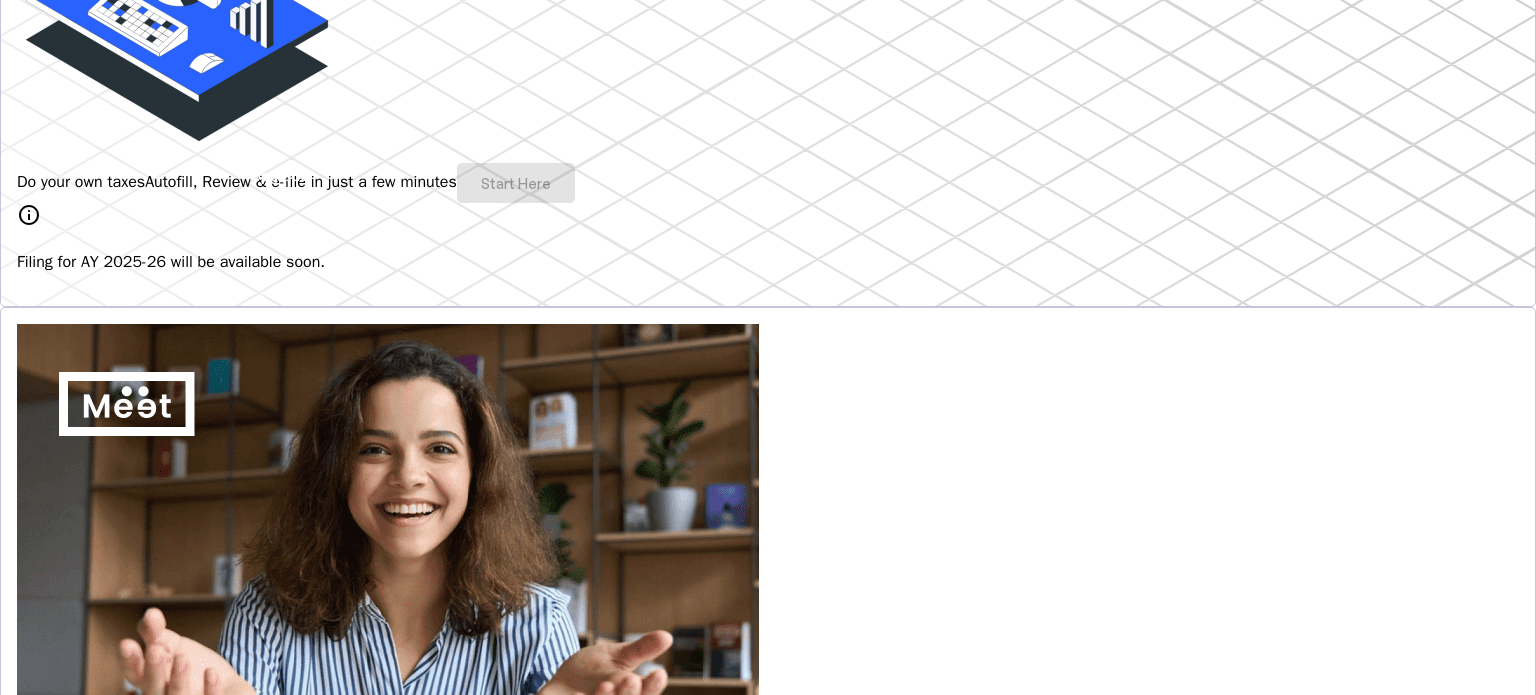 scroll, scrollTop: 0, scrollLeft: 0, axis: both 